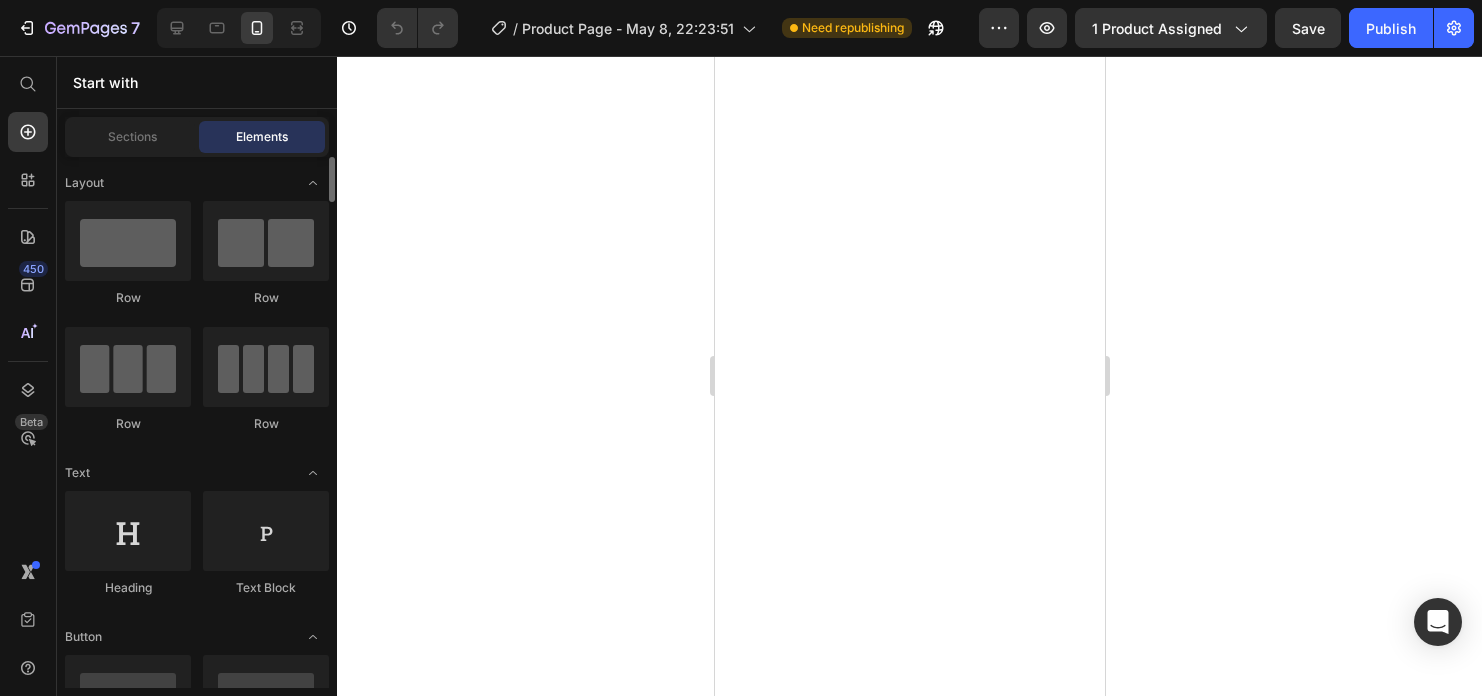 scroll, scrollTop: 0, scrollLeft: 0, axis: both 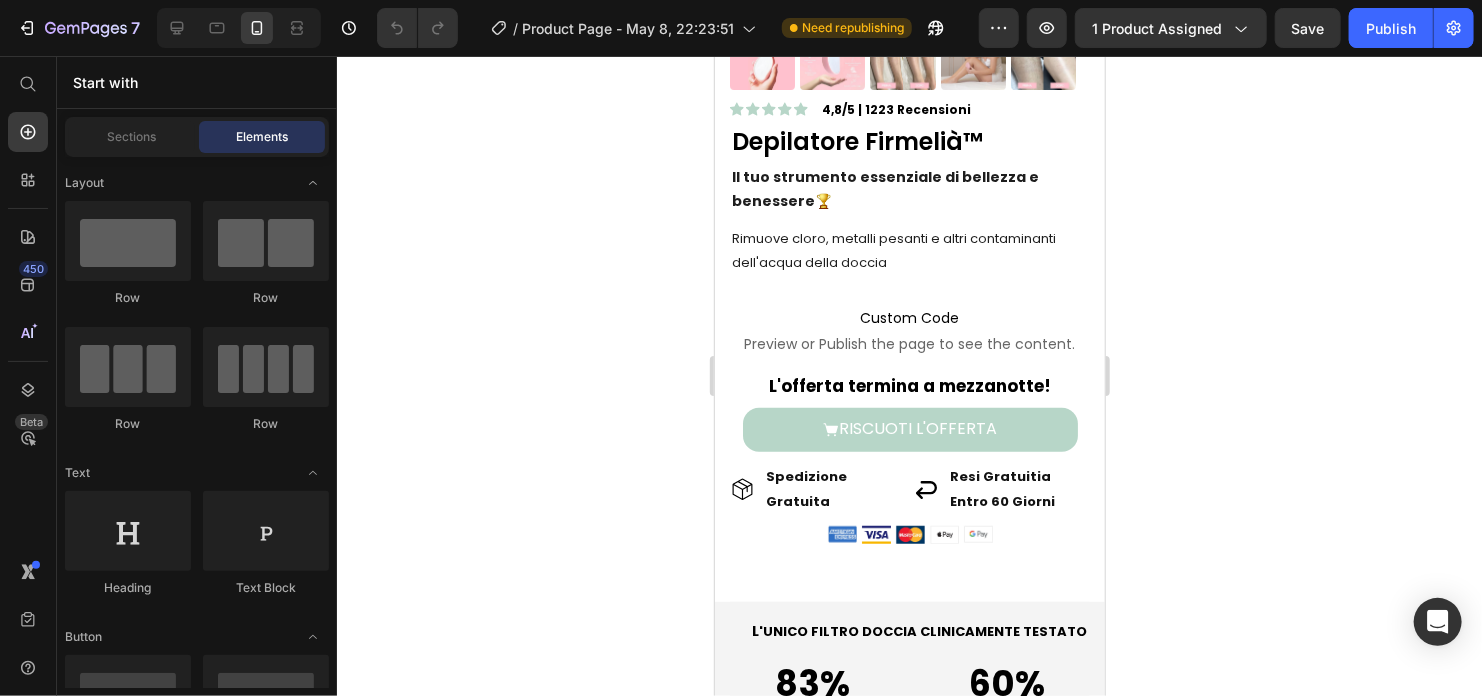 click 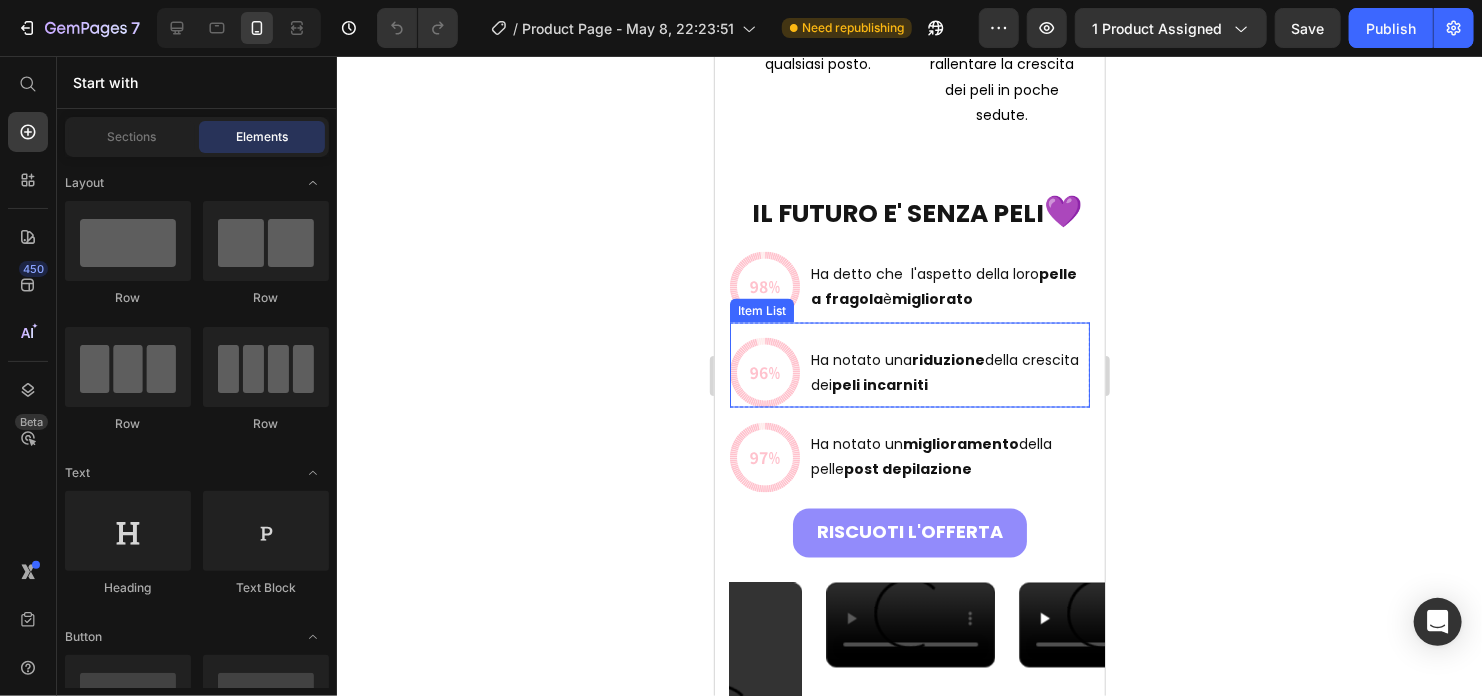 scroll, scrollTop: 5200, scrollLeft: 0, axis: vertical 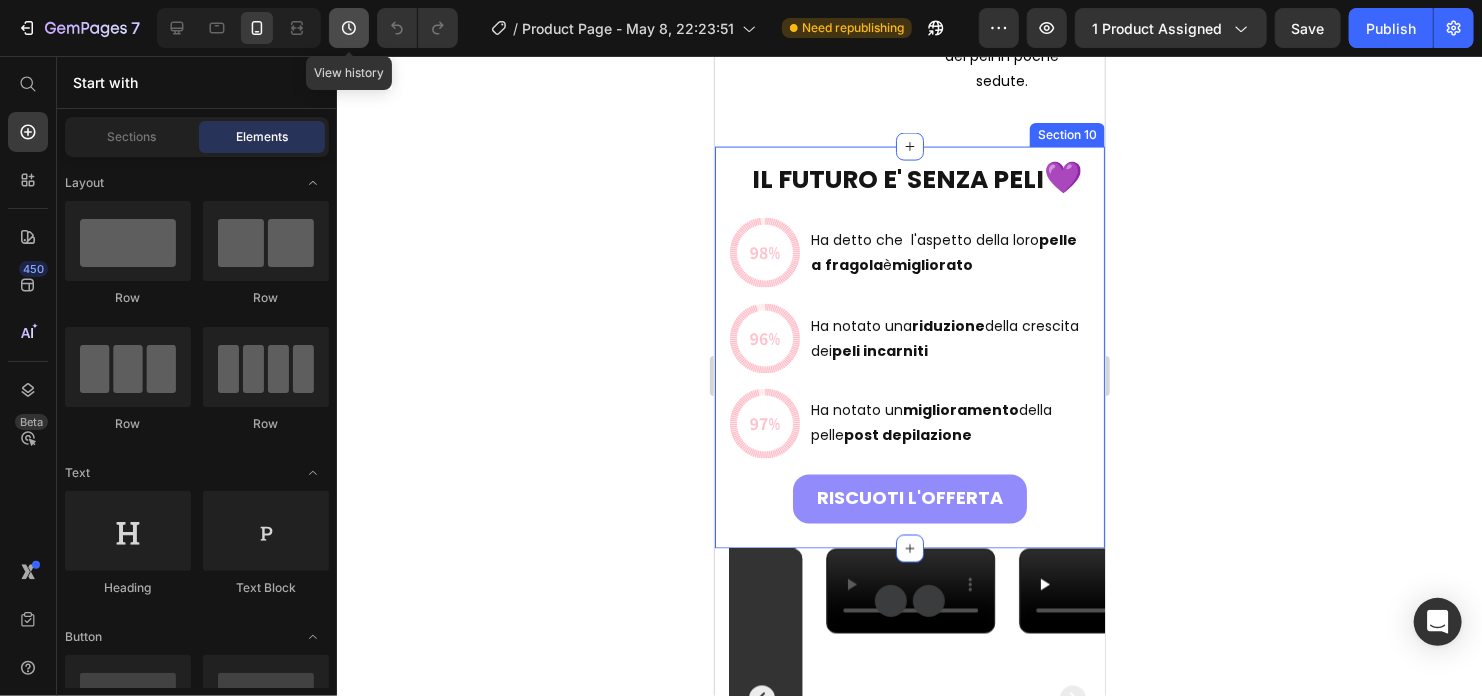 click 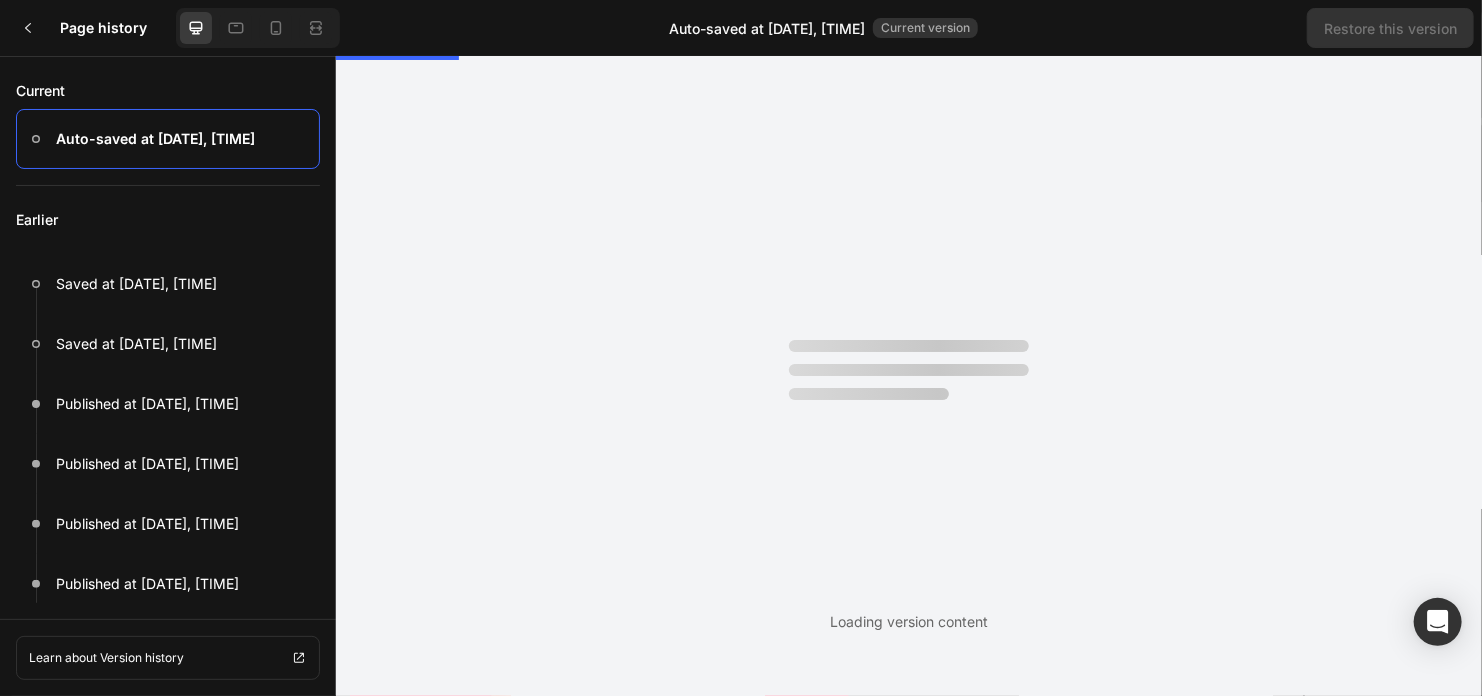 scroll, scrollTop: 0, scrollLeft: 0, axis: both 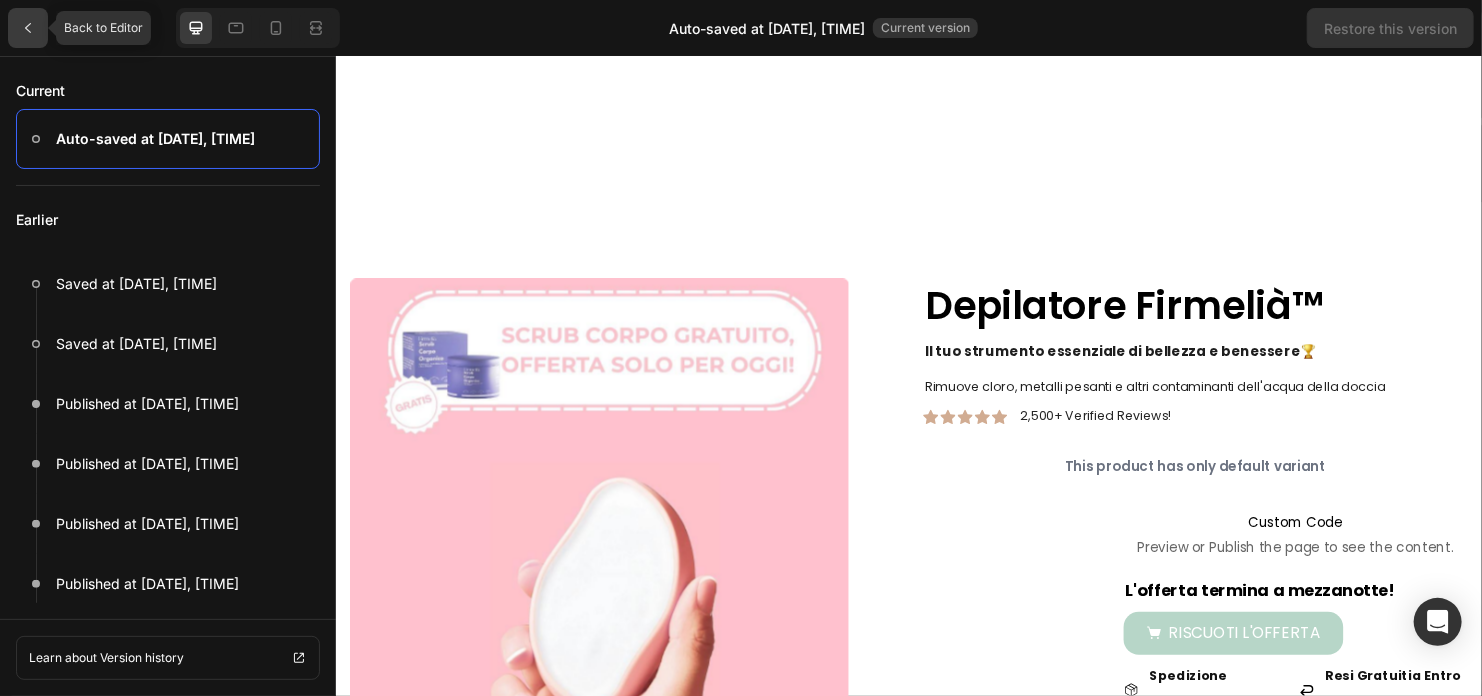 click at bounding box center (28, 28) 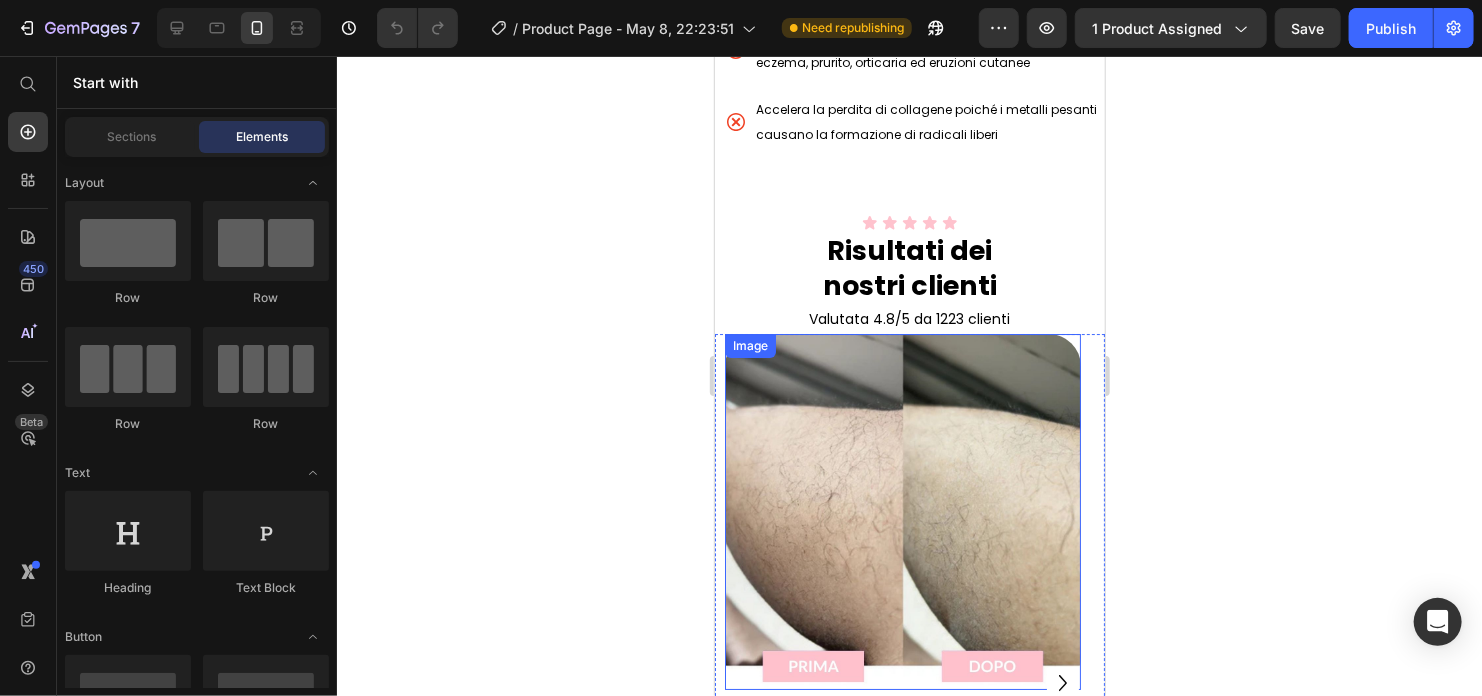 scroll, scrollTop: 3000, scrollLeft: 0, axis: vertical 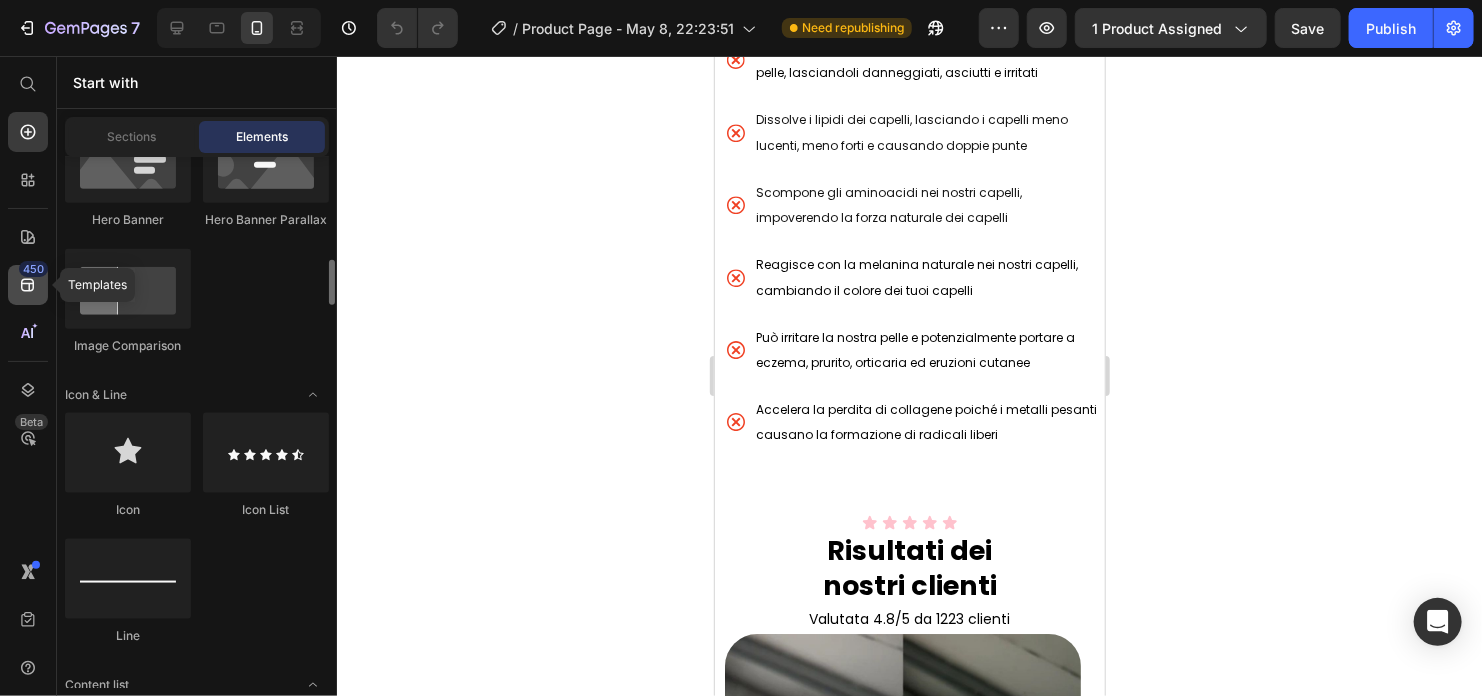 click on "450" 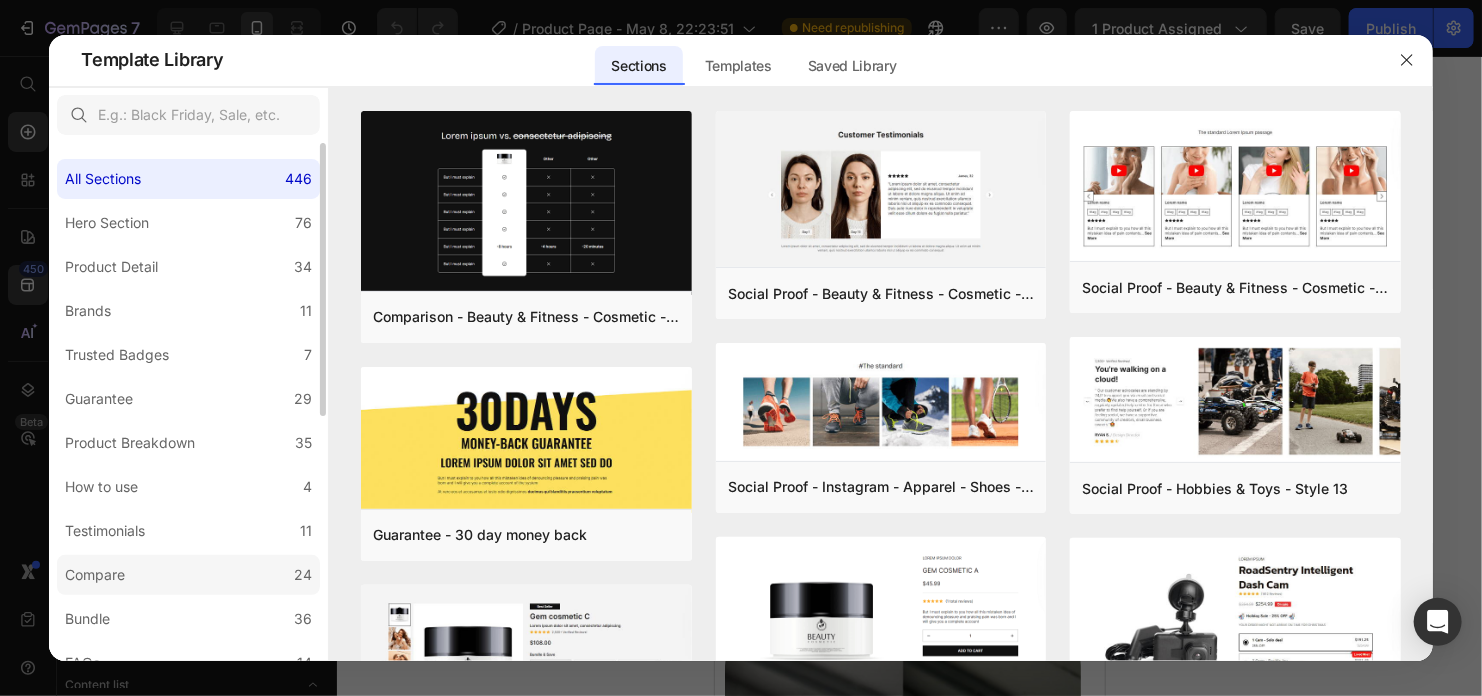 click on "Compare 24" 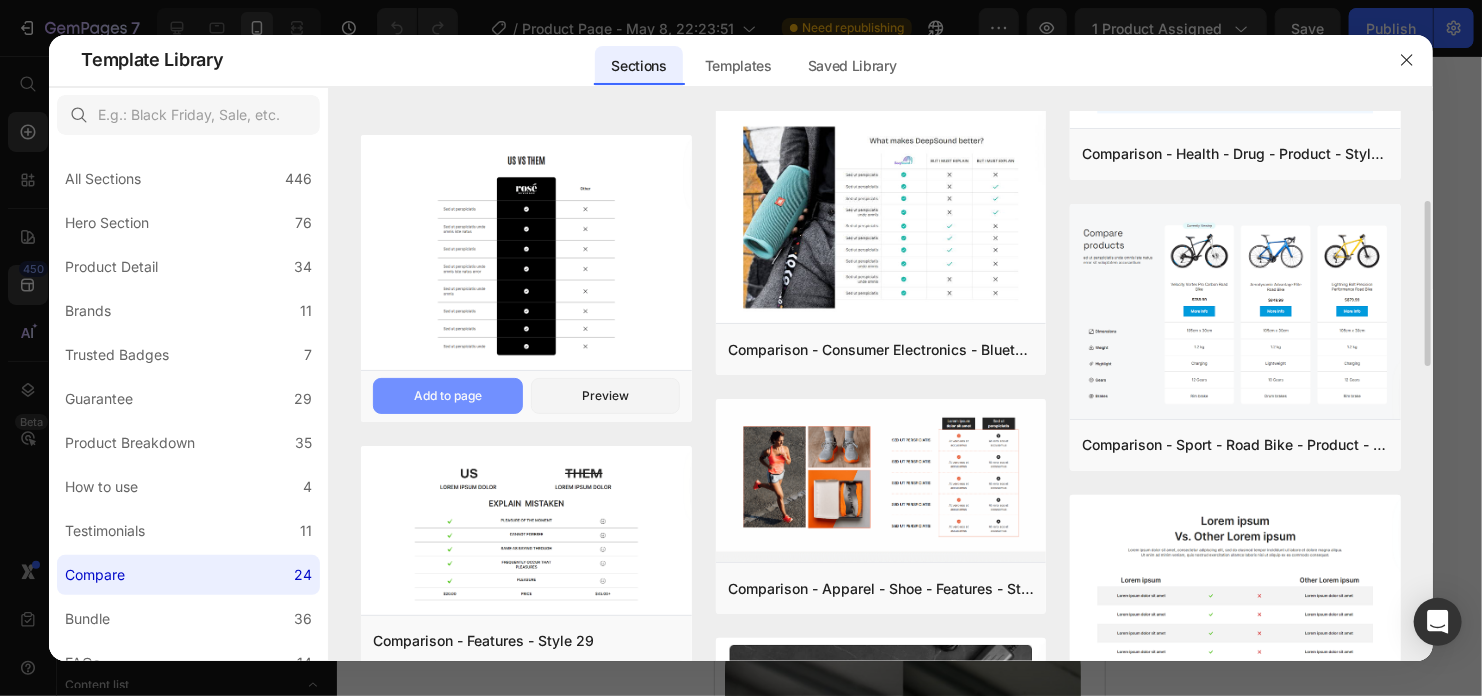 scroll, scrollTop: 200, scrollLeft: 0, axis: vertical 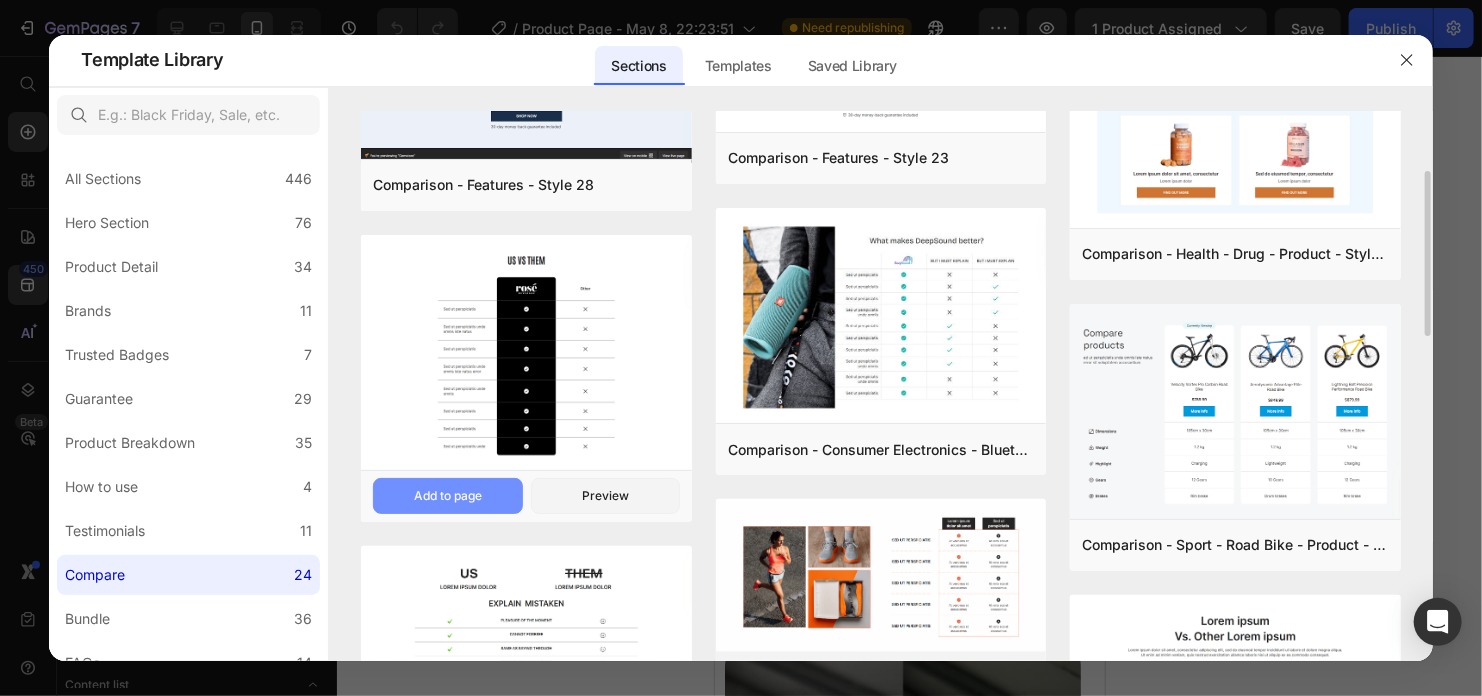 click on "Add to page" at bounding box center (448, 496) 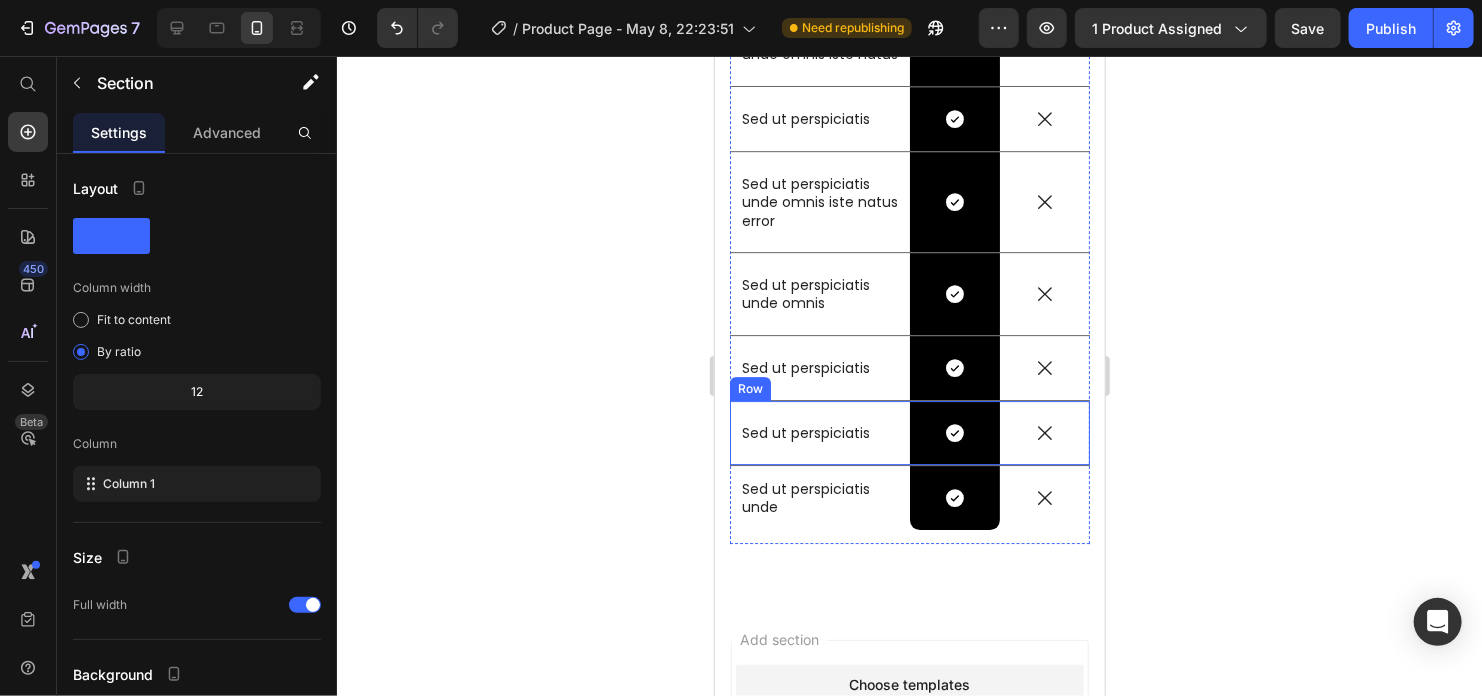scroll, scrollTop: 10200, scrollLeft: 0, axis: vertical 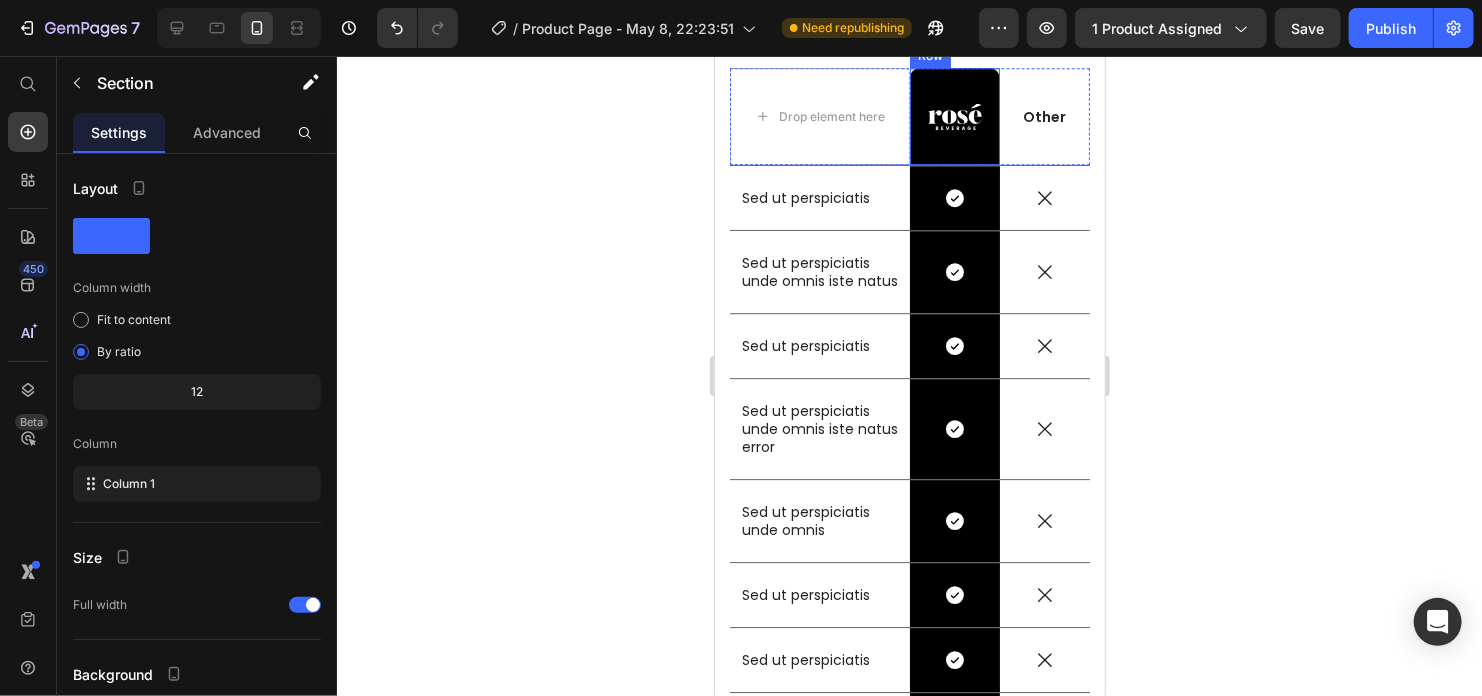 click at bounding box center [954, 115] 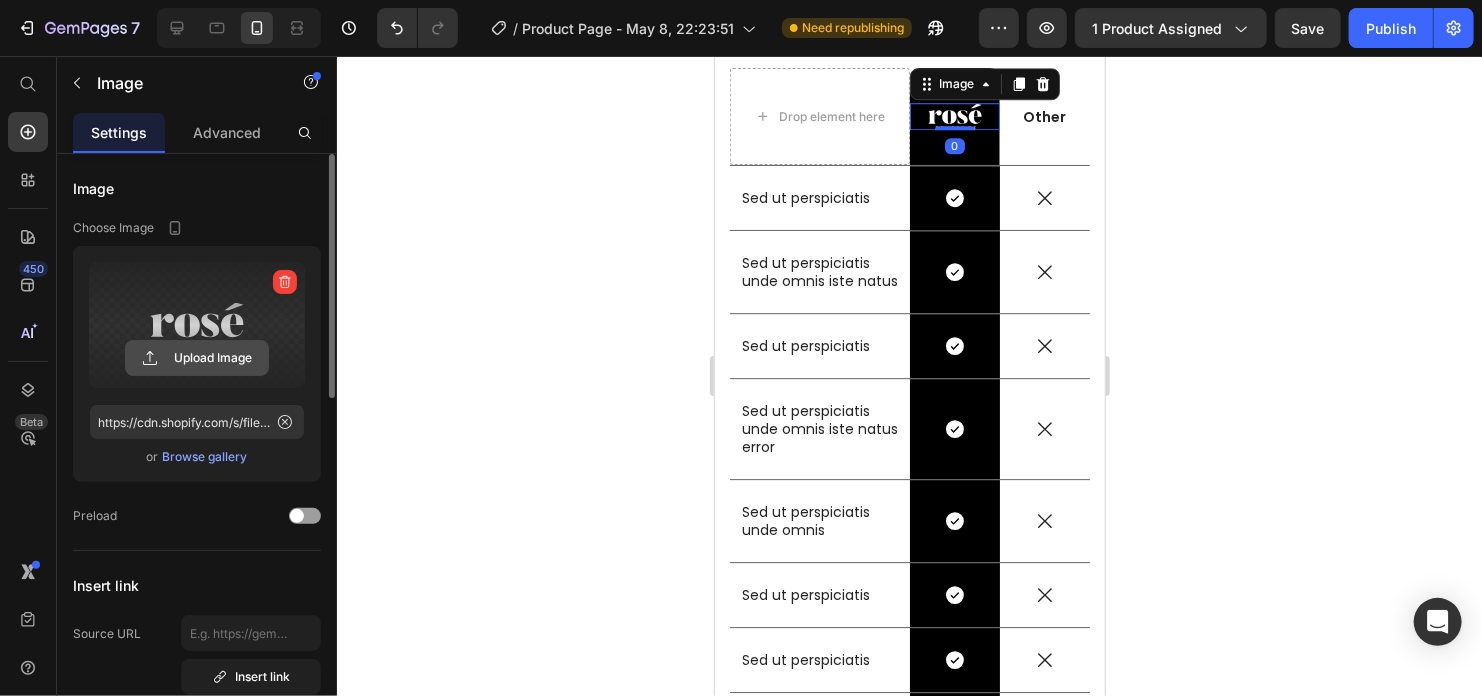 click 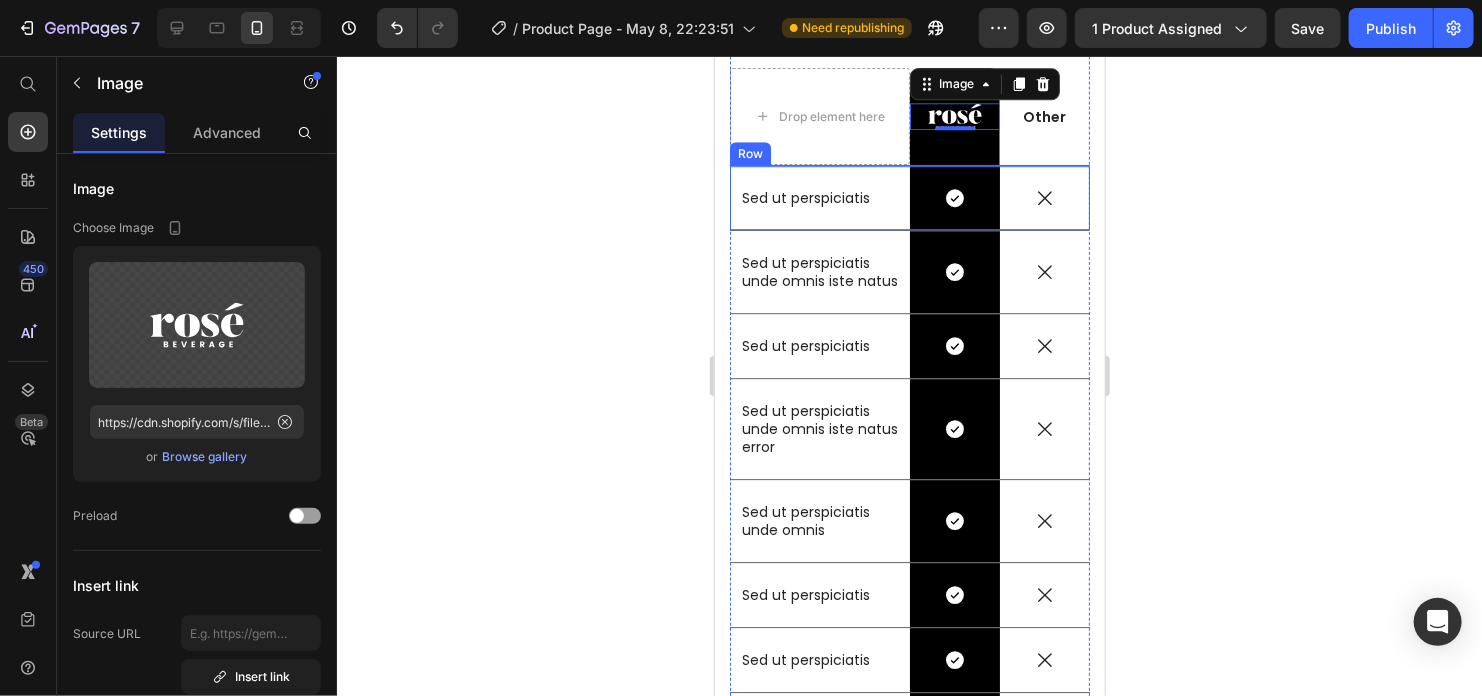 click on "Sed ut perspiciatis" at bounding box center (819, 197) 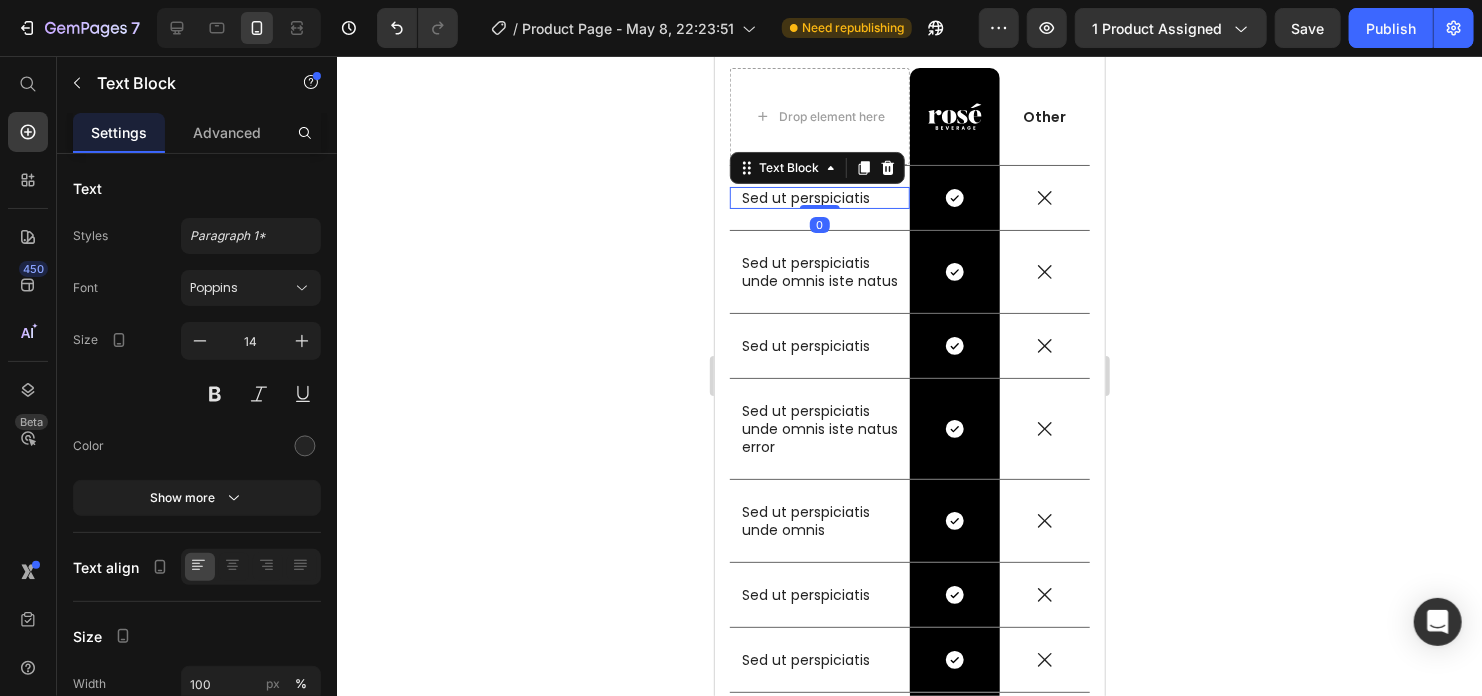click on "Sed ut perspiciatis" at bounding box center [819, 197] 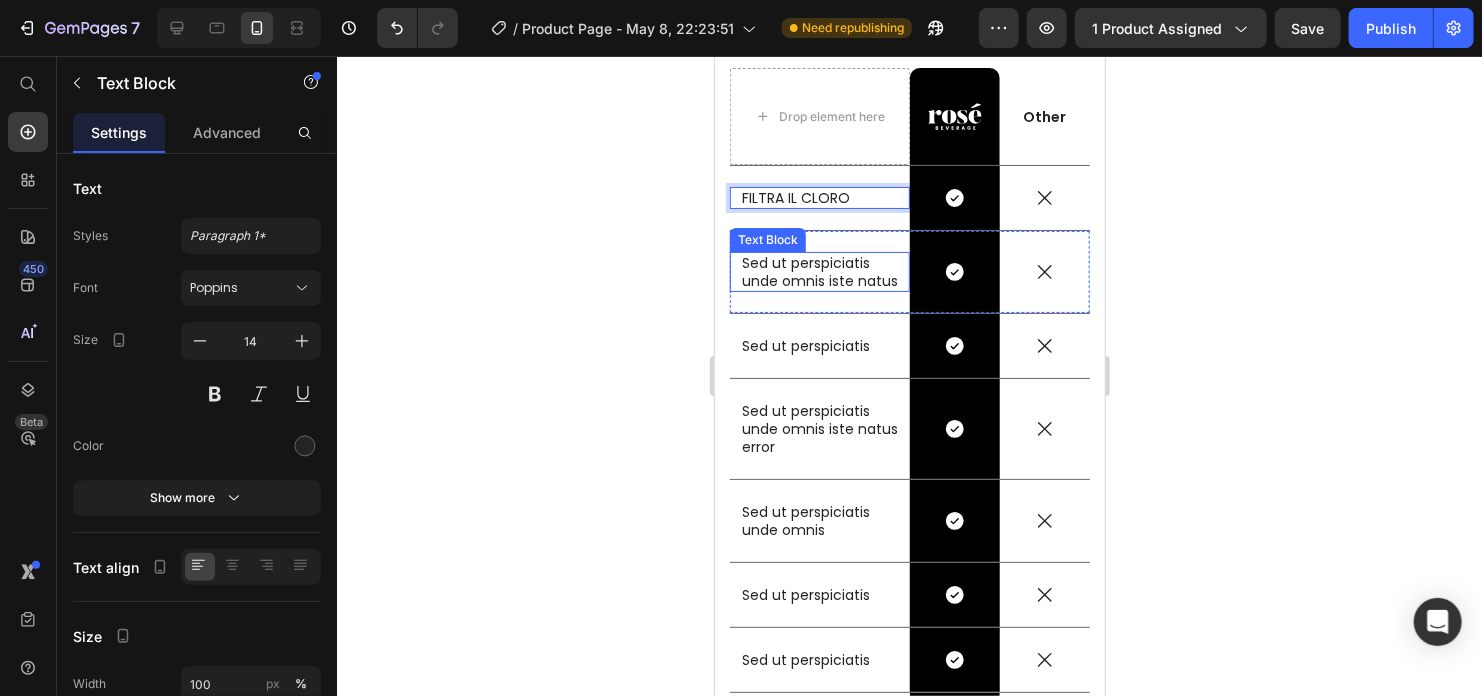click on "Sed ut perspiciatis unde omnis iste natus" at bounding box center (819, 271) 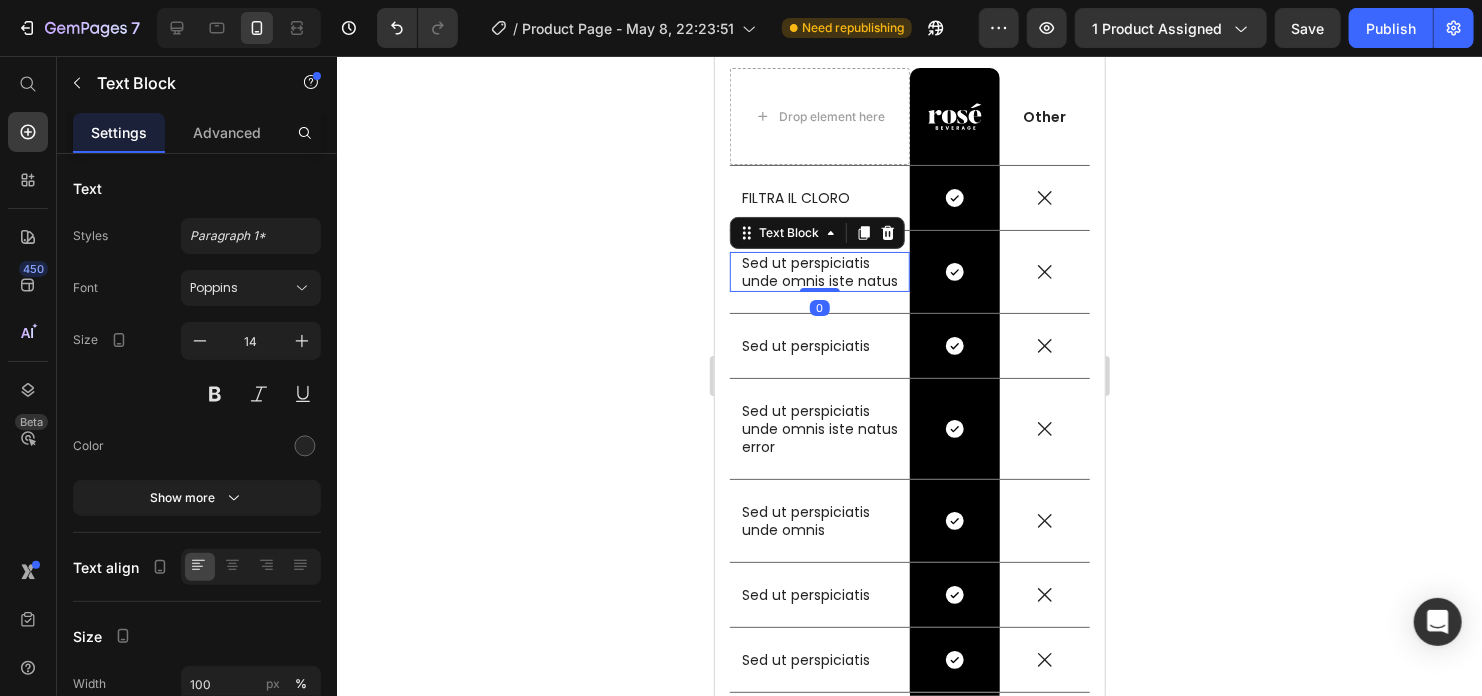 click on "Sed ut perspiciatis unde omnis iste natus" at bounding box center [819, 271] 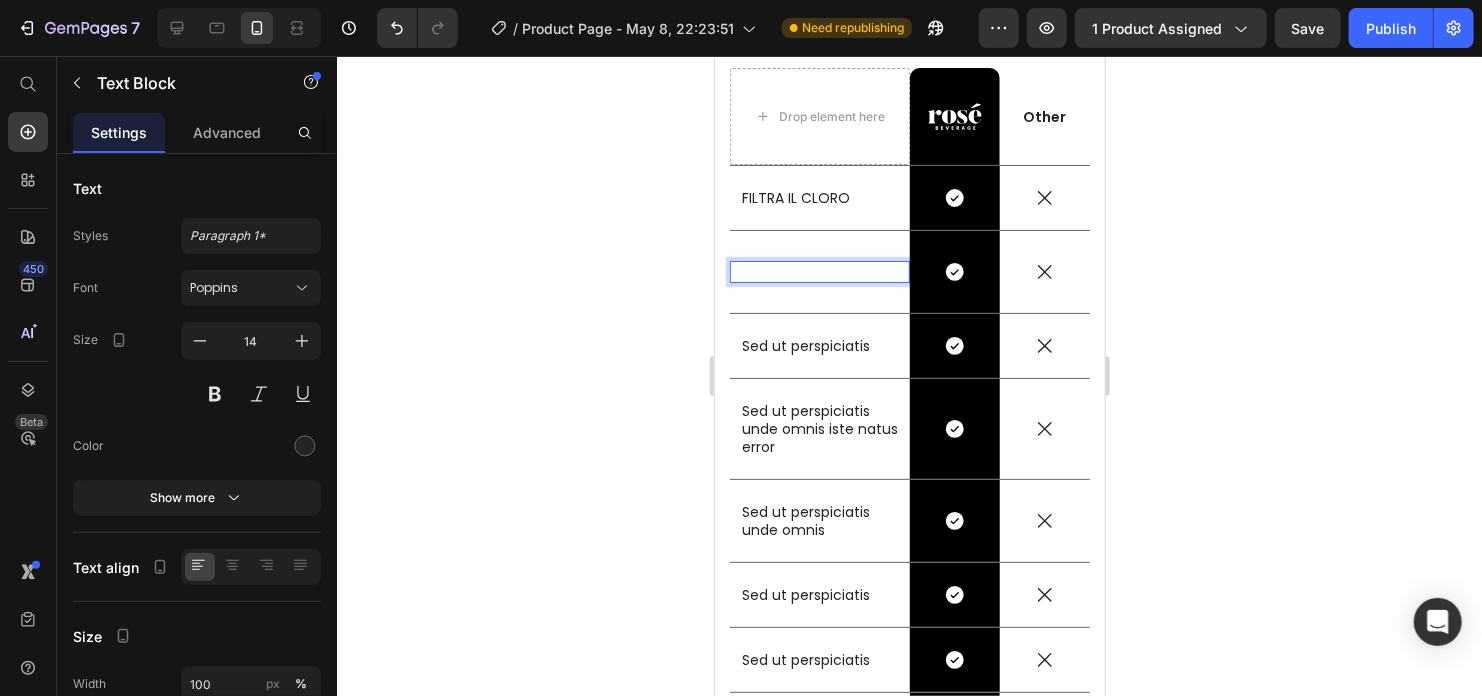 scroll, scrollTop: 10209, scrollLeft: 0, axis: vertical 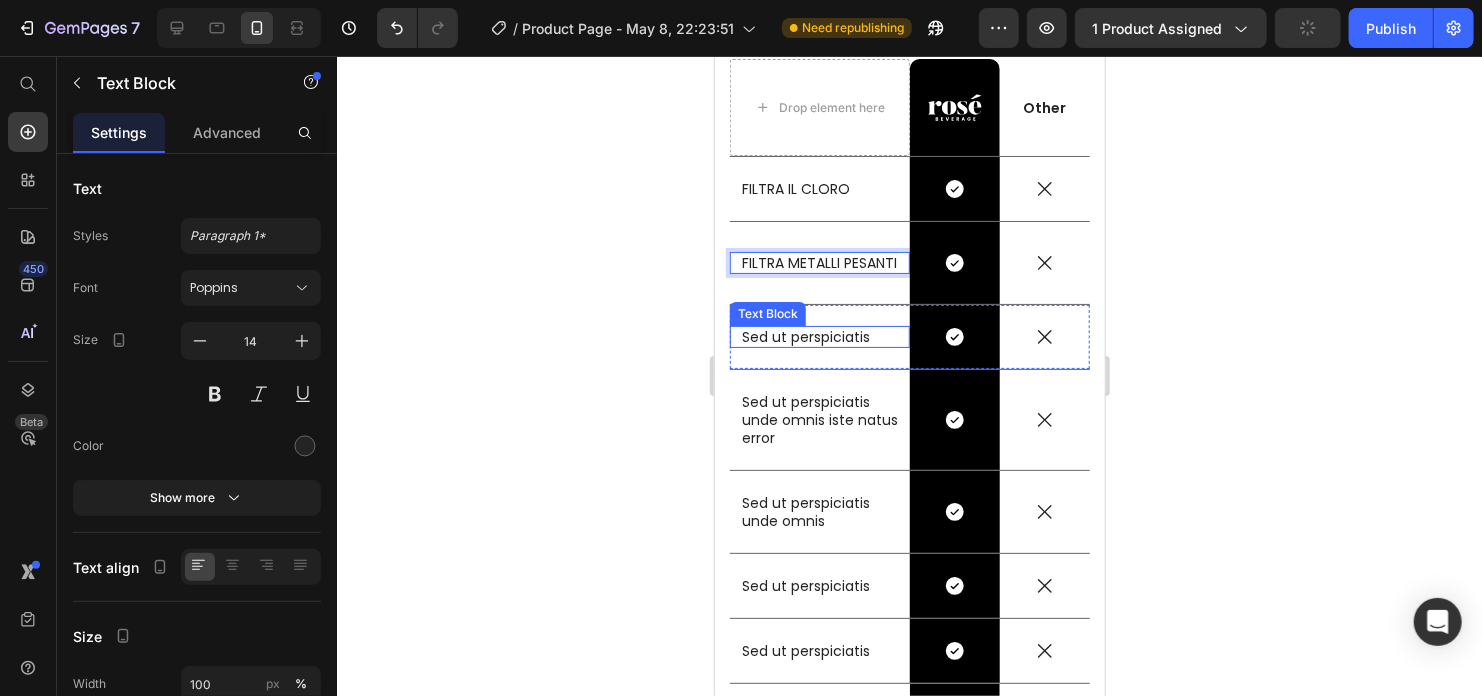 click on "Sed ut perspiciatis" at bounding box center (819, 336) 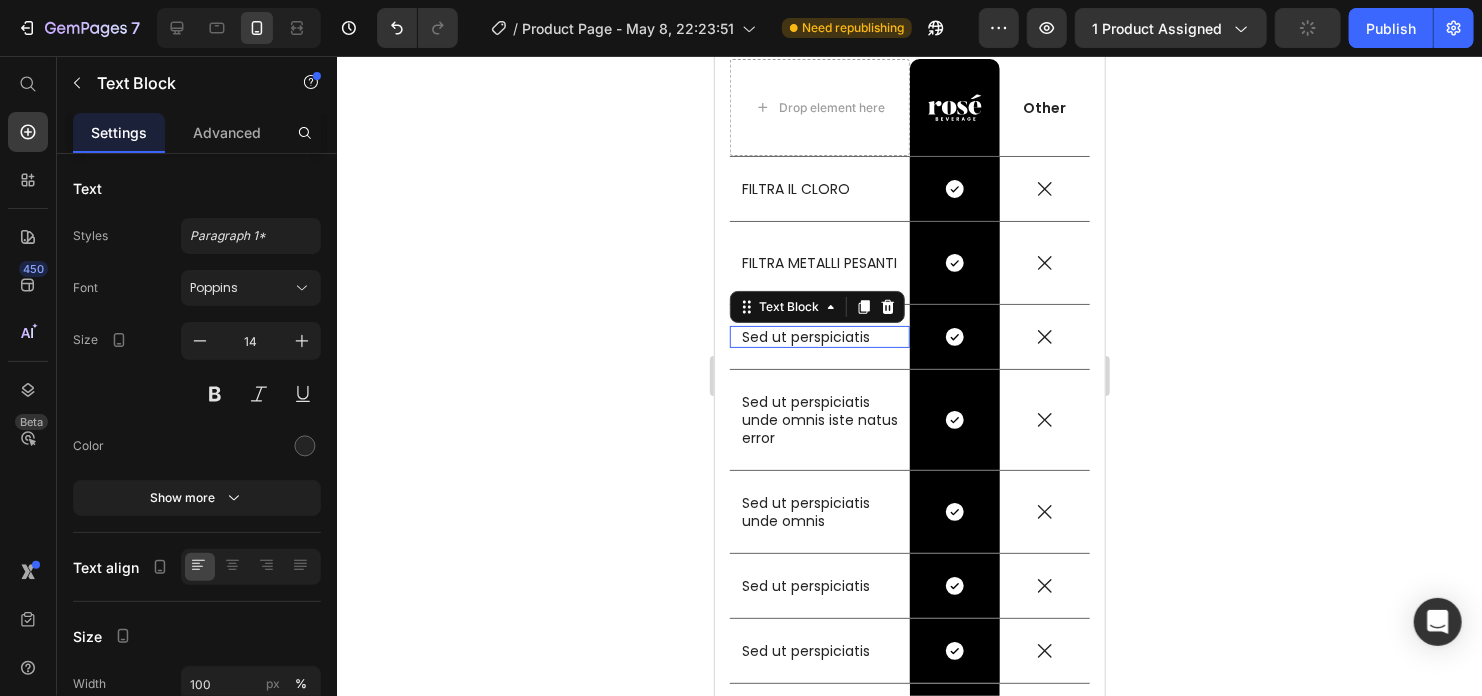 click on "Sed ut perspiciatis" at bounding box center [819, 336] 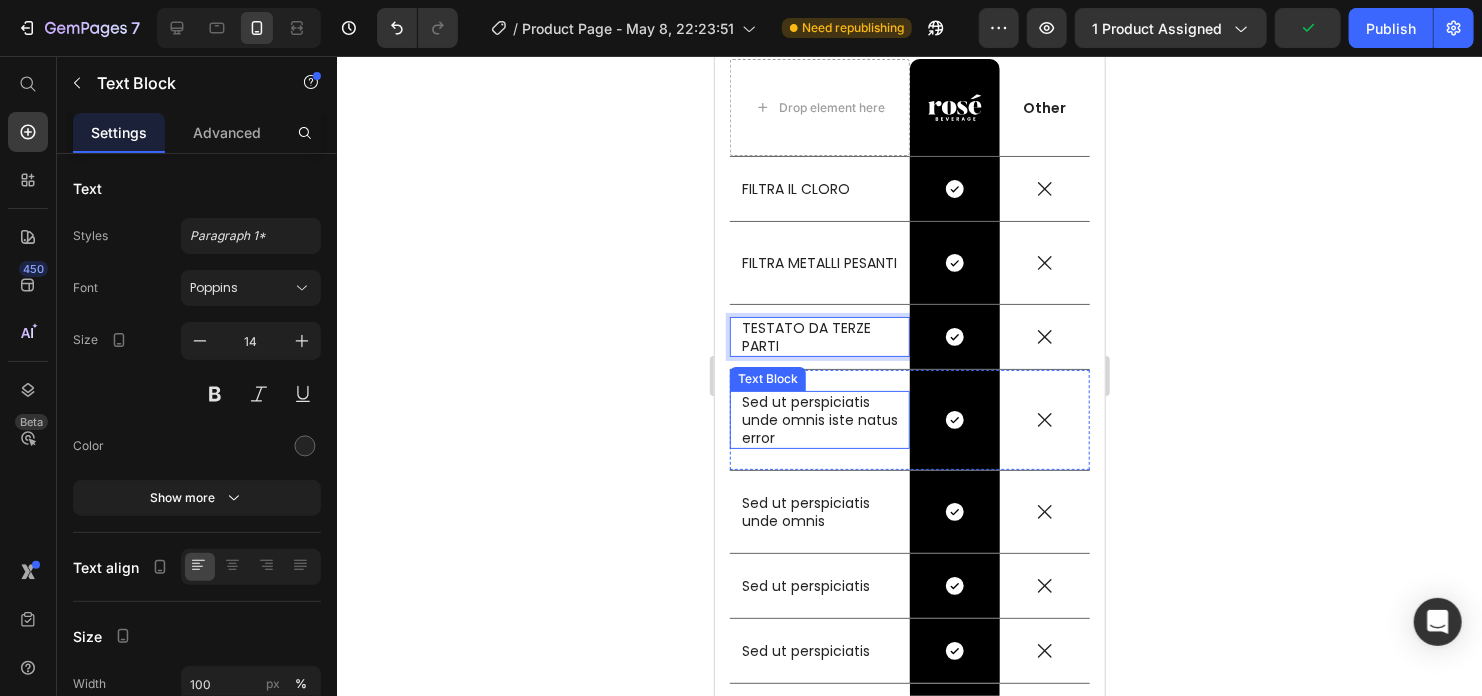 click on "Sed ut perspiciatis unde omnis iste natus error" at bounding box center (819, 419) 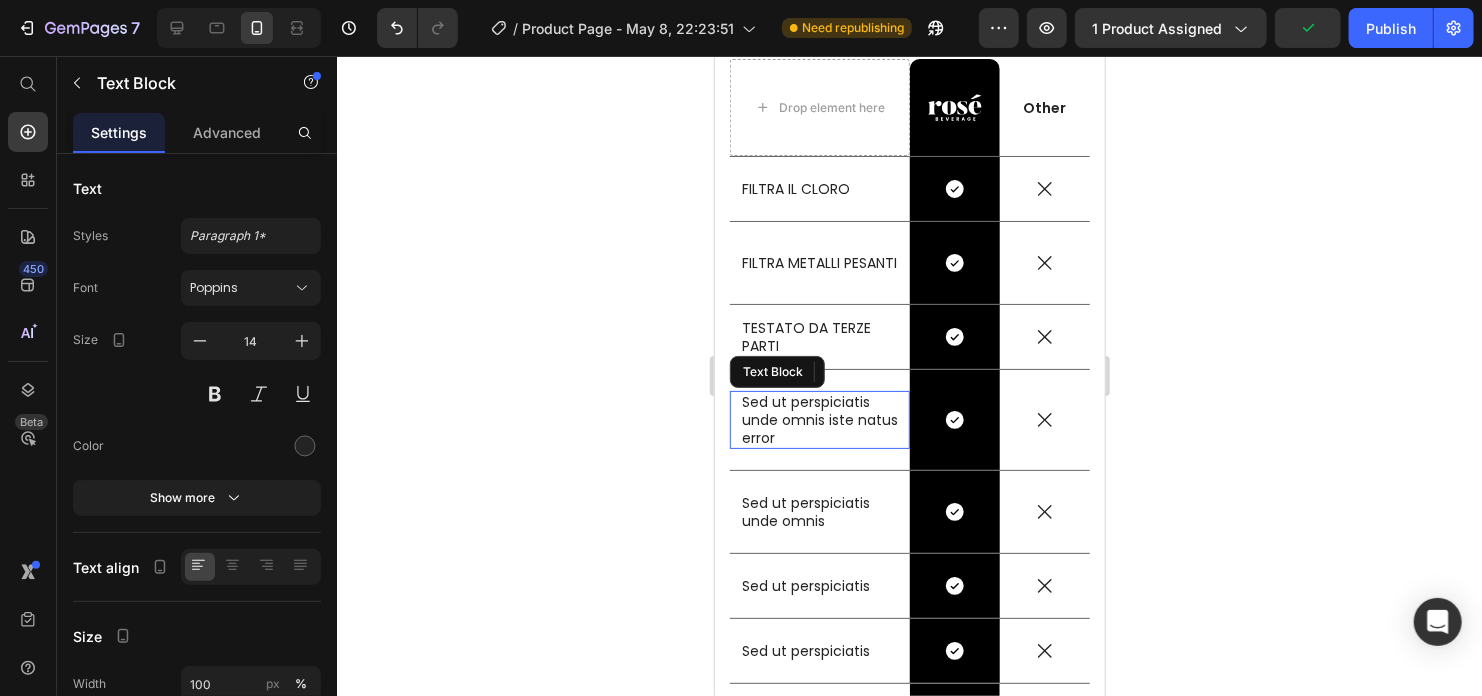 click on "Sed ut perspiciatis unde omnis iste natus error" at bounding box center (819, 419) 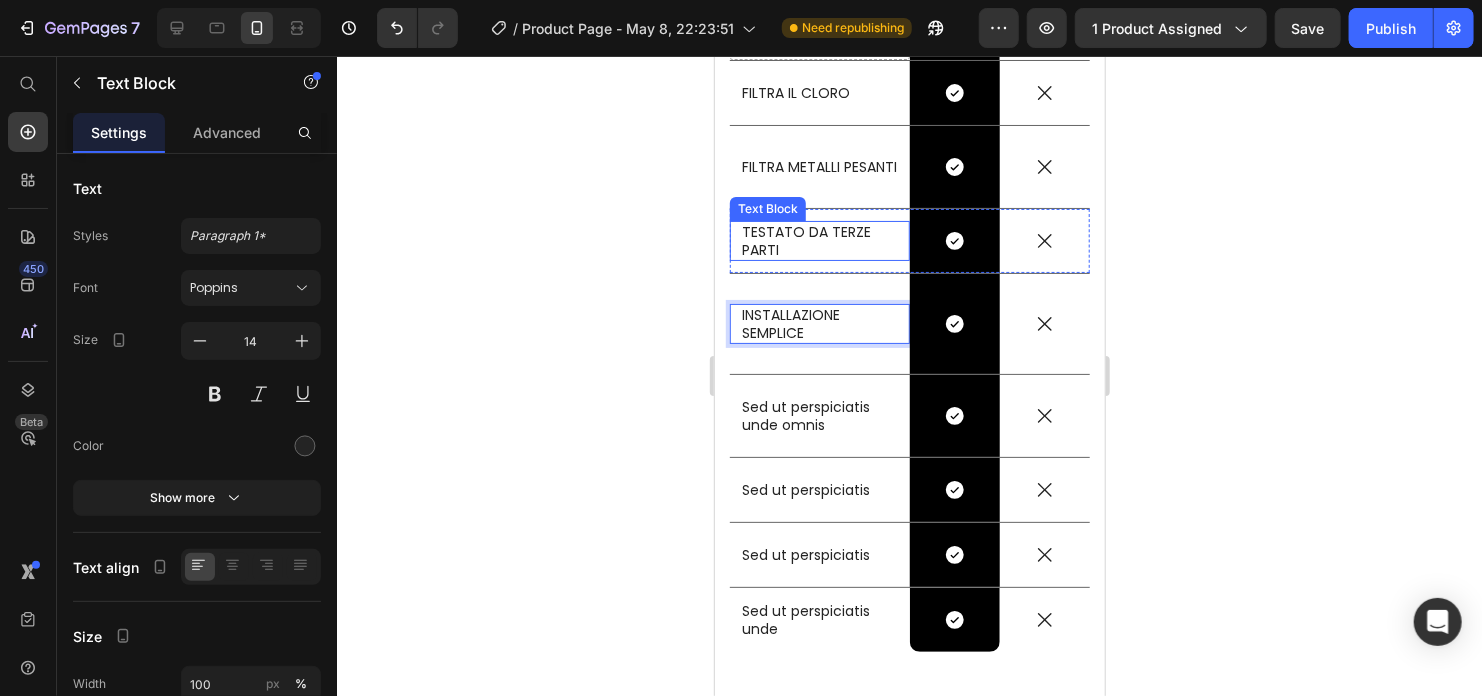 scroll, scrollTop: 10309, scrollLeft: 0, axis: vertical 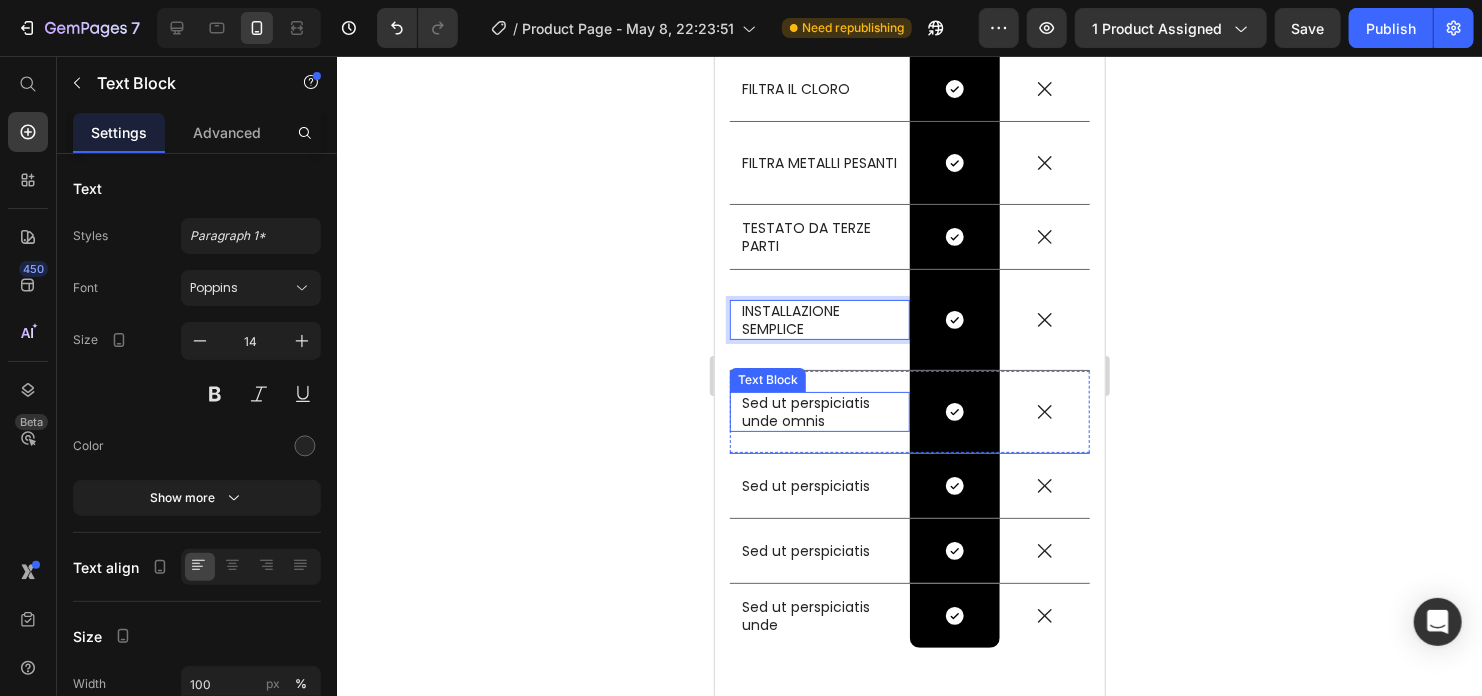 click on "Sed ut perspiciatis unde omnis" at bounding box center [819, 411] 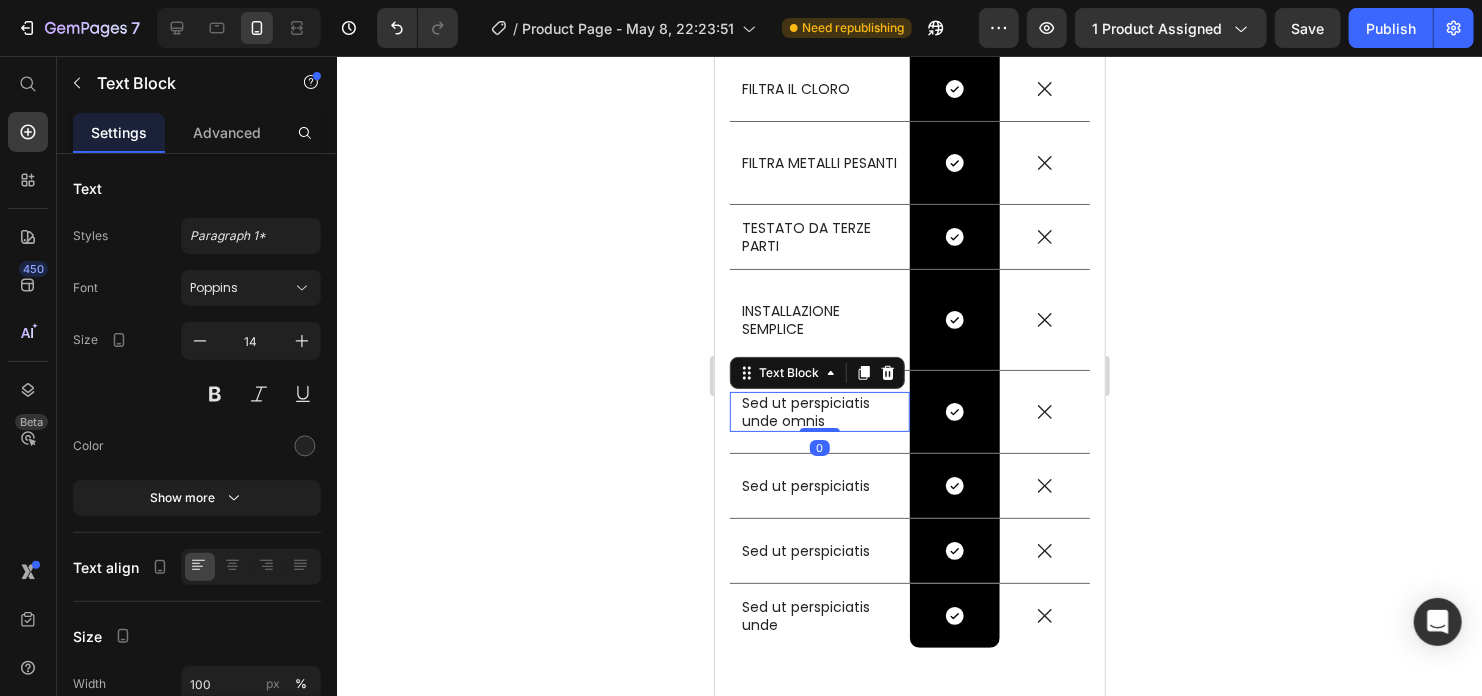 click on "Sed ut perspiciatis unde omnis" at bounding box center [819, 411] 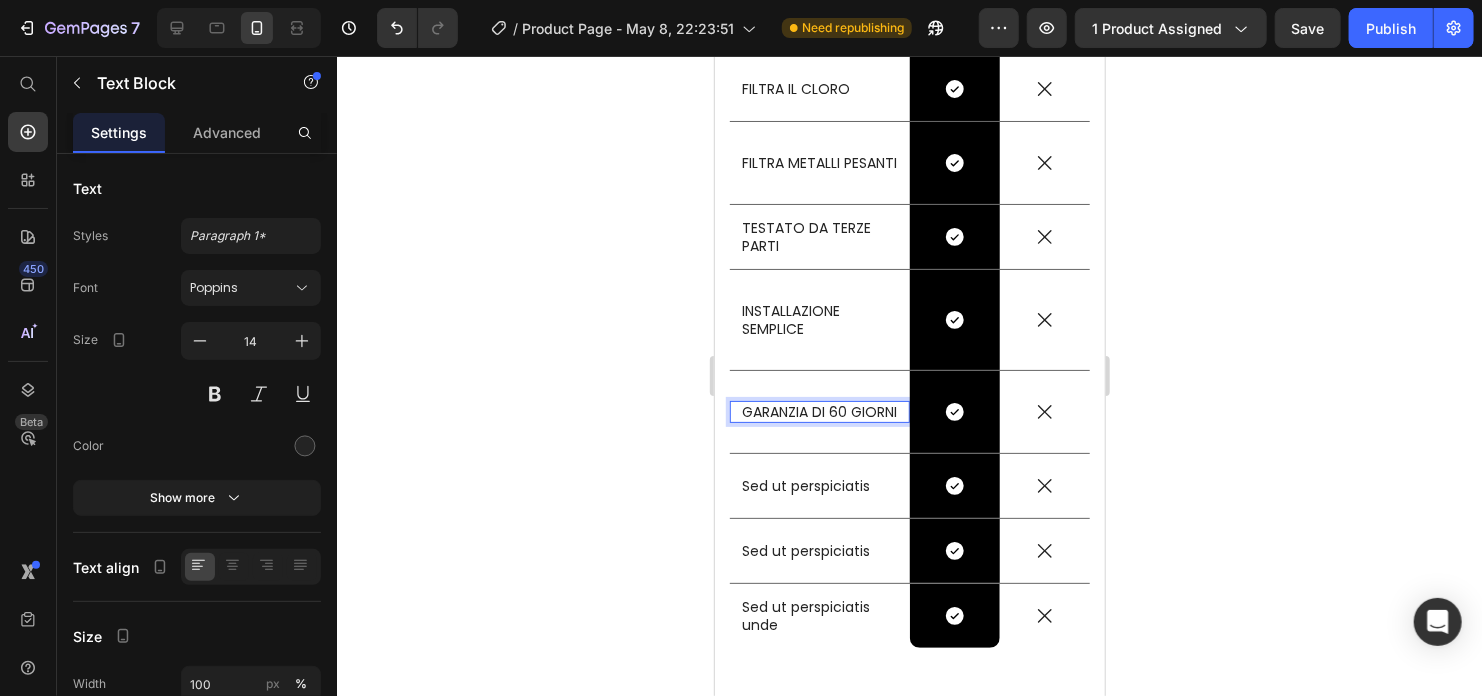 scroll, scrollTop: 10409, scrollLeft: 0, axis: vertical 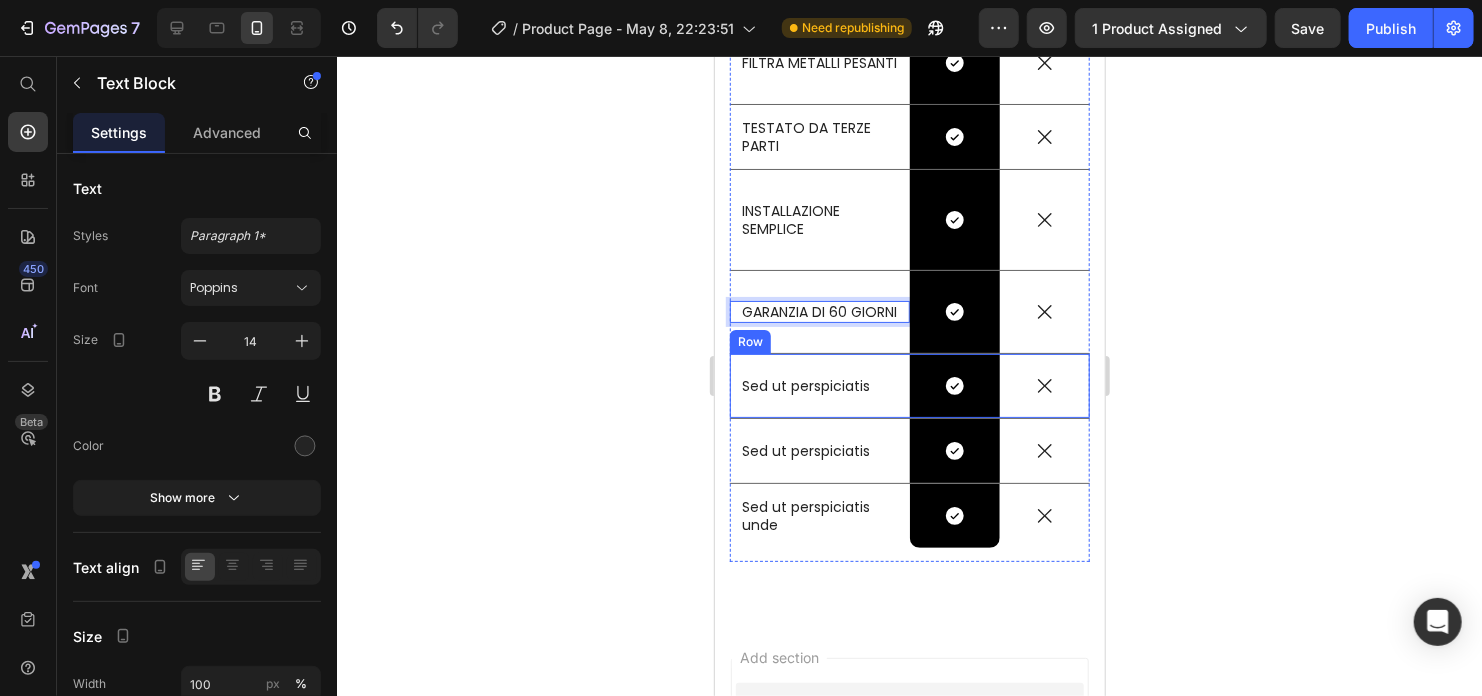 click on "Sed ut perspiciatis Text Block" at bounding box center (819, 385) 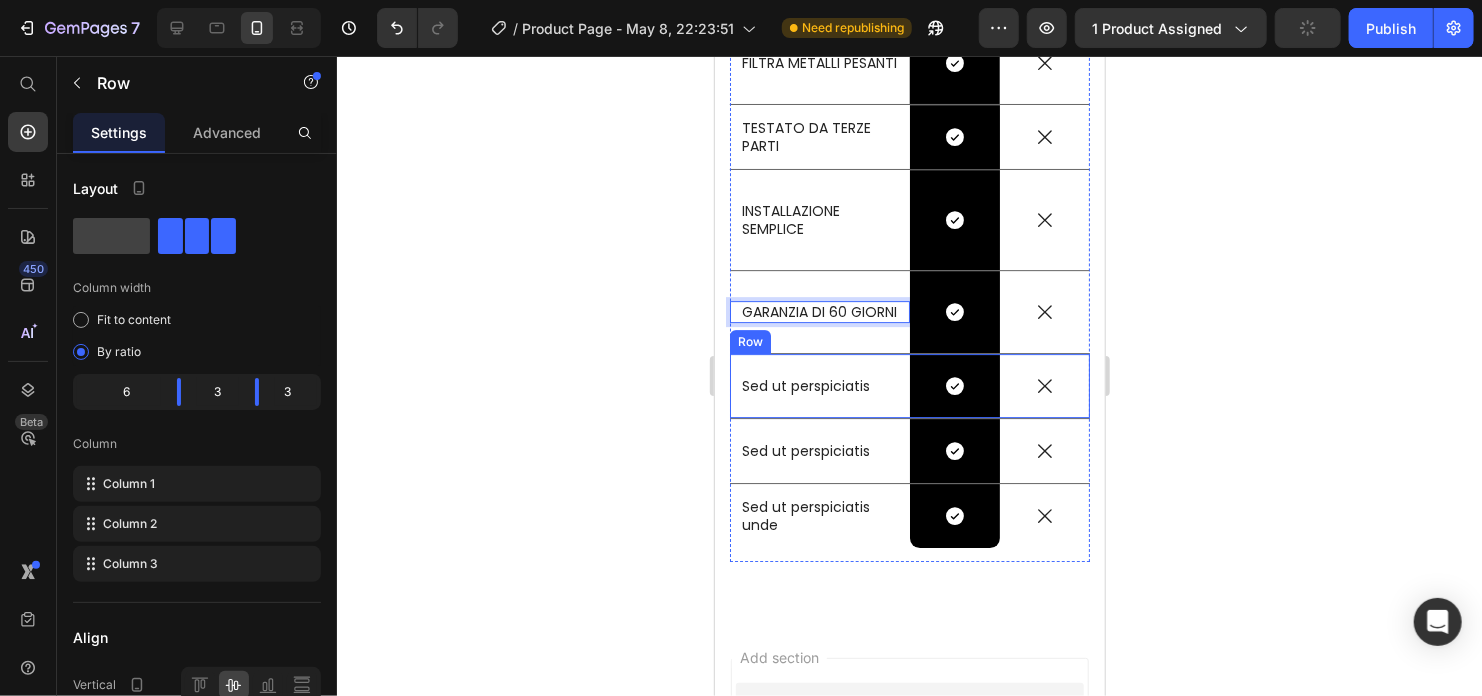 click on "Sed ut perspiciatis Text Block" at bounding box center (819, 385) 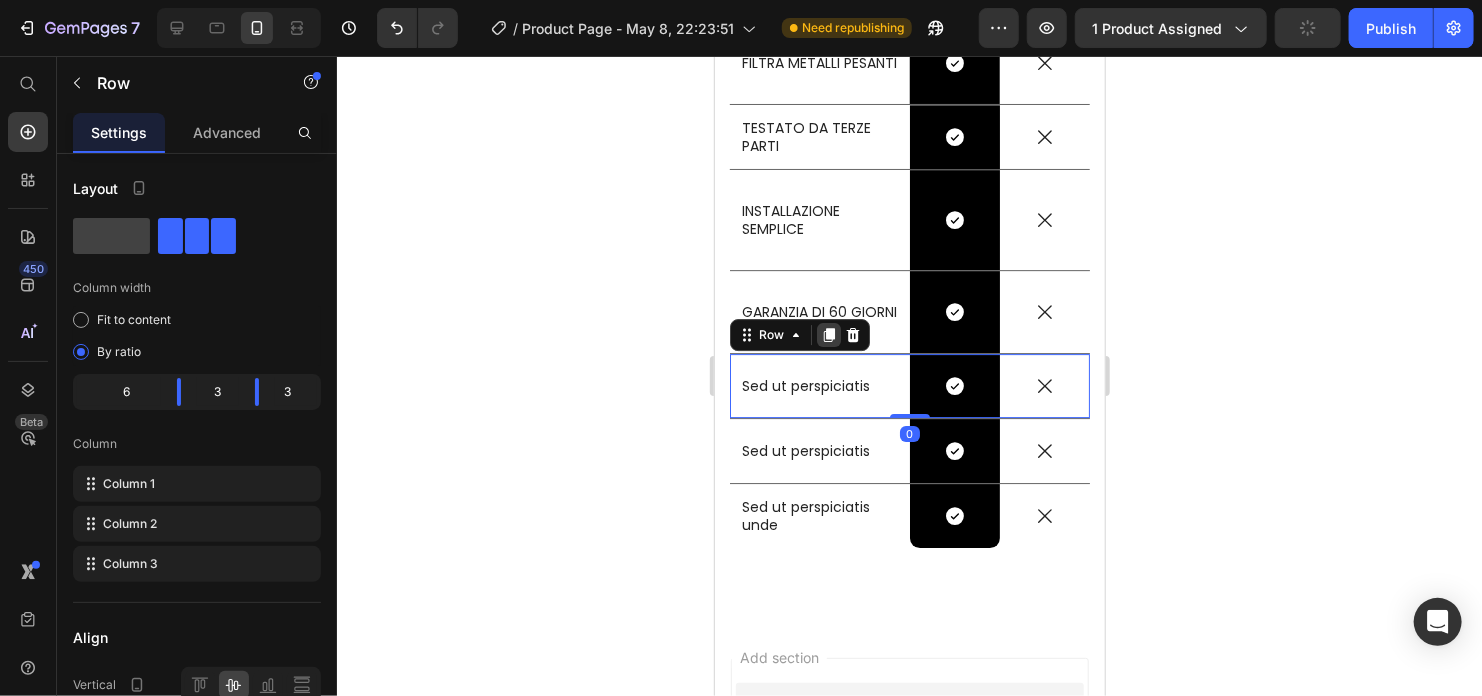 click 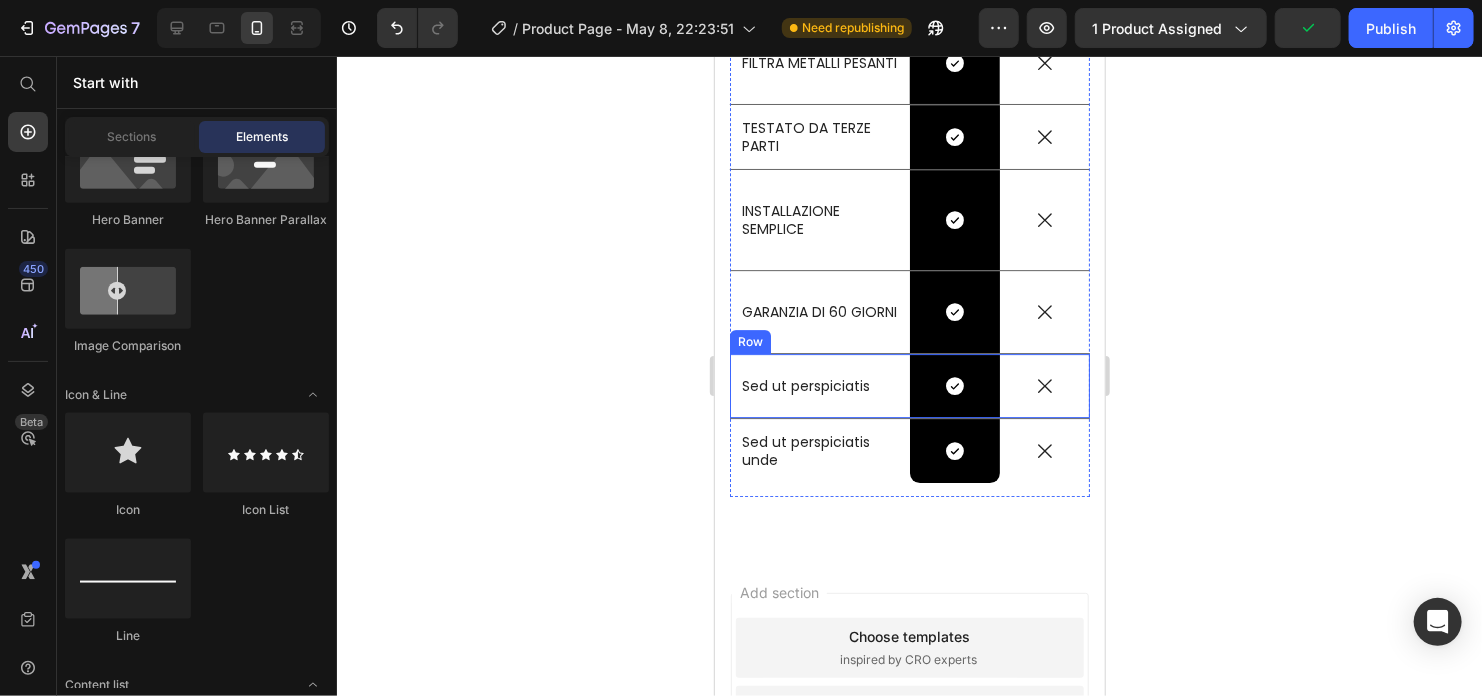 click on "Sed ut perspiciatis Text Block" at bounding box center (819, 385) 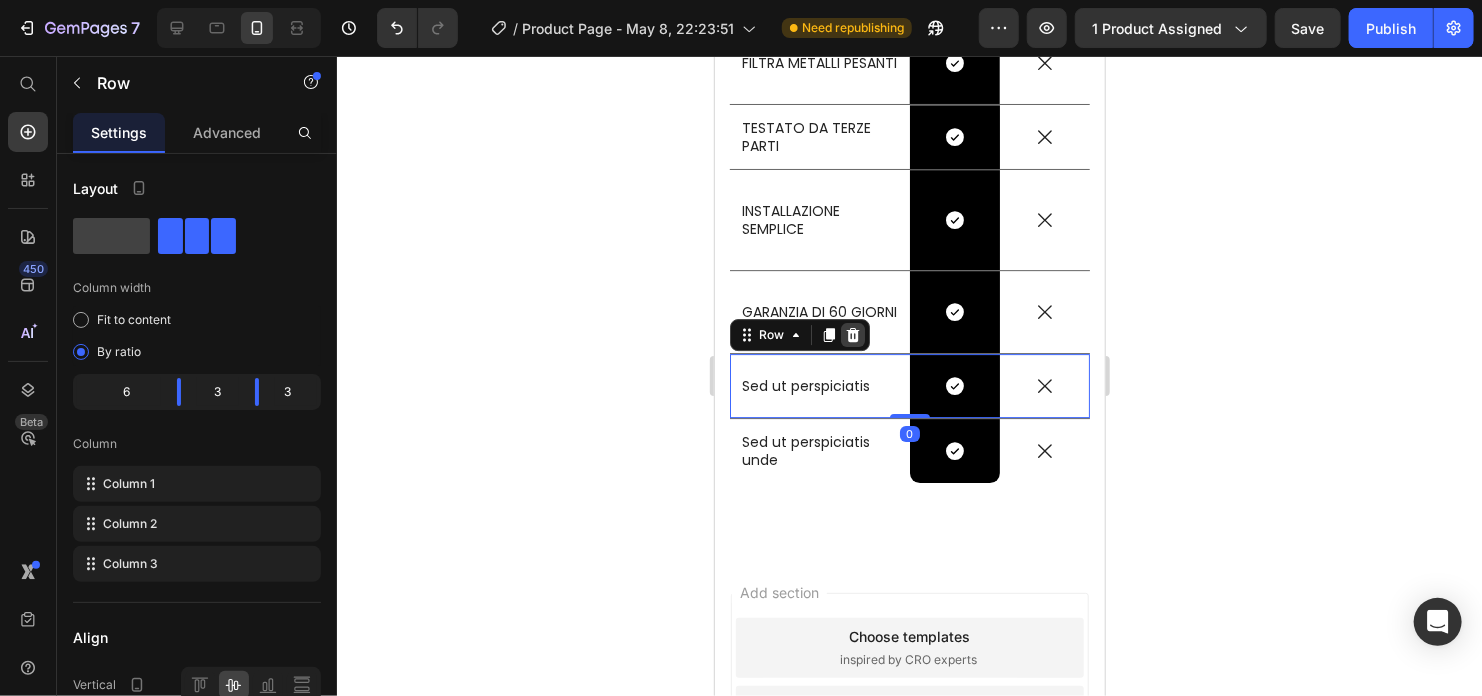 click 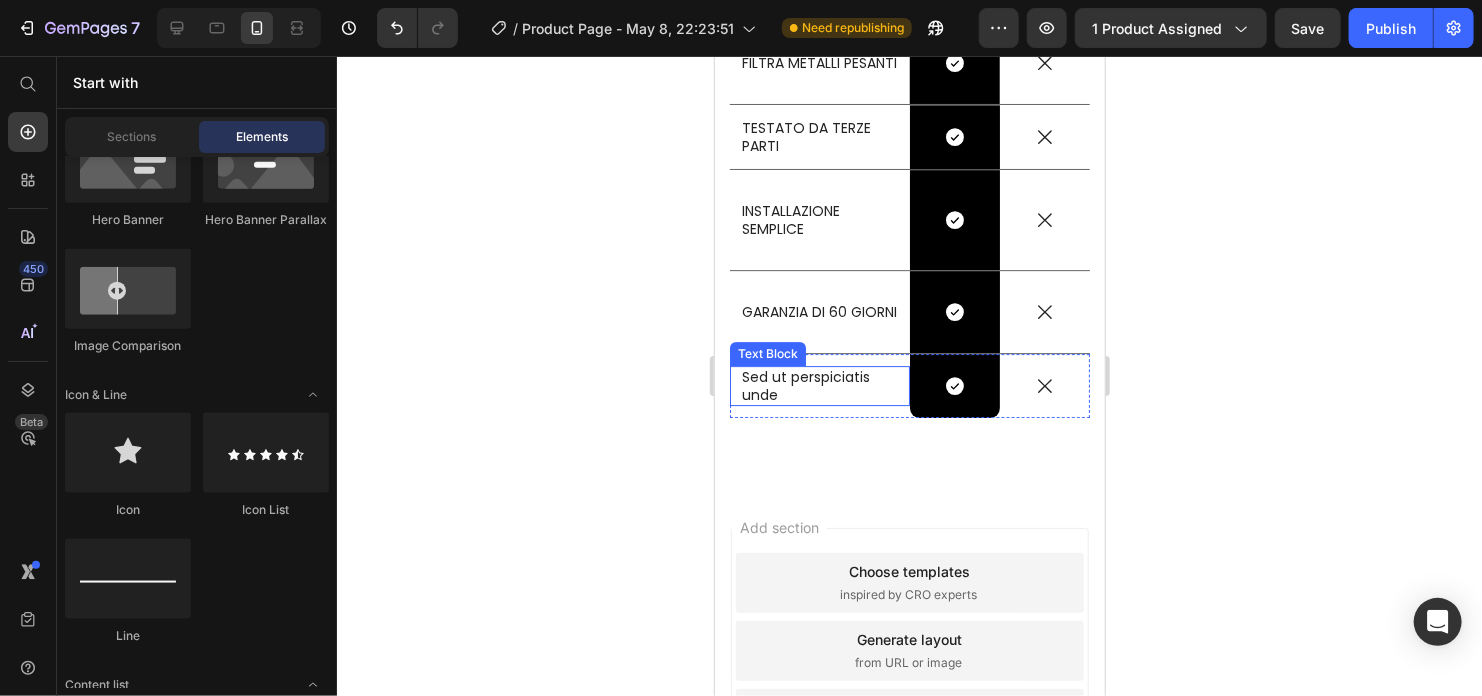 click on "Sed ut perspiciatis unde" at bounding box center [819, 385] 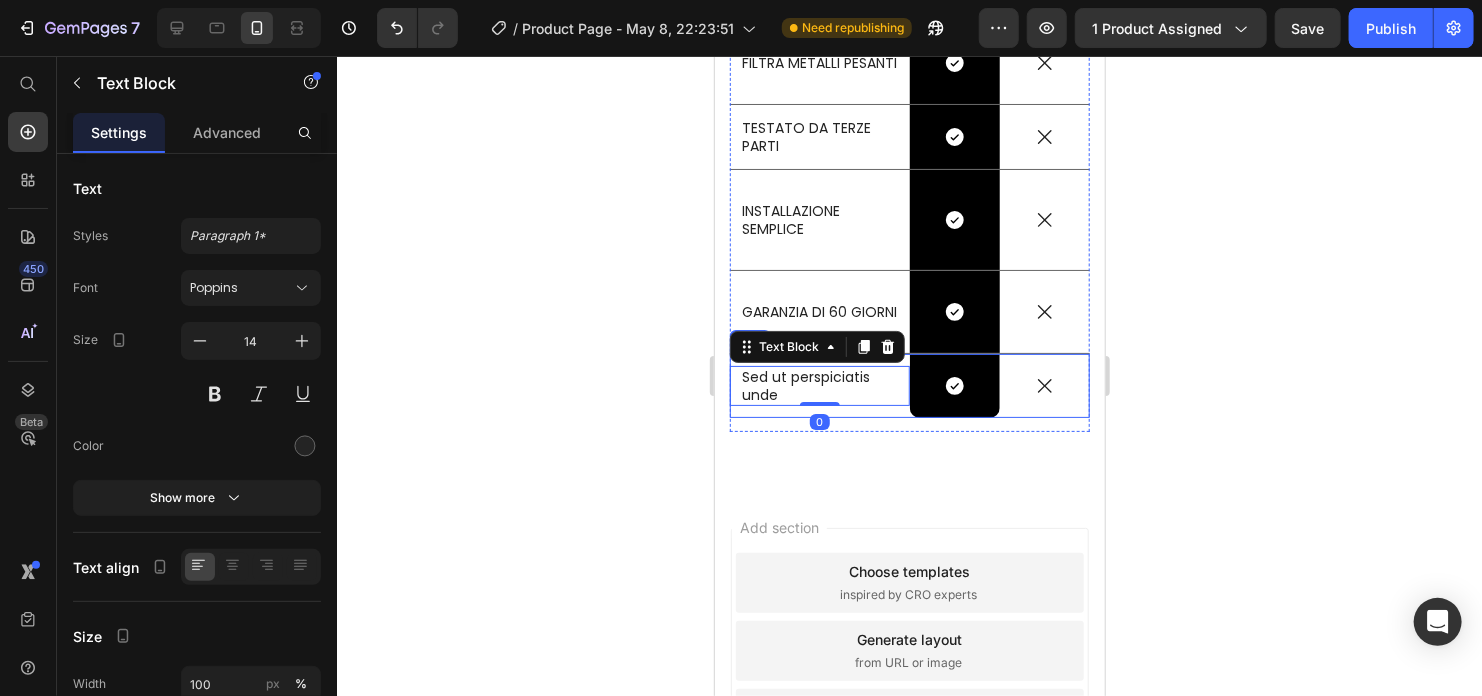 click on "Sed ut perspiciatis unde Text Block   0" at bounding box center (819, 385) 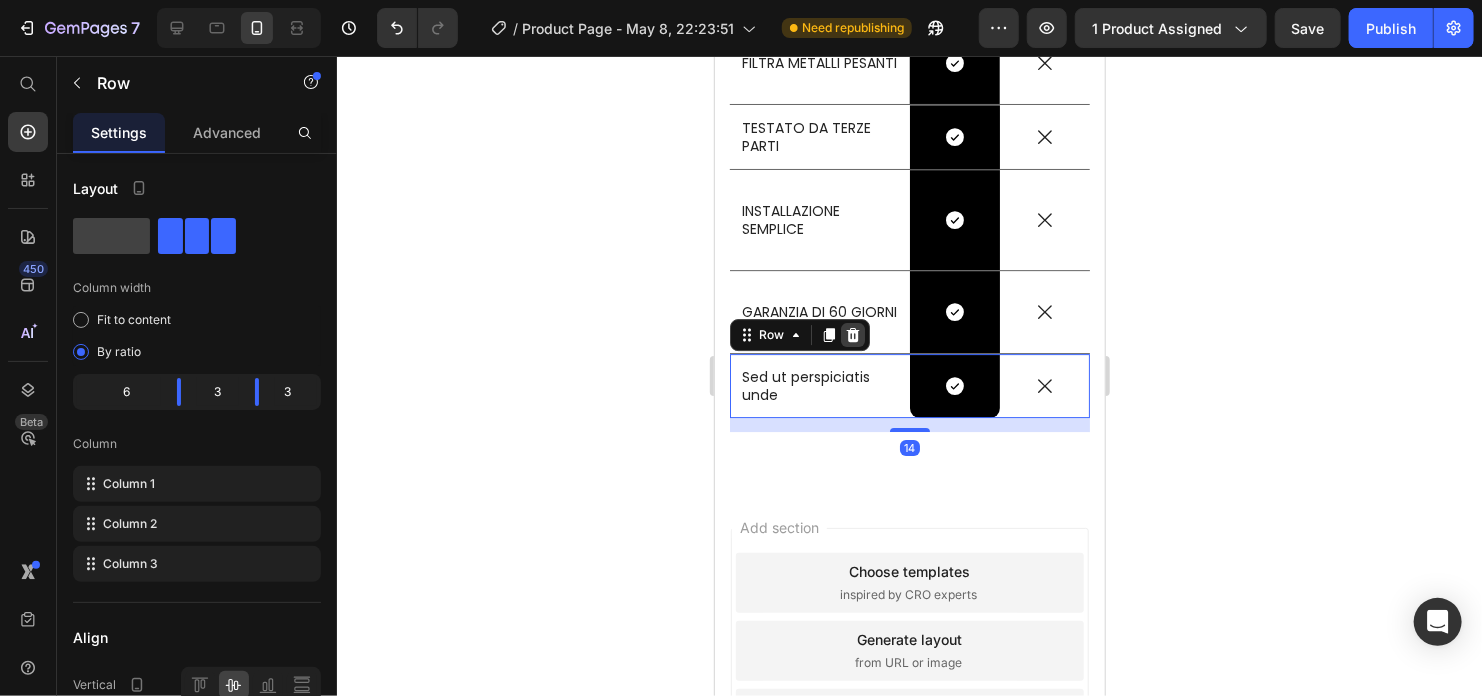 click 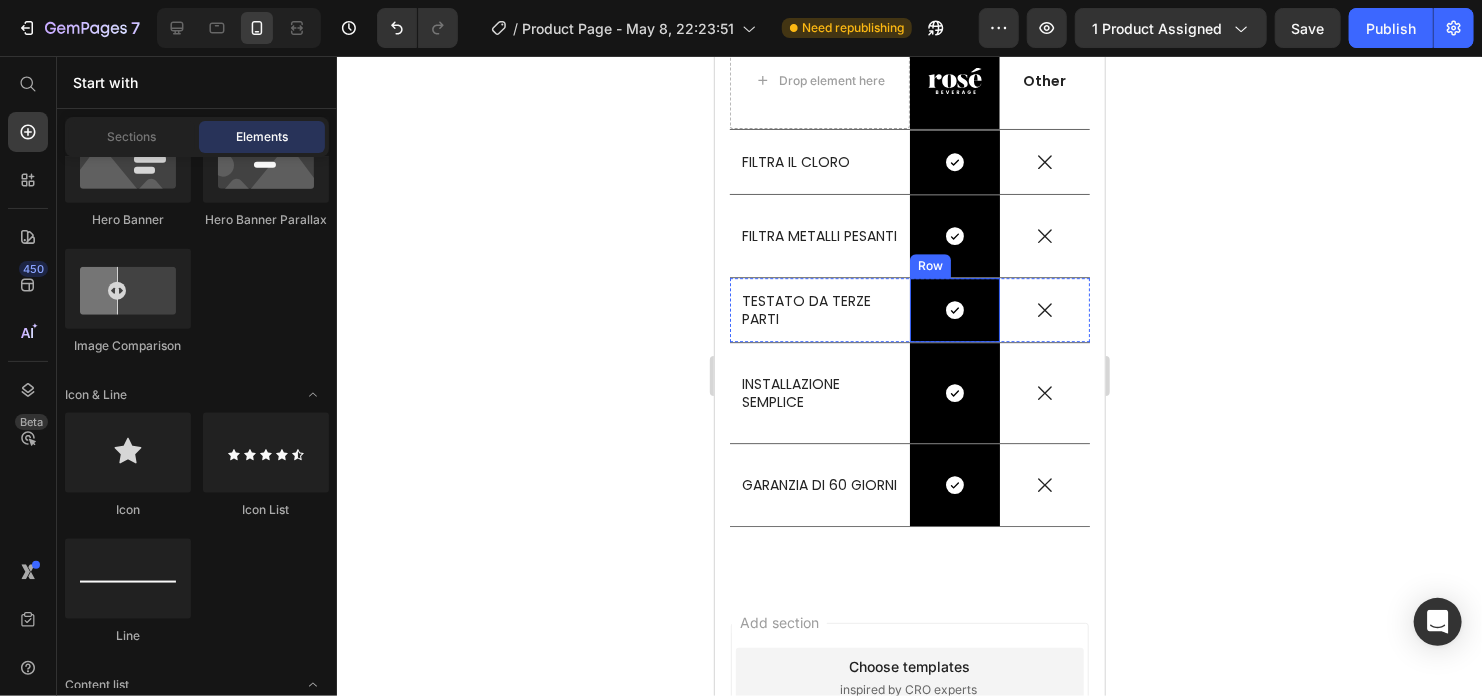 scroll, scrollTop: 10209, scrollLeft: 0, axis: vertical 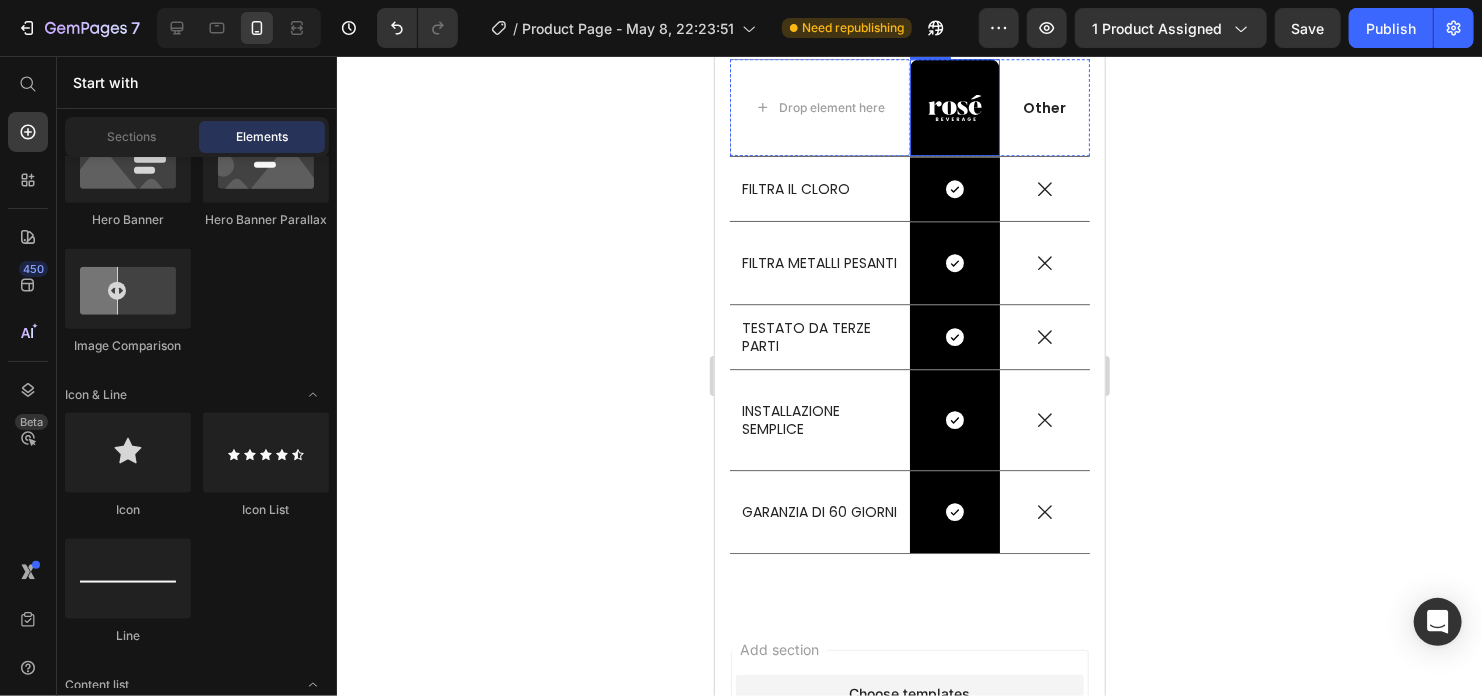 click on "Image Row" at bounding box center [954, 106] 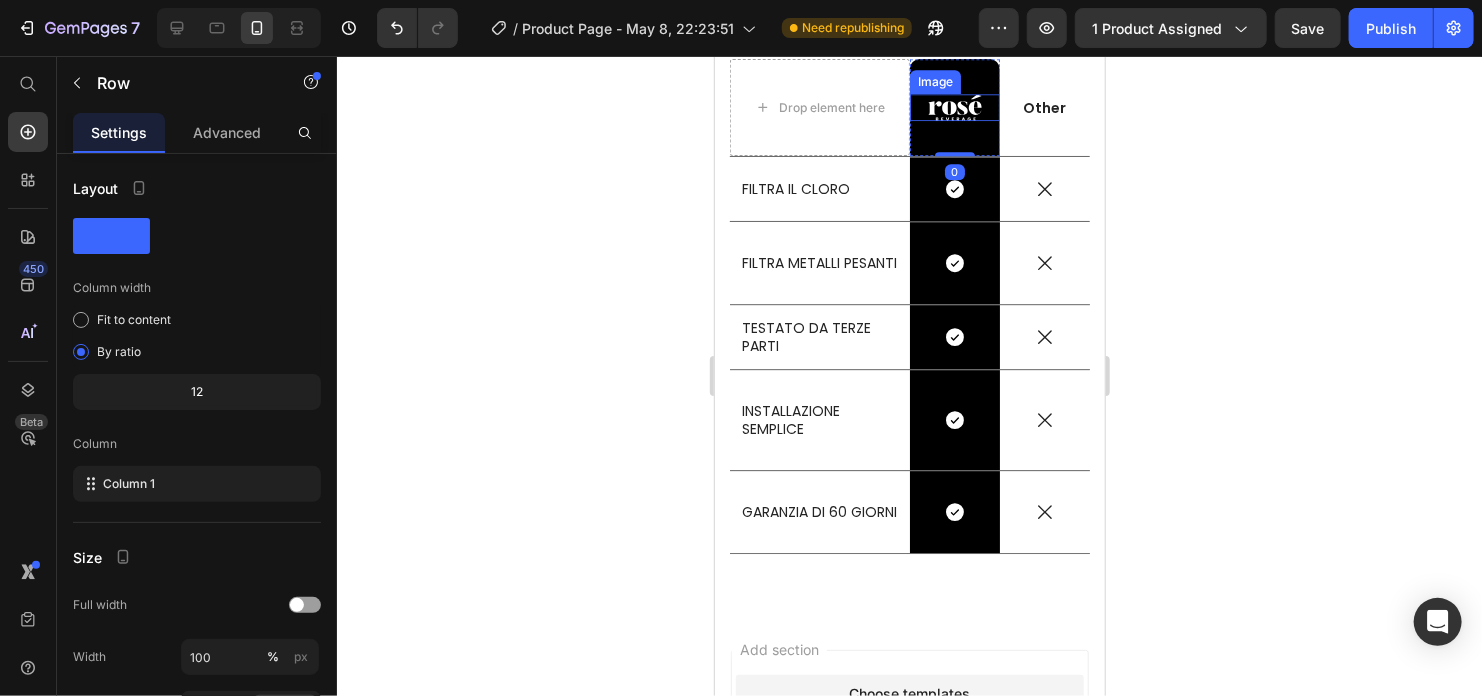 click at bounding box center [954, 106] 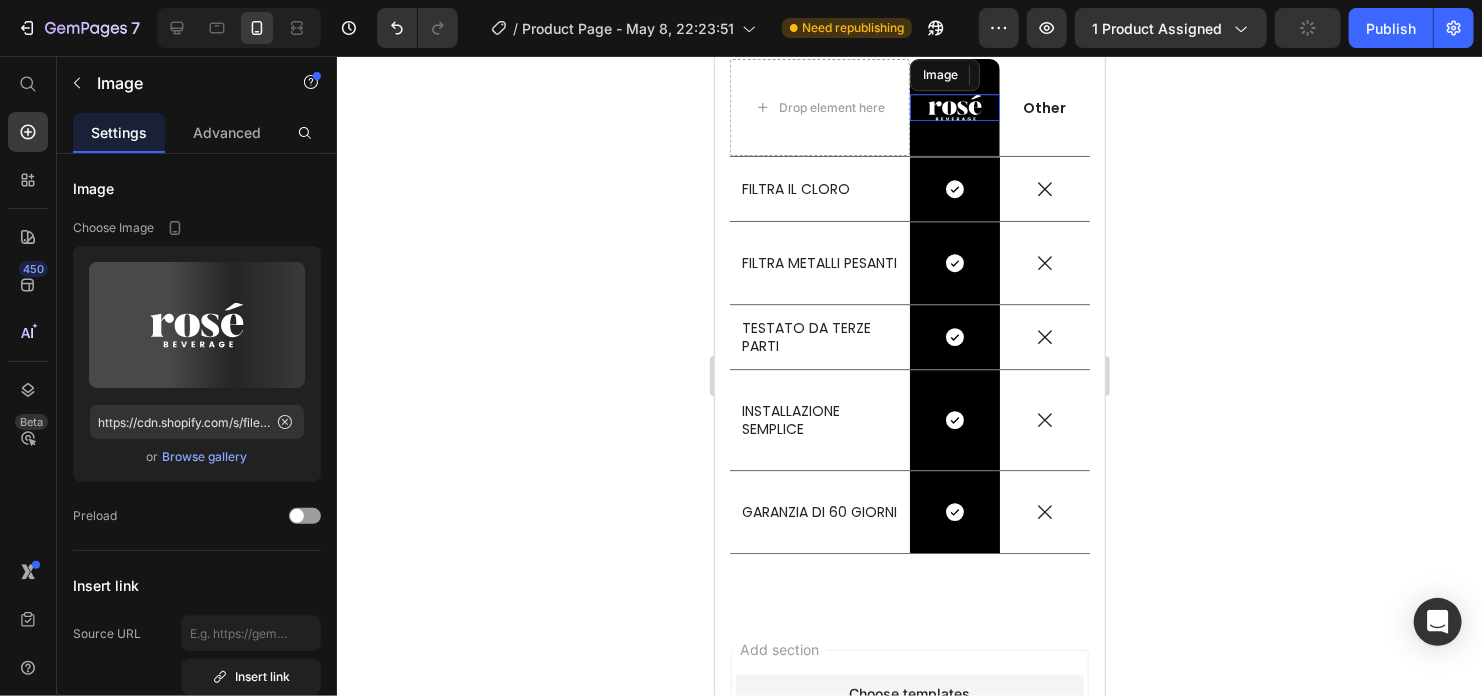 click 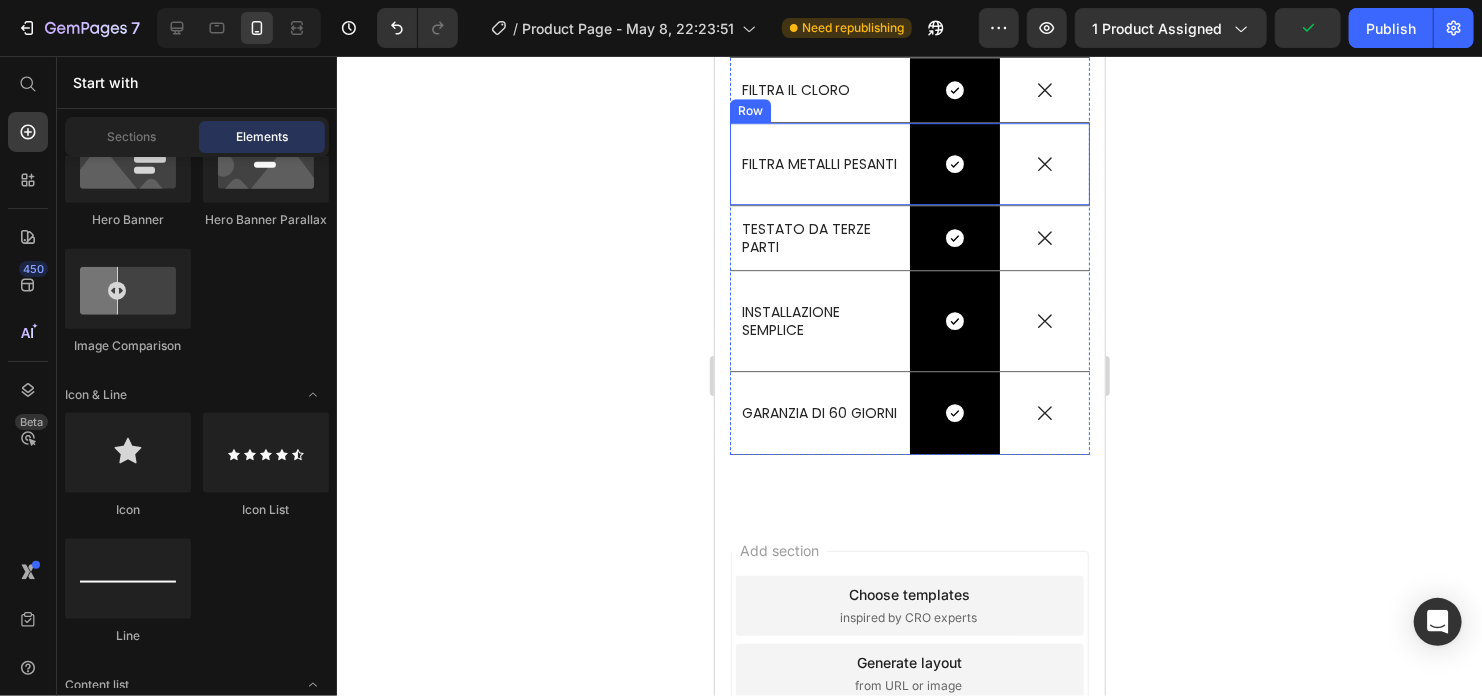scroll, scrollTop: 10309, scrollLeft: 0, axis: vertical 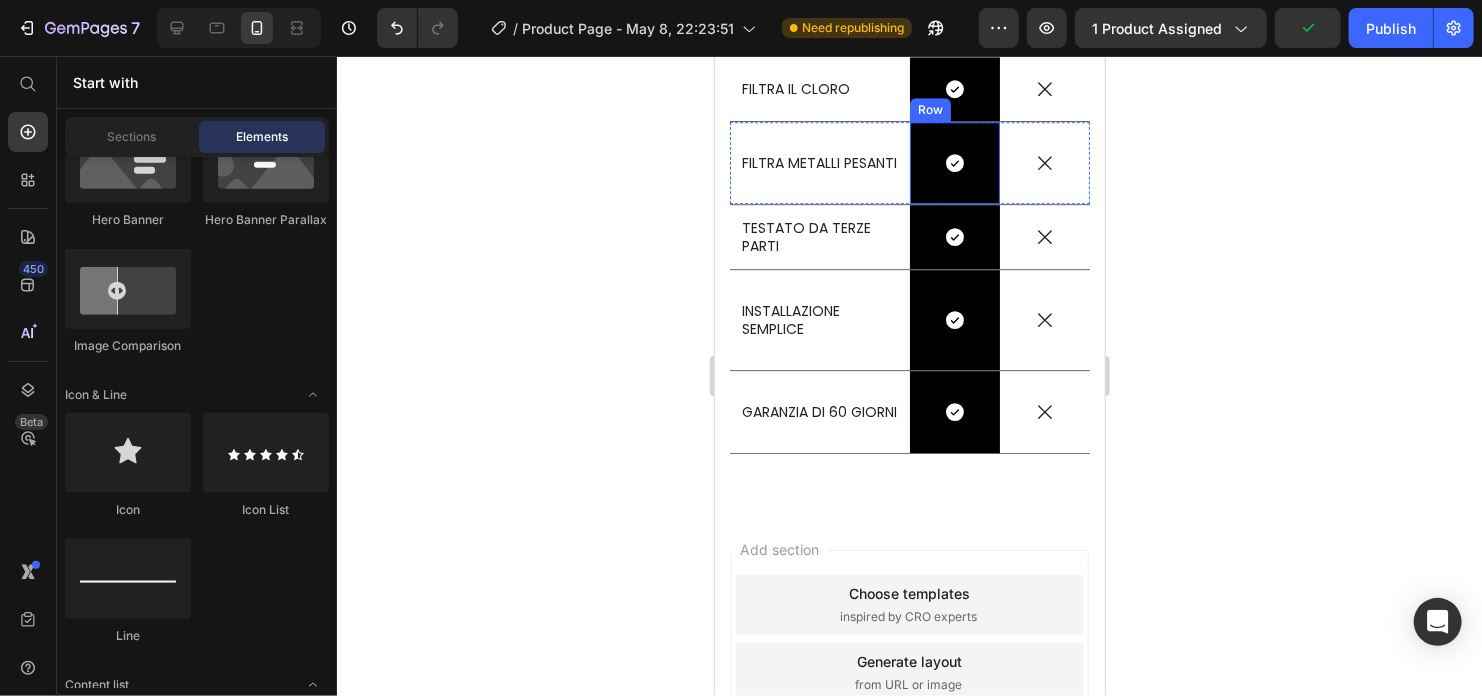 click on "Icon Row" at bounding box center (954, 162) 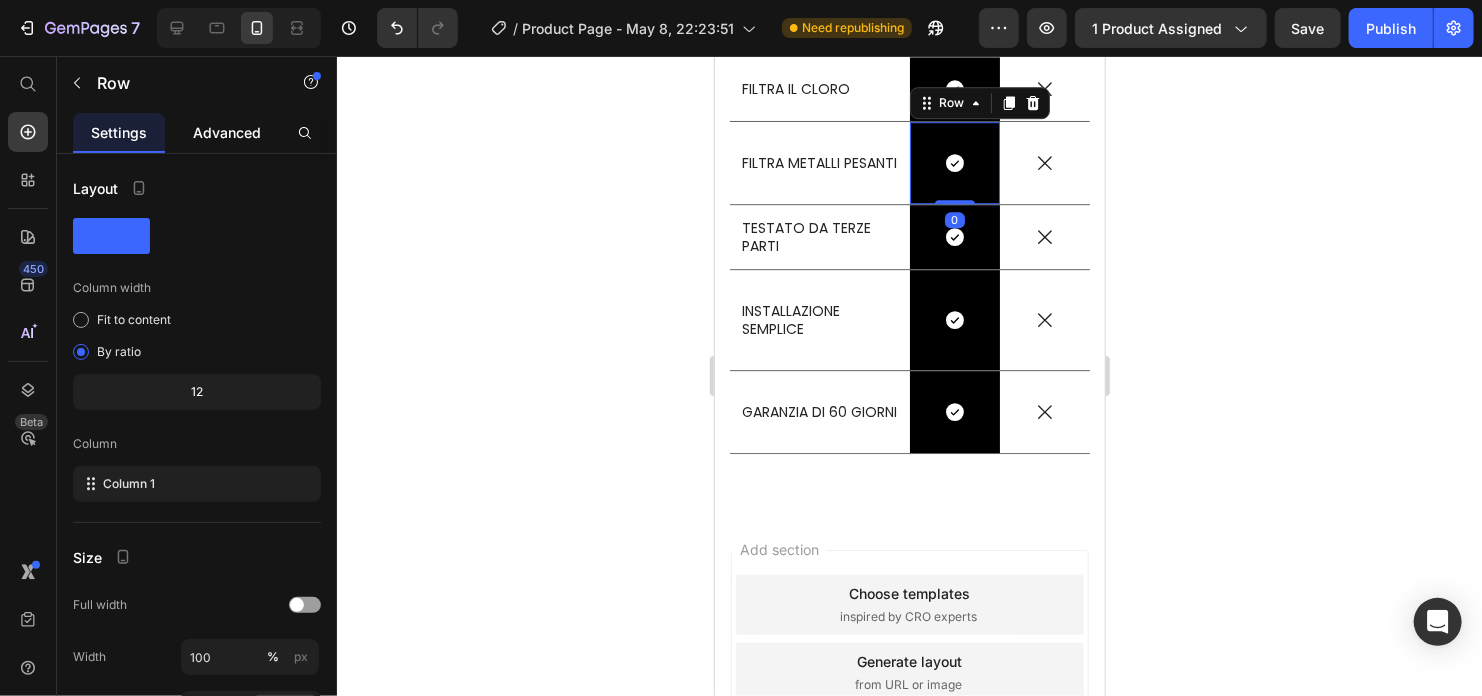 click on "Advanced" at bounding box center (227, 132) 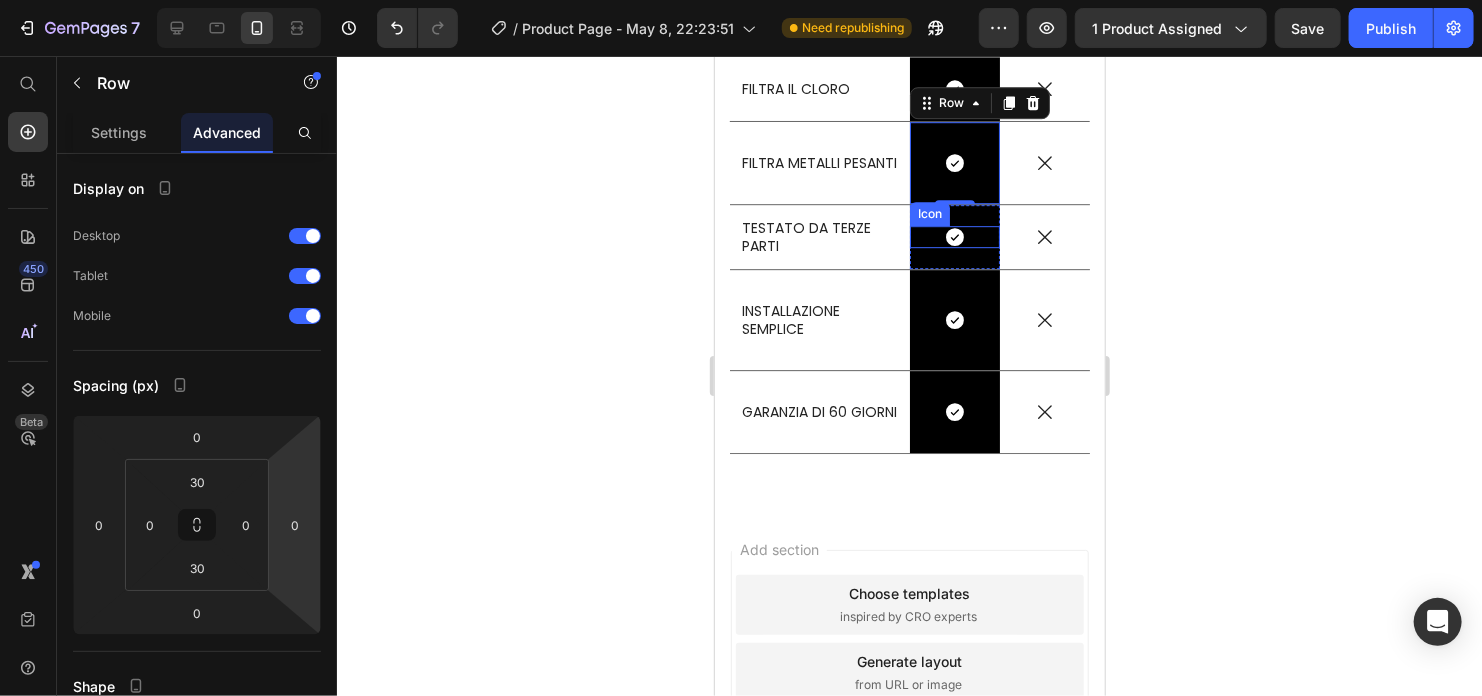 click on "Icon" at bounding box center (954, 236) 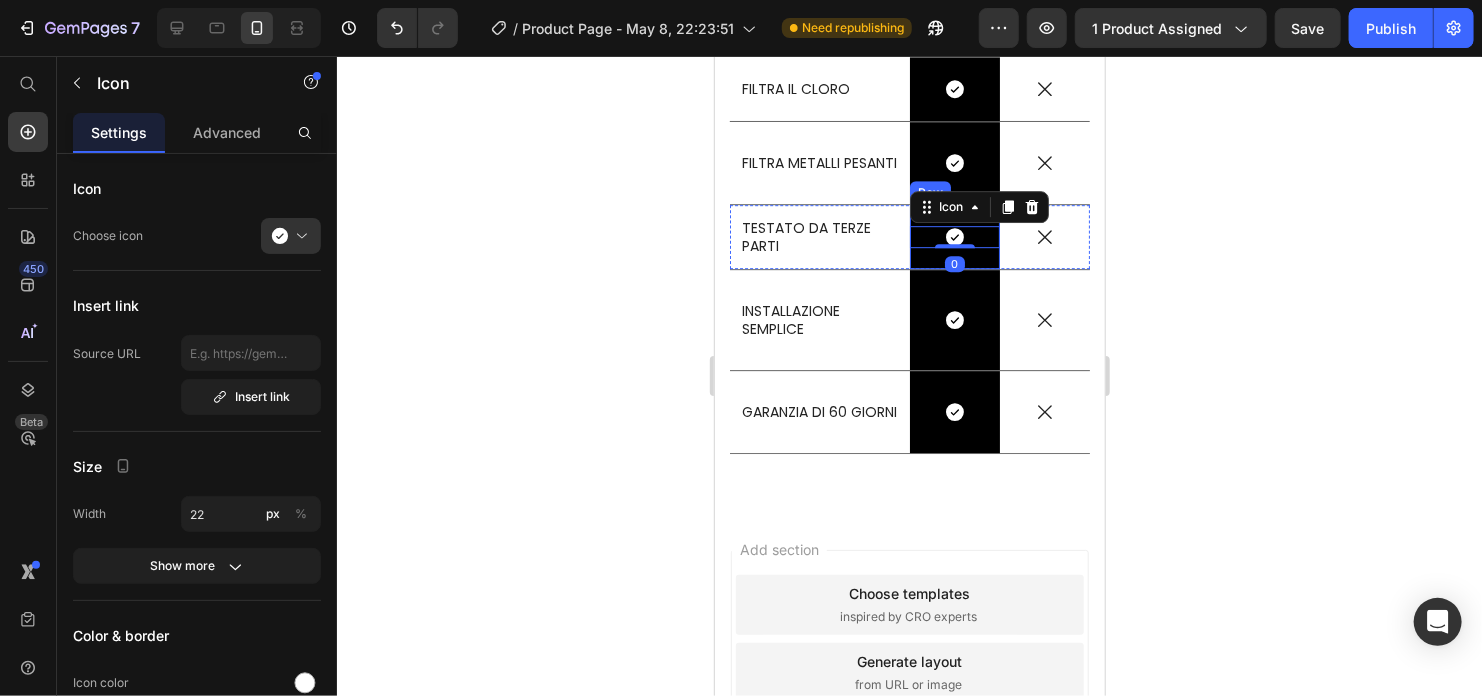 click on "Icon   0 Row" at bounding box center (954, 236) 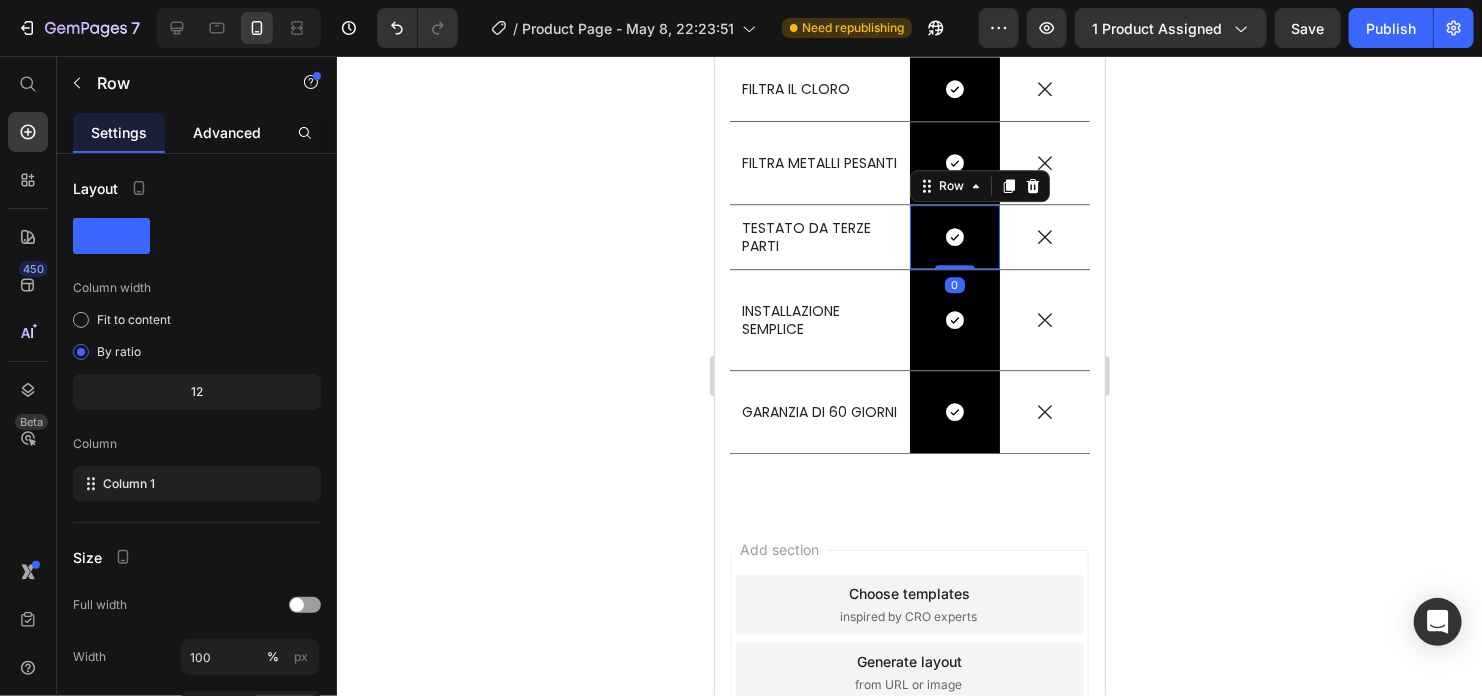 click on "Advanced" 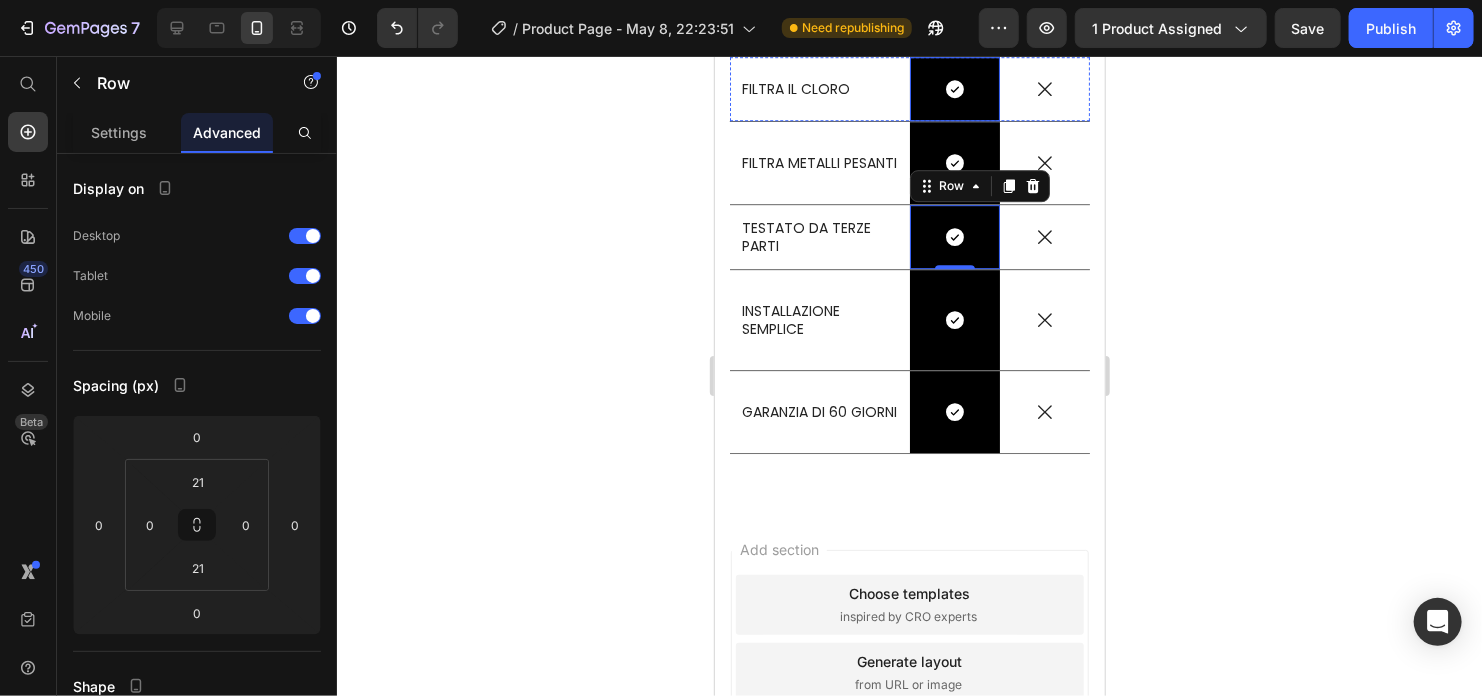click on "Icon Row" at bounding box center [954, 88] 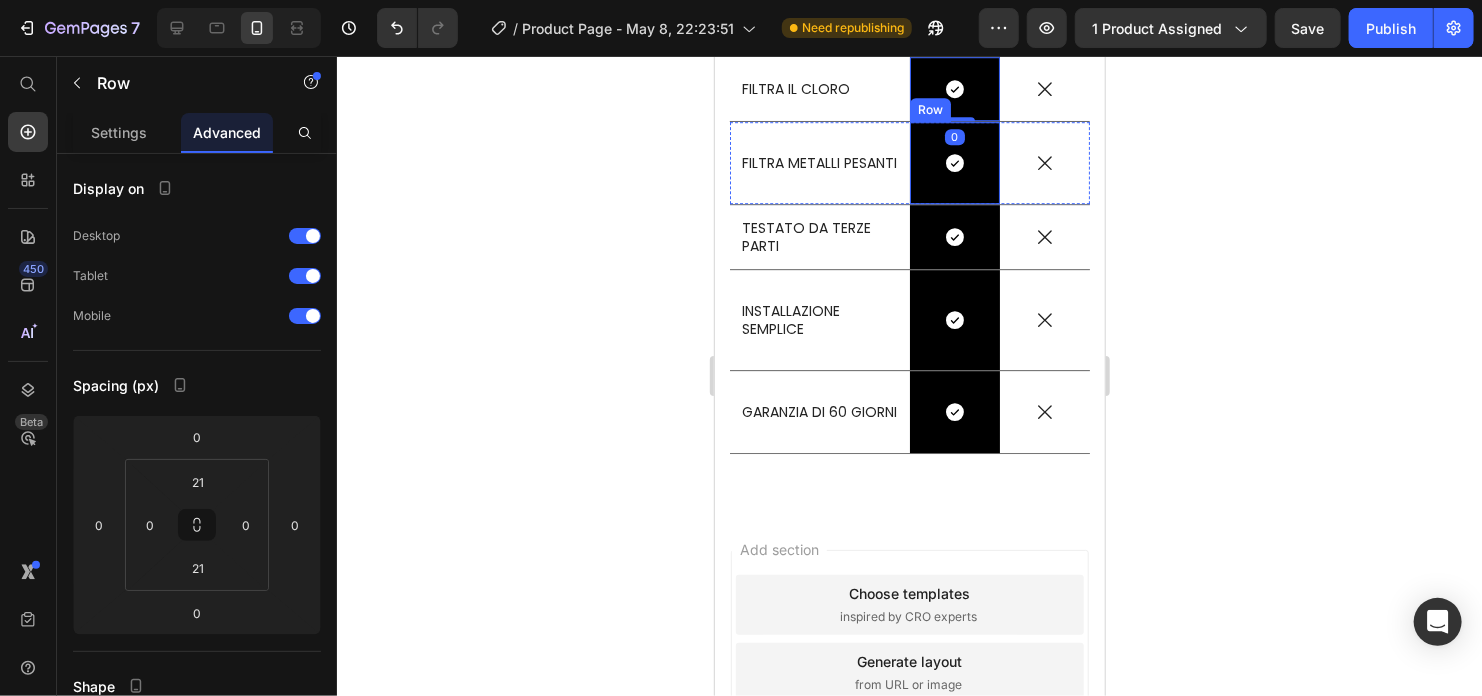 click on "Icon Row" at bounding box center (954, 162) 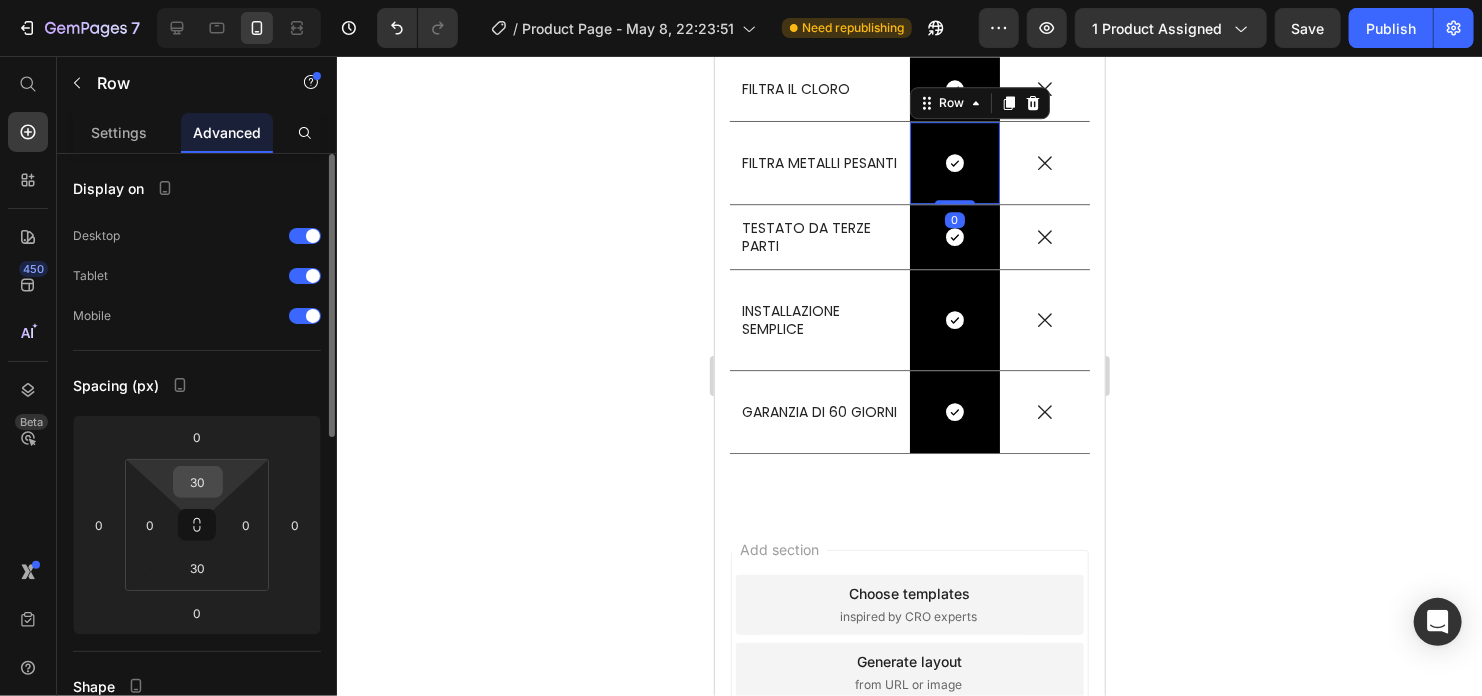 click on "30" at bounding box center (198, 482) 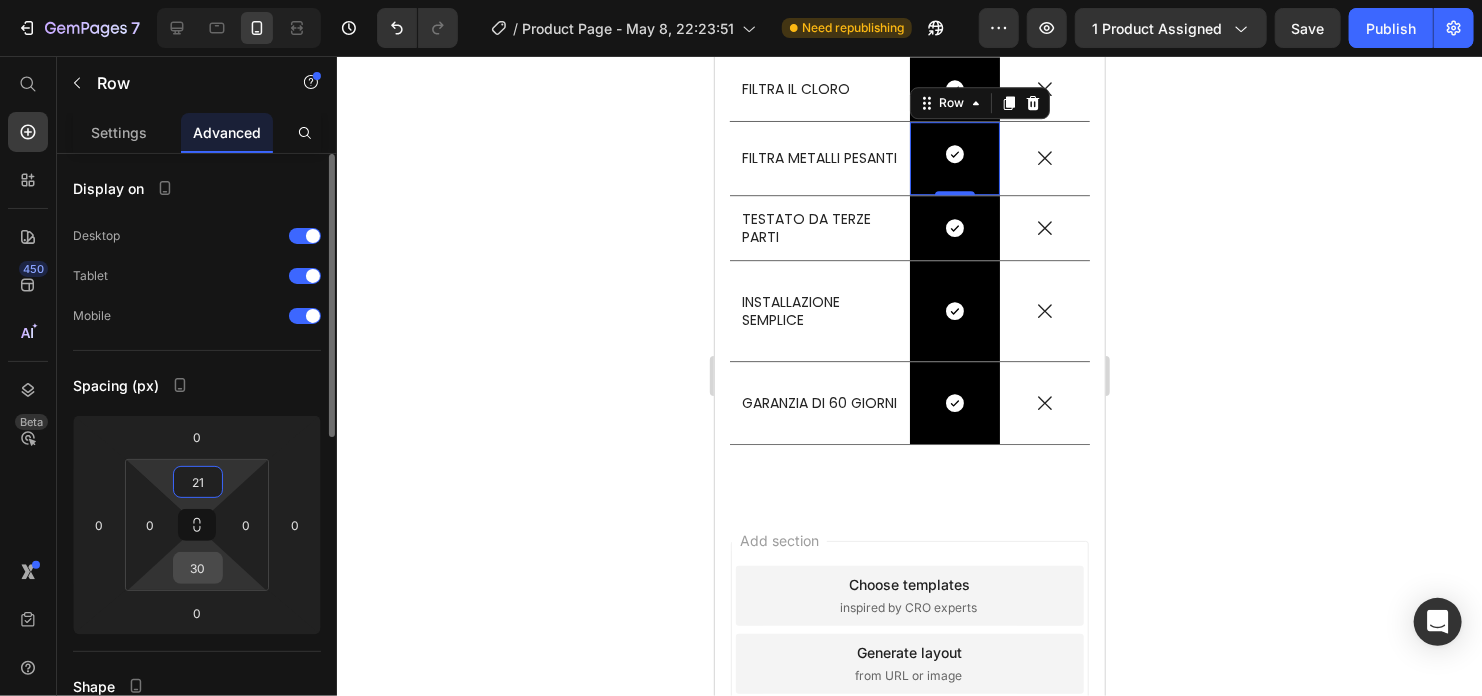 type on "21" 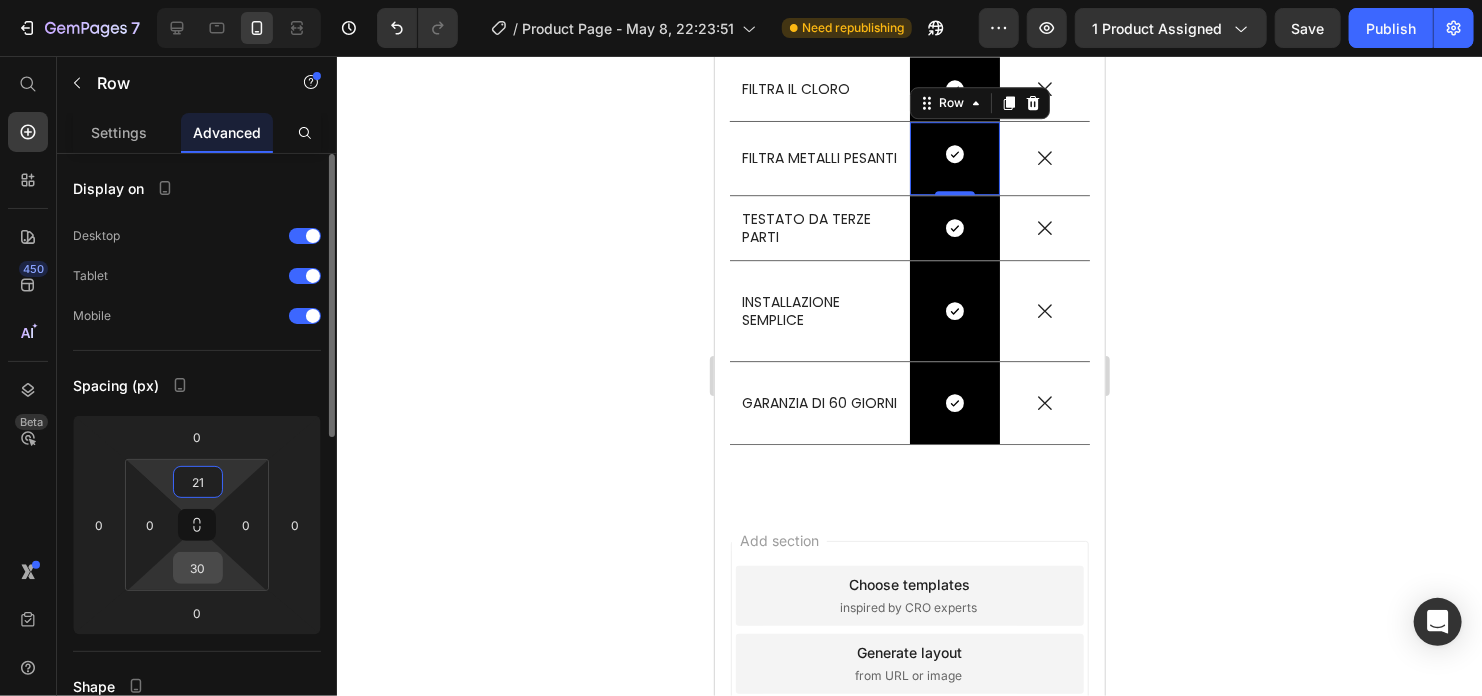 click on "30" at bounding box center [198, 568] 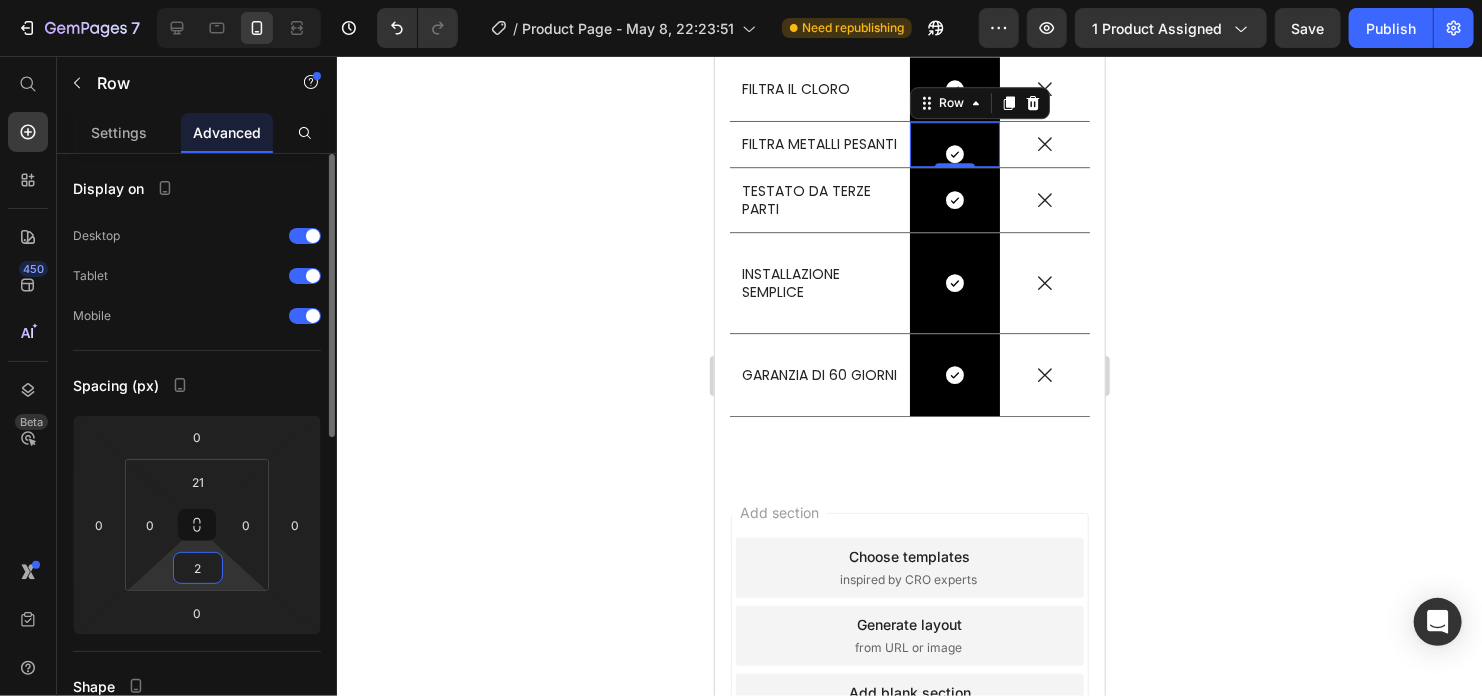 type on "21" 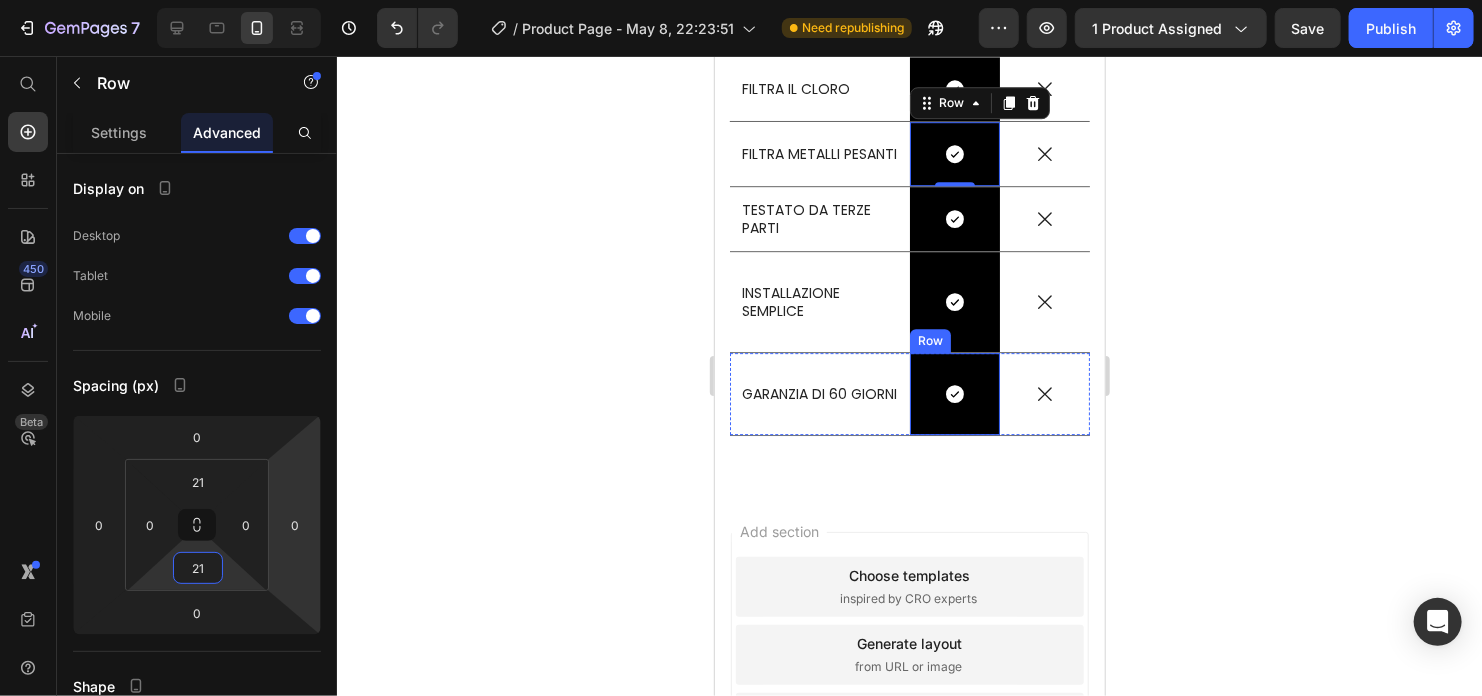 click on "Row" at bounding box center (929, 340) 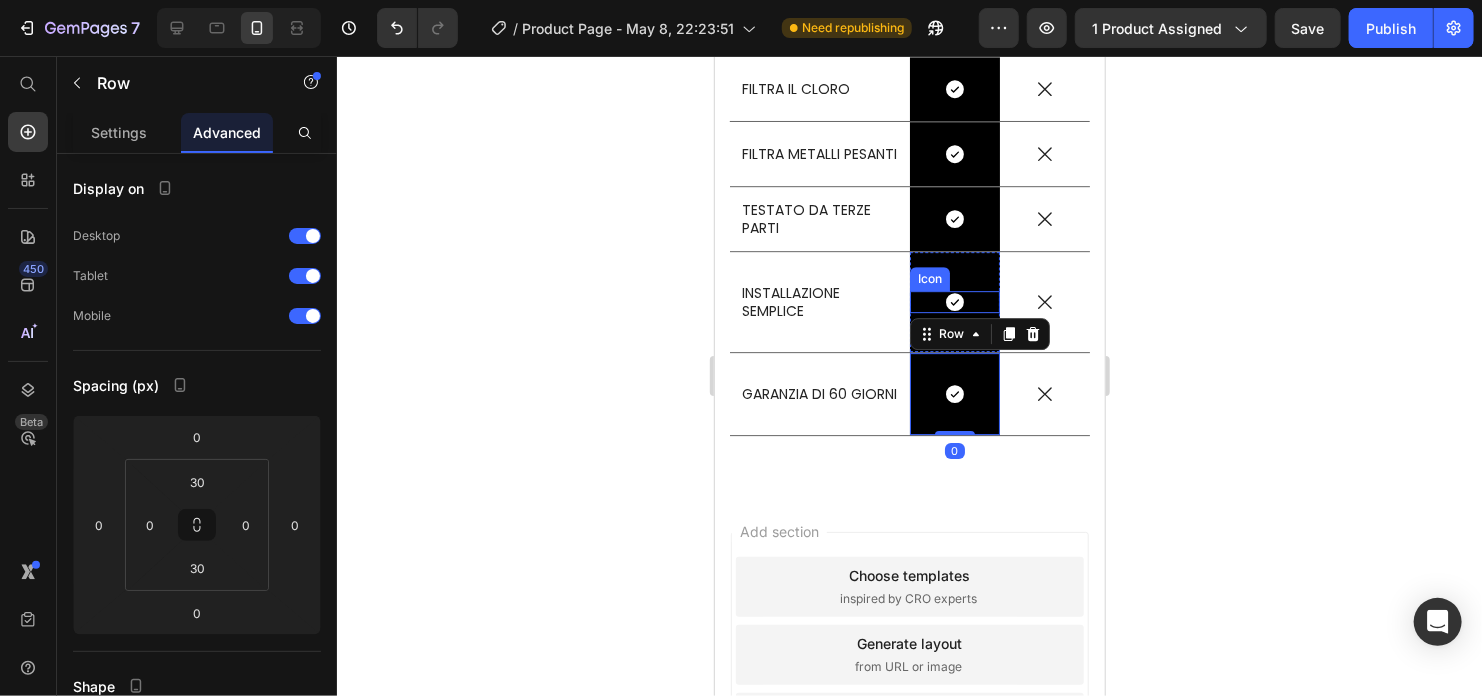 click on "Icon" at bounding box center [954, 301] 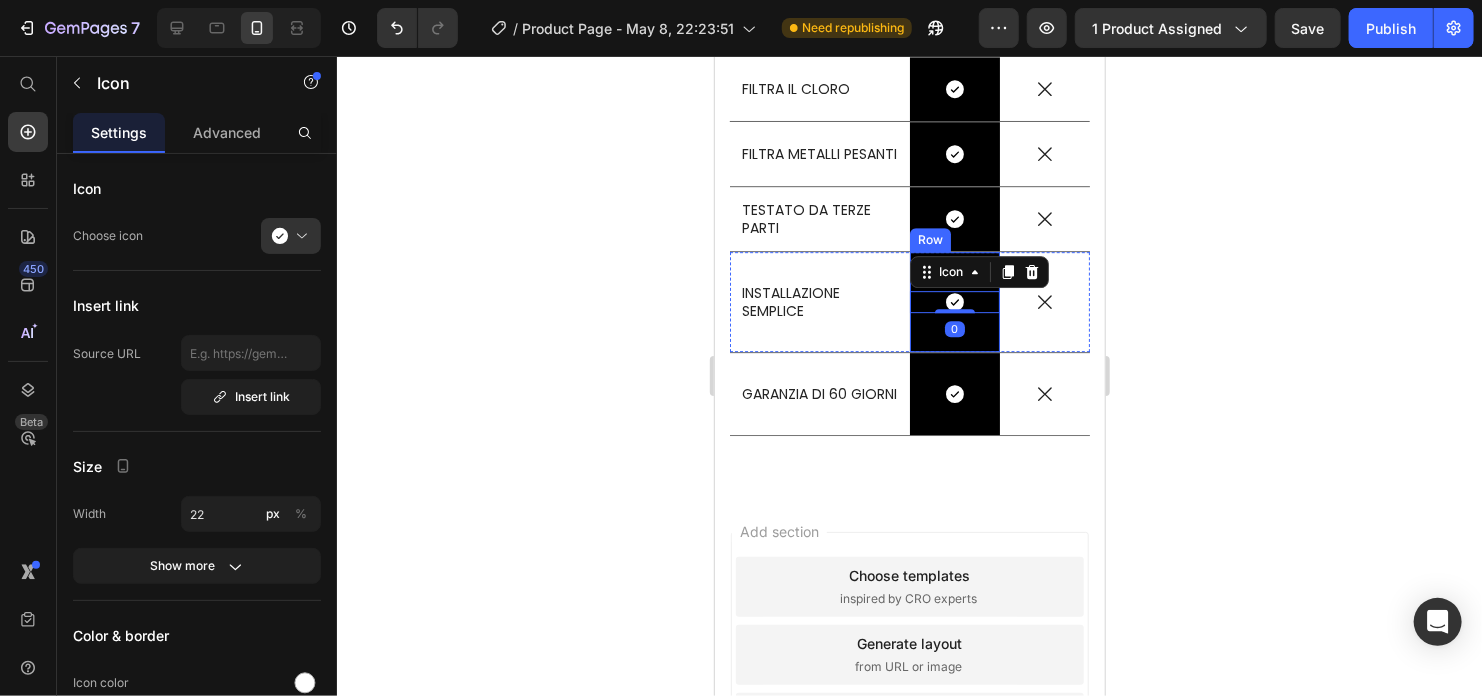 click on "Icon   0 Row" at bounding box center (954, 301) 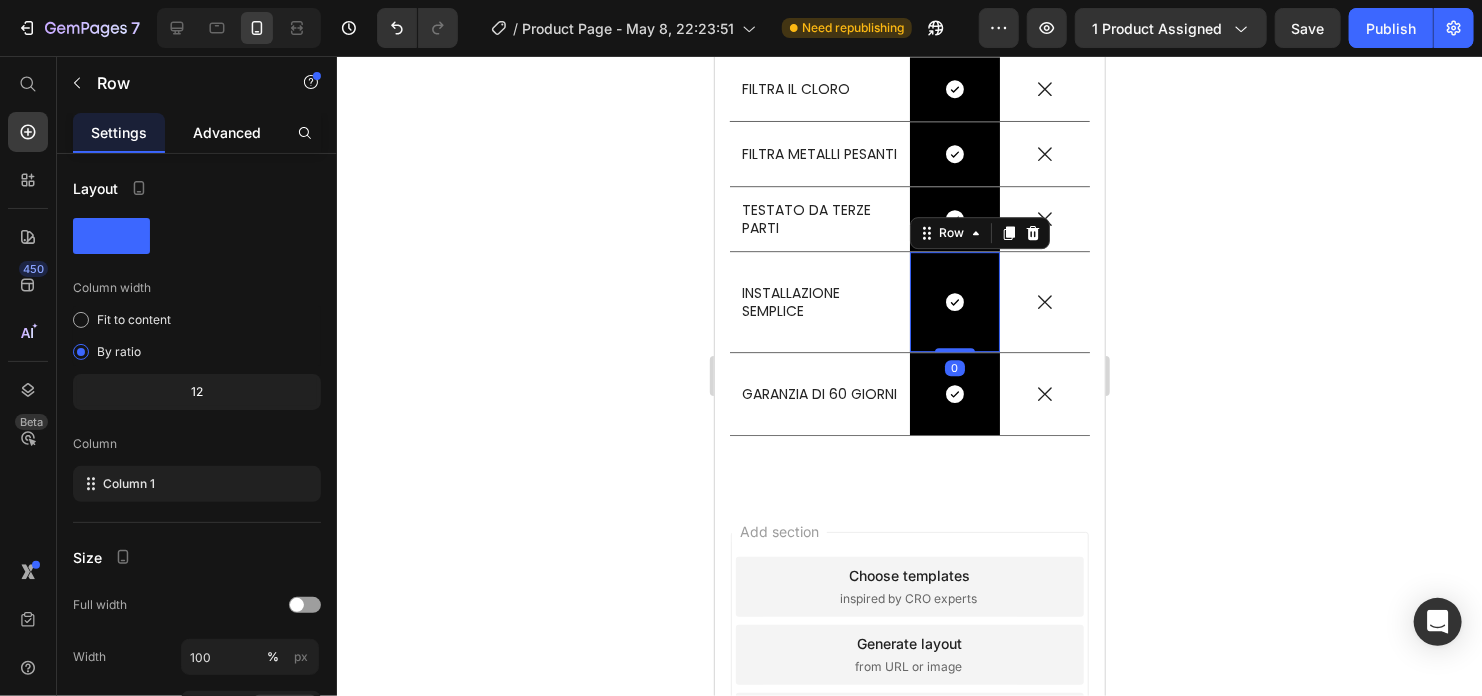click on "Advanced" at bounding box center [227, 132] 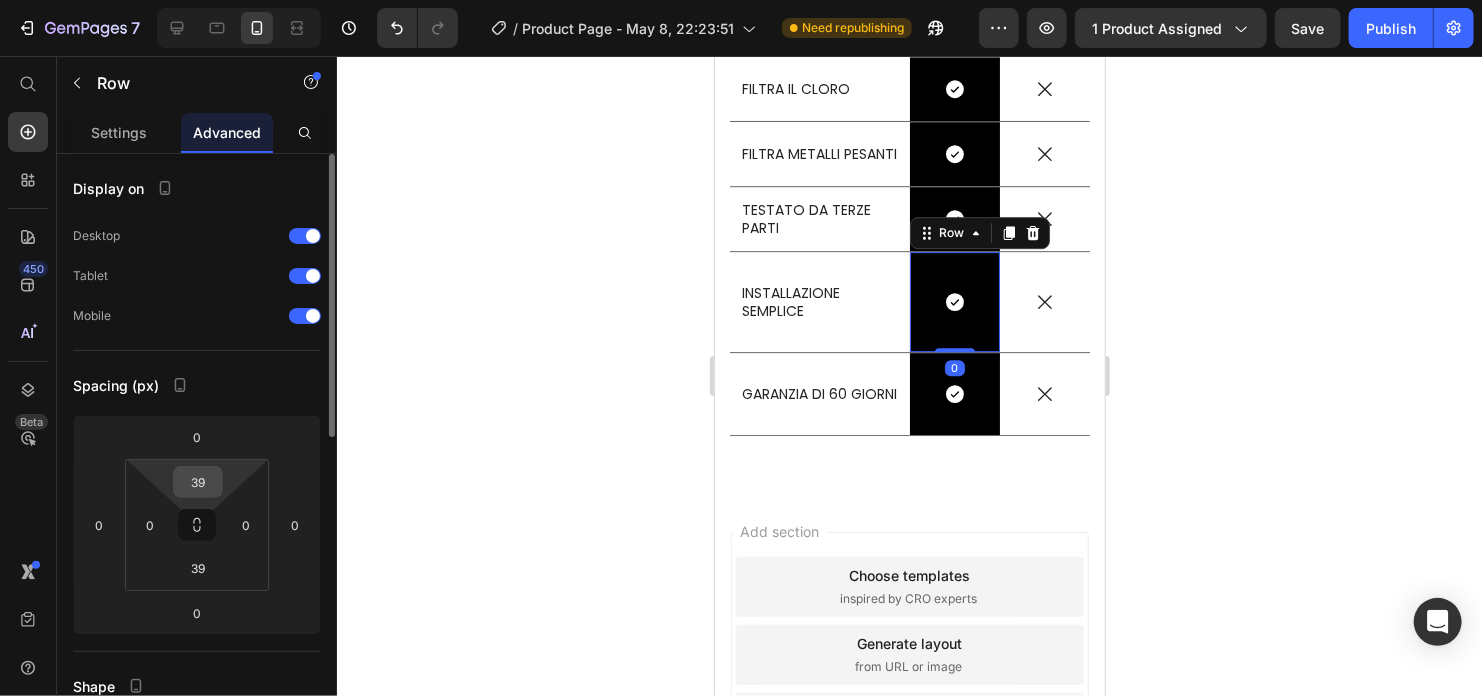 click on "39" at bounding box center [198, 482] 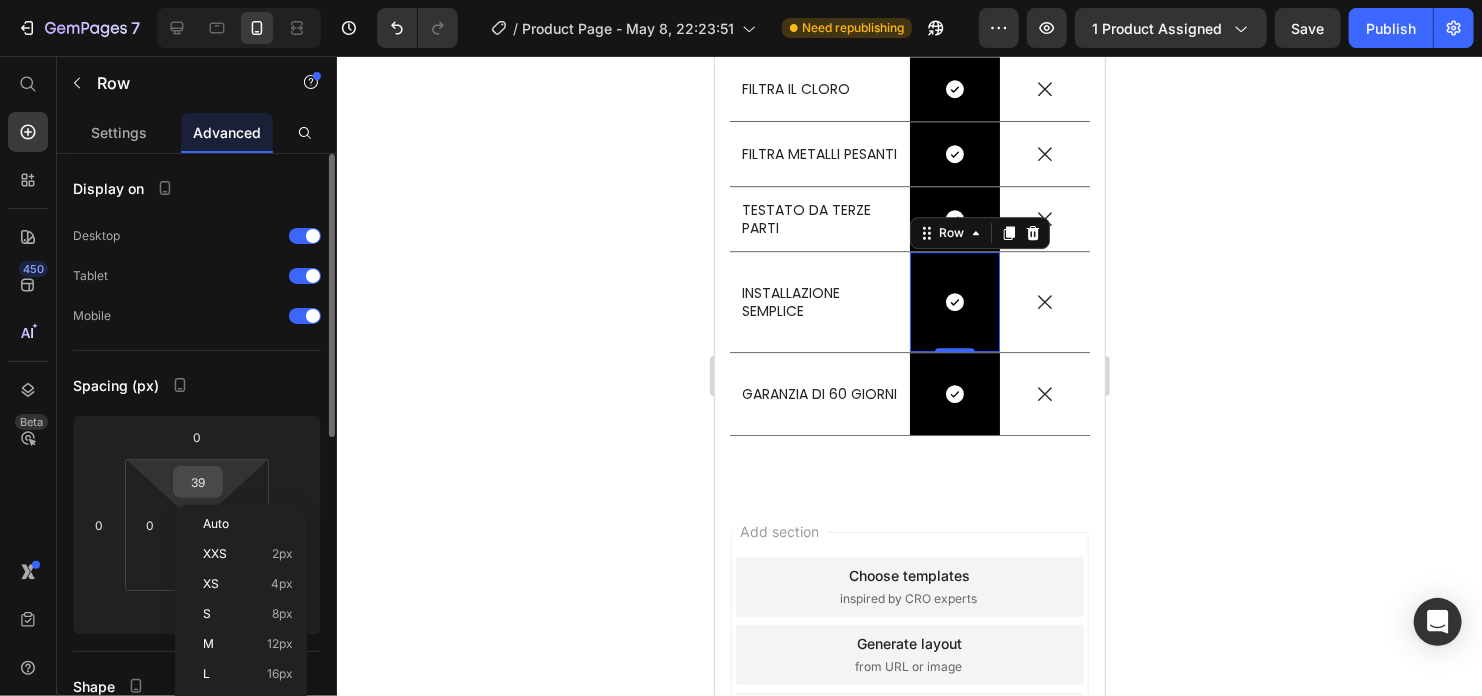 click on "39" at bounding box center (198, 482) 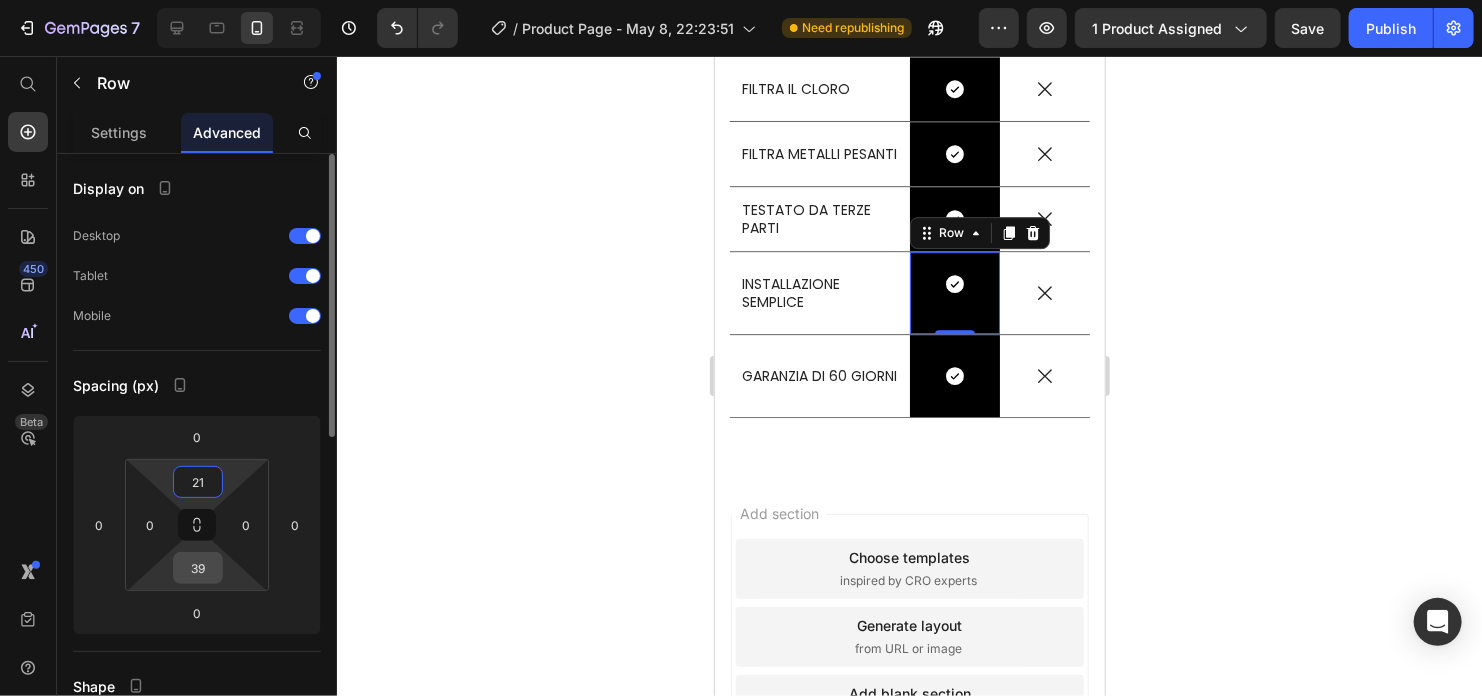 type on "21" 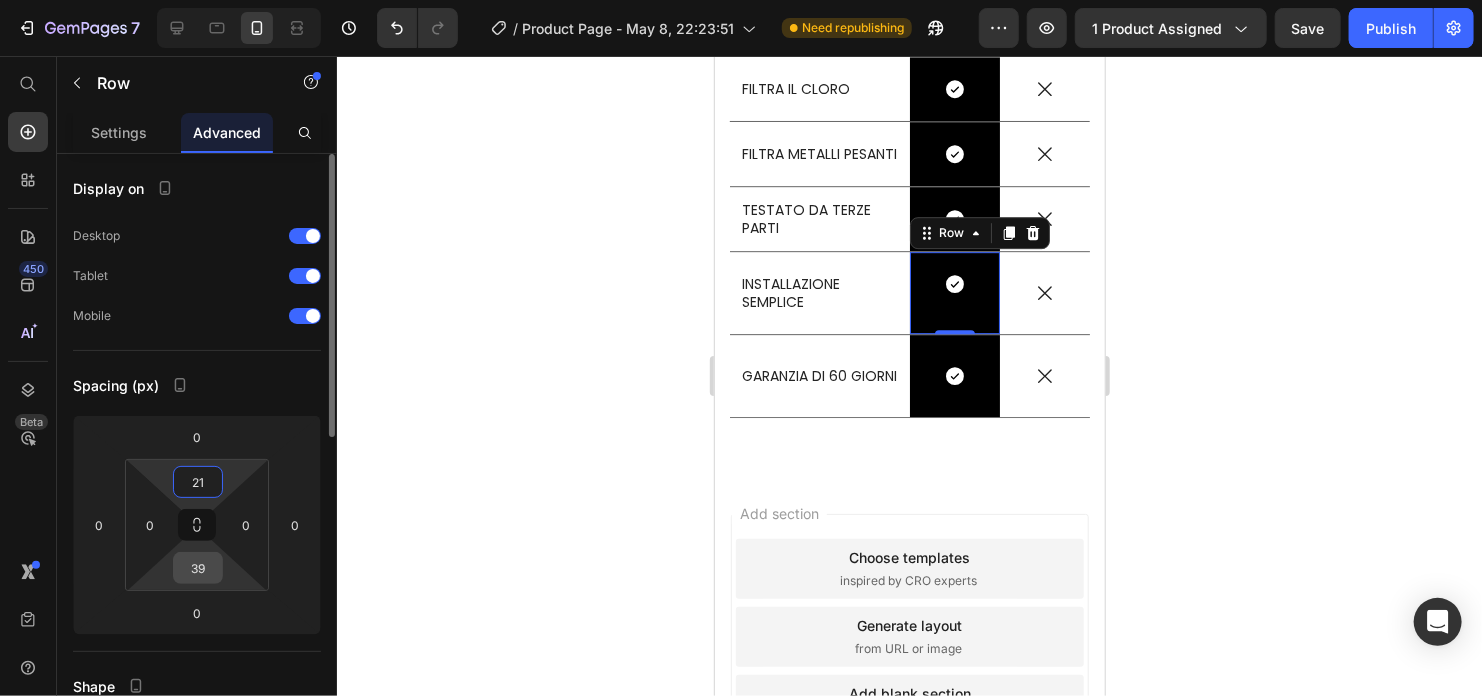 click on "39" at bounding box center (198, 568) 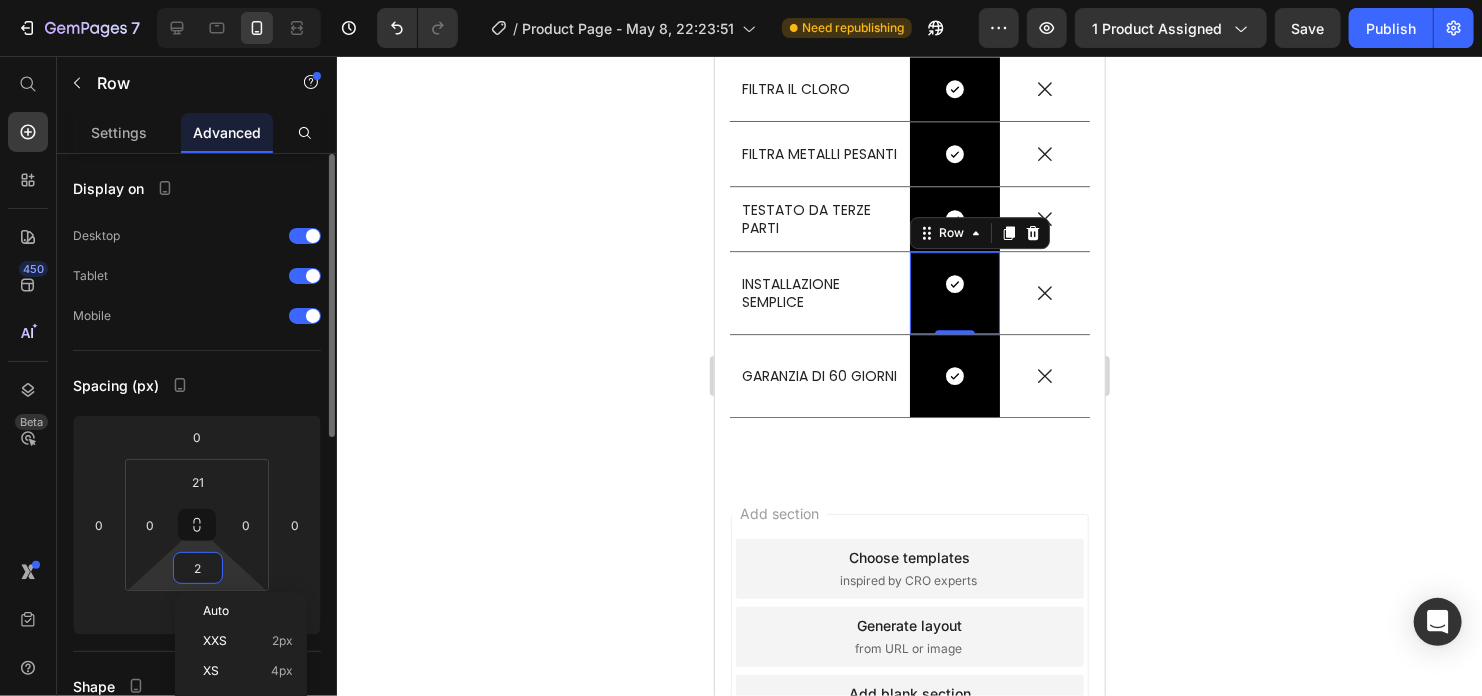 type on "21" 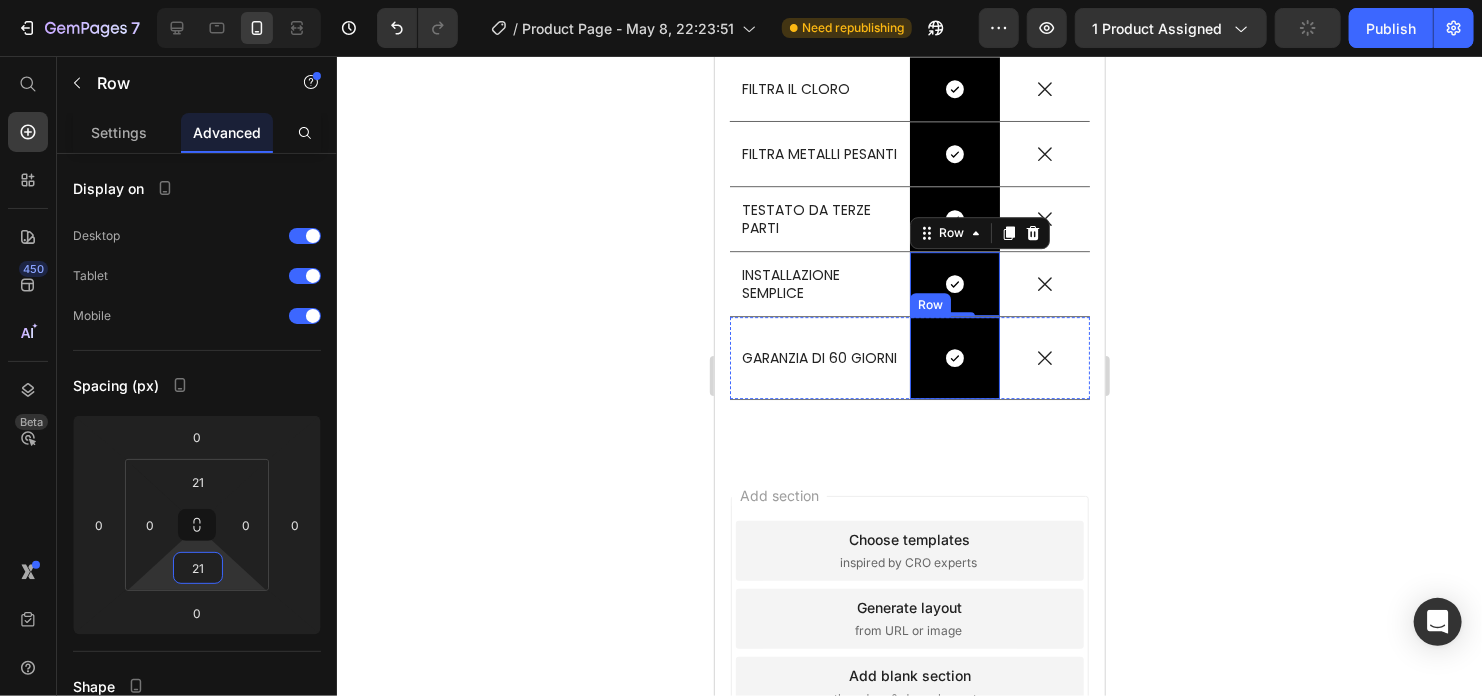 click on "Icon Row" at bounding box center (954, 357) 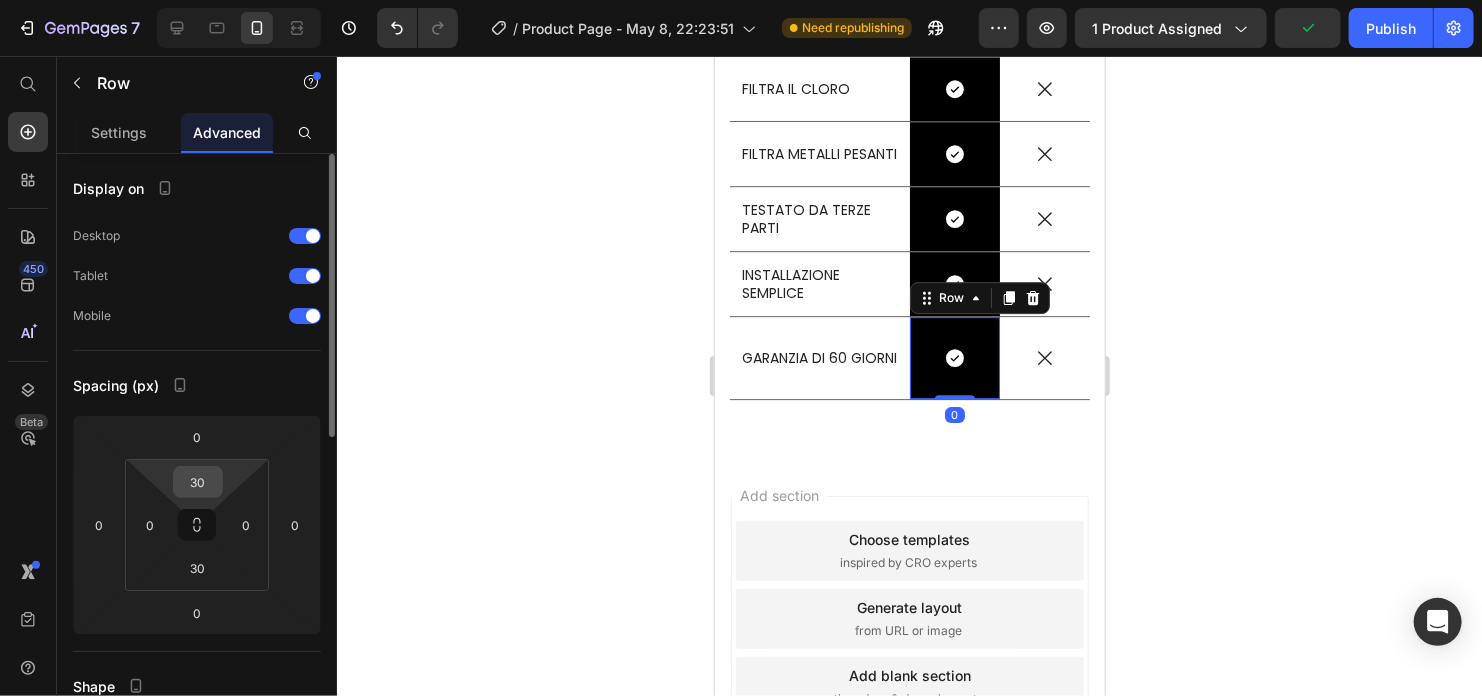 click on "30" at bounding box center [198, 482] 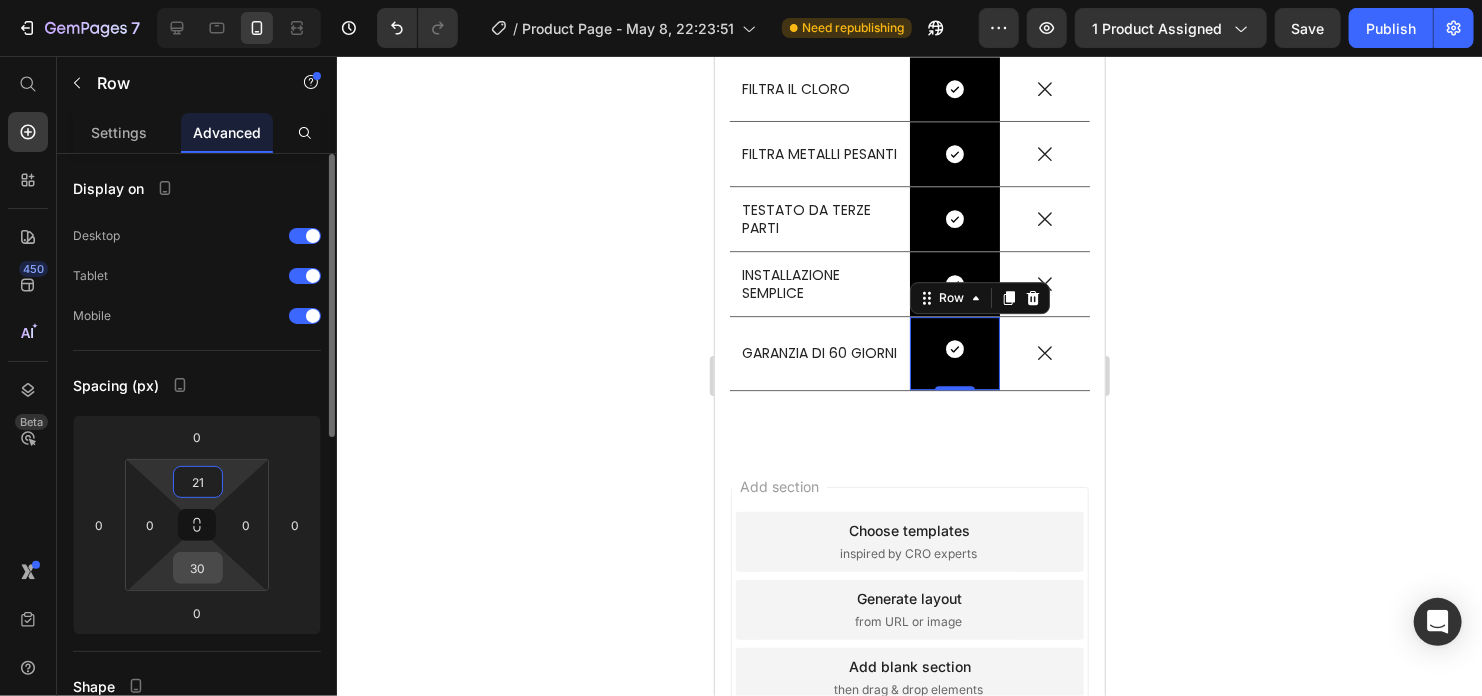 type on "21" 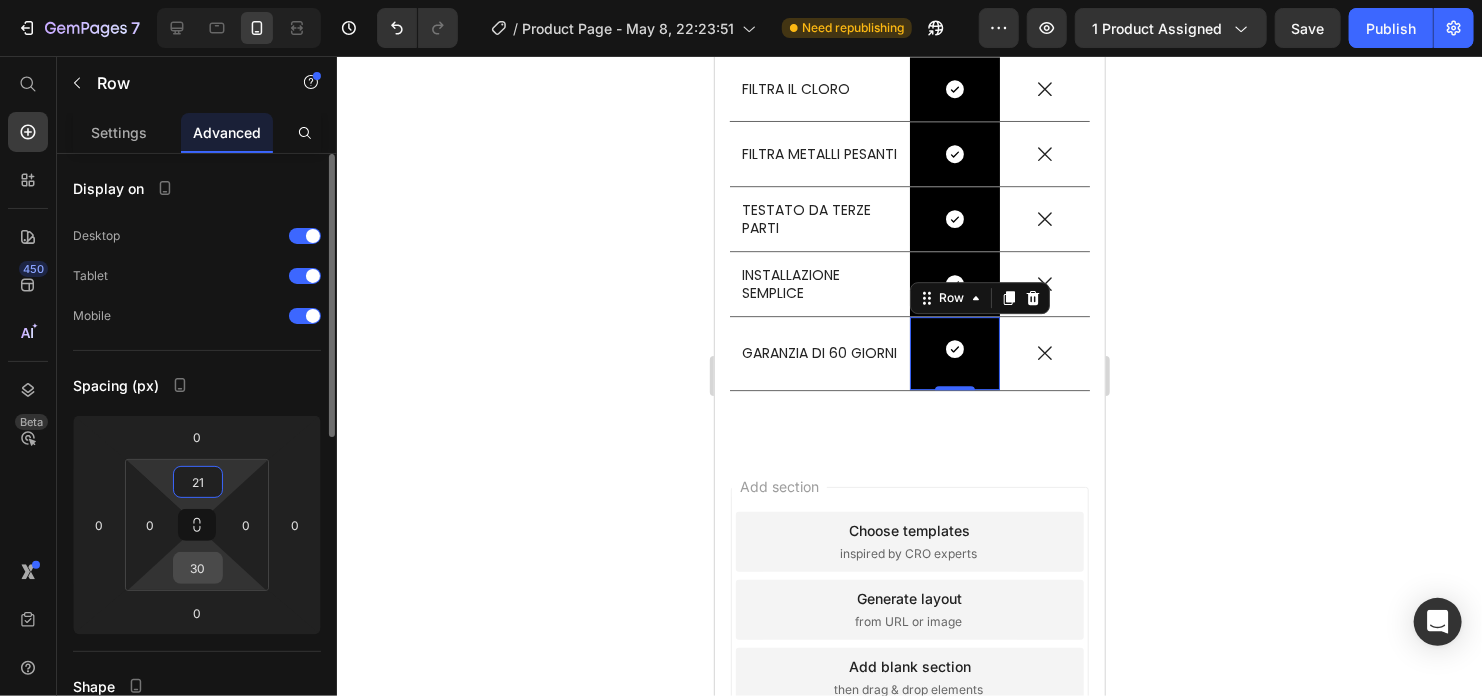 click on "30" at bounding box center (198, 568) 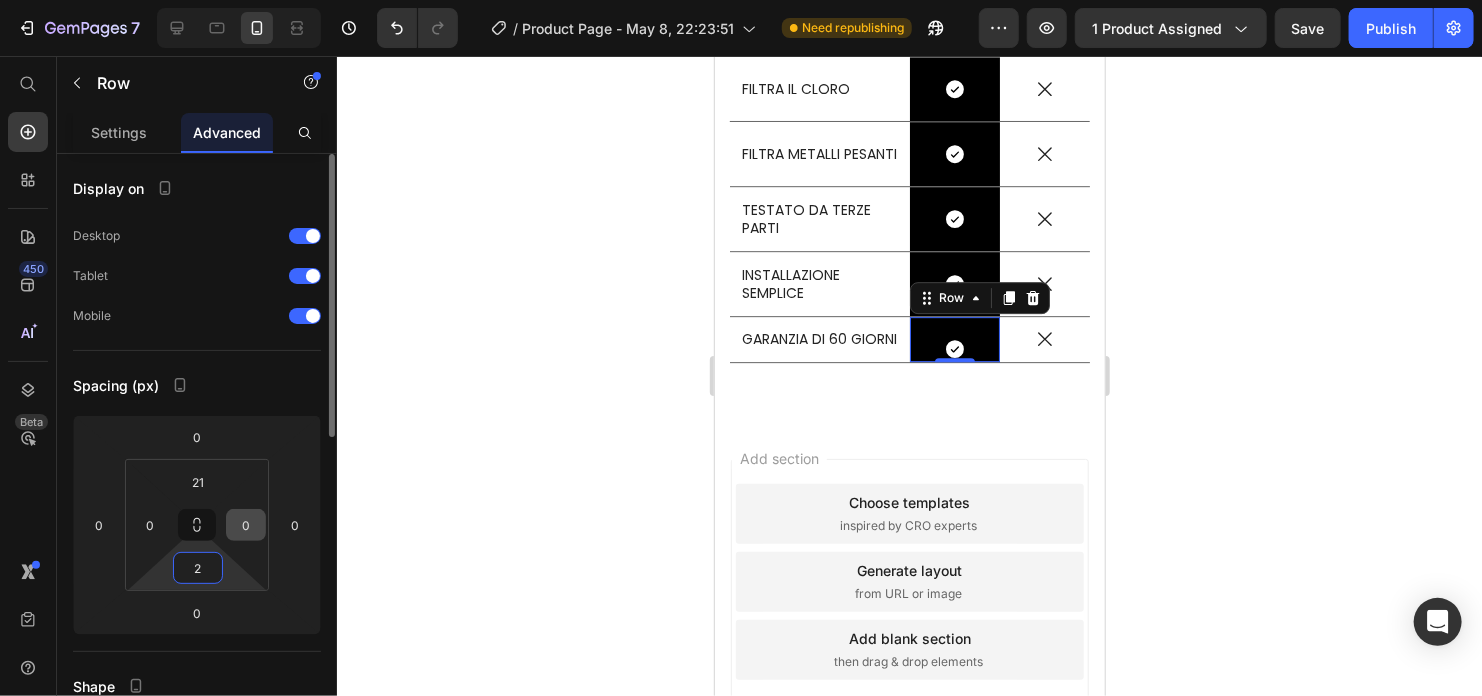 type on "21" 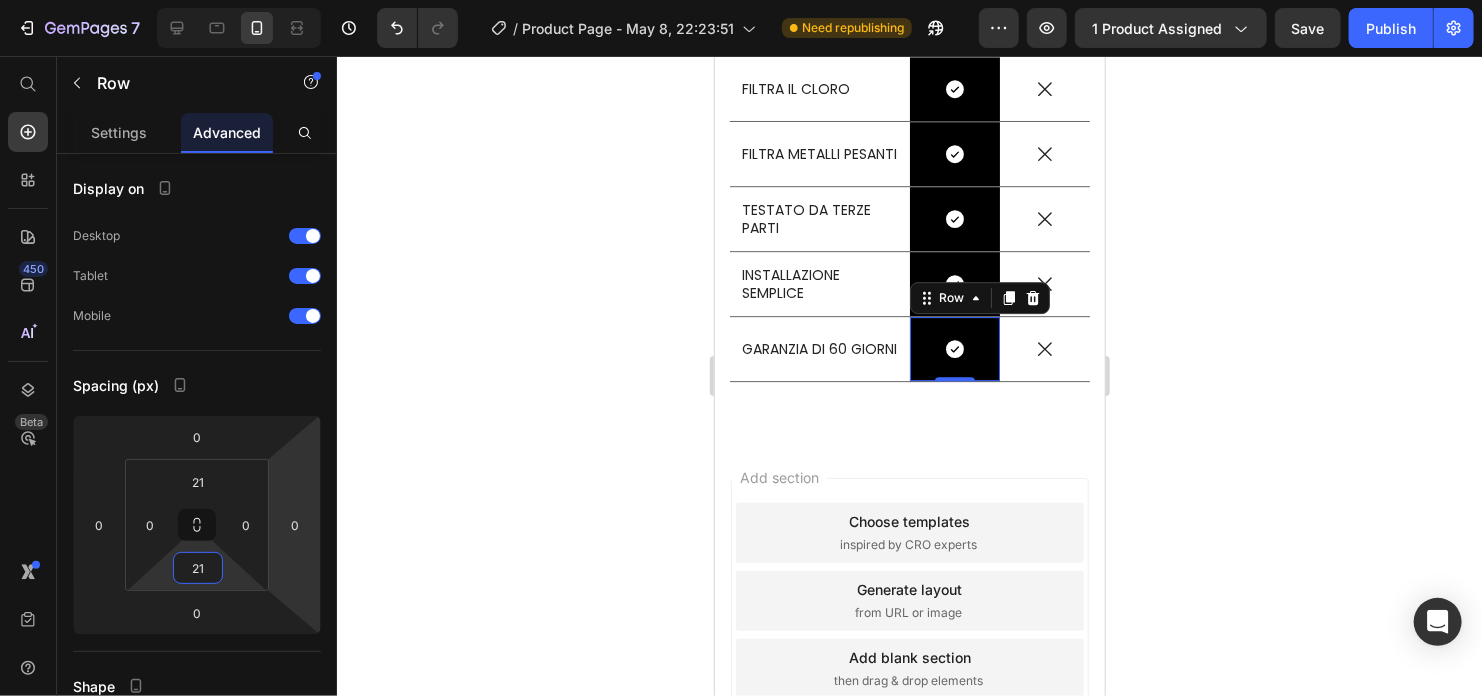 click 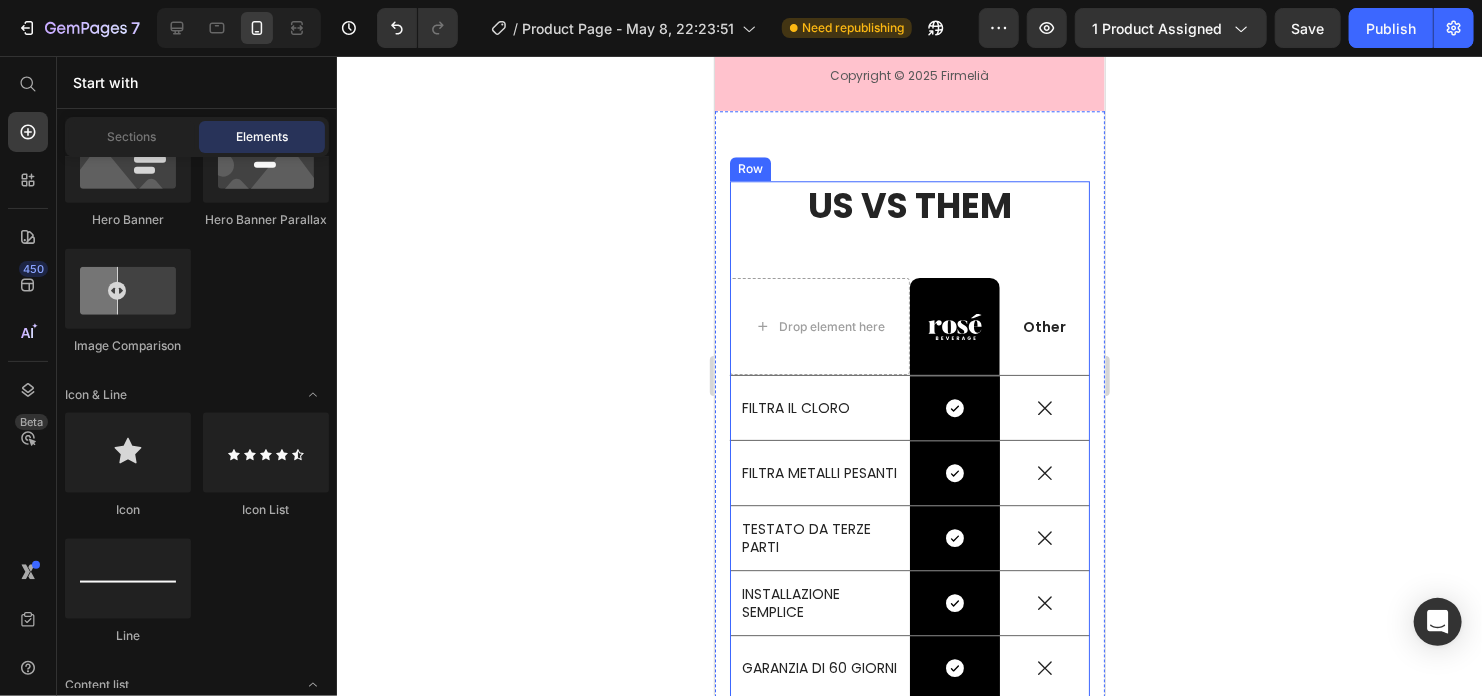 scroll, scrollTop: 10009, scrollLeft: 0, axis: vertical 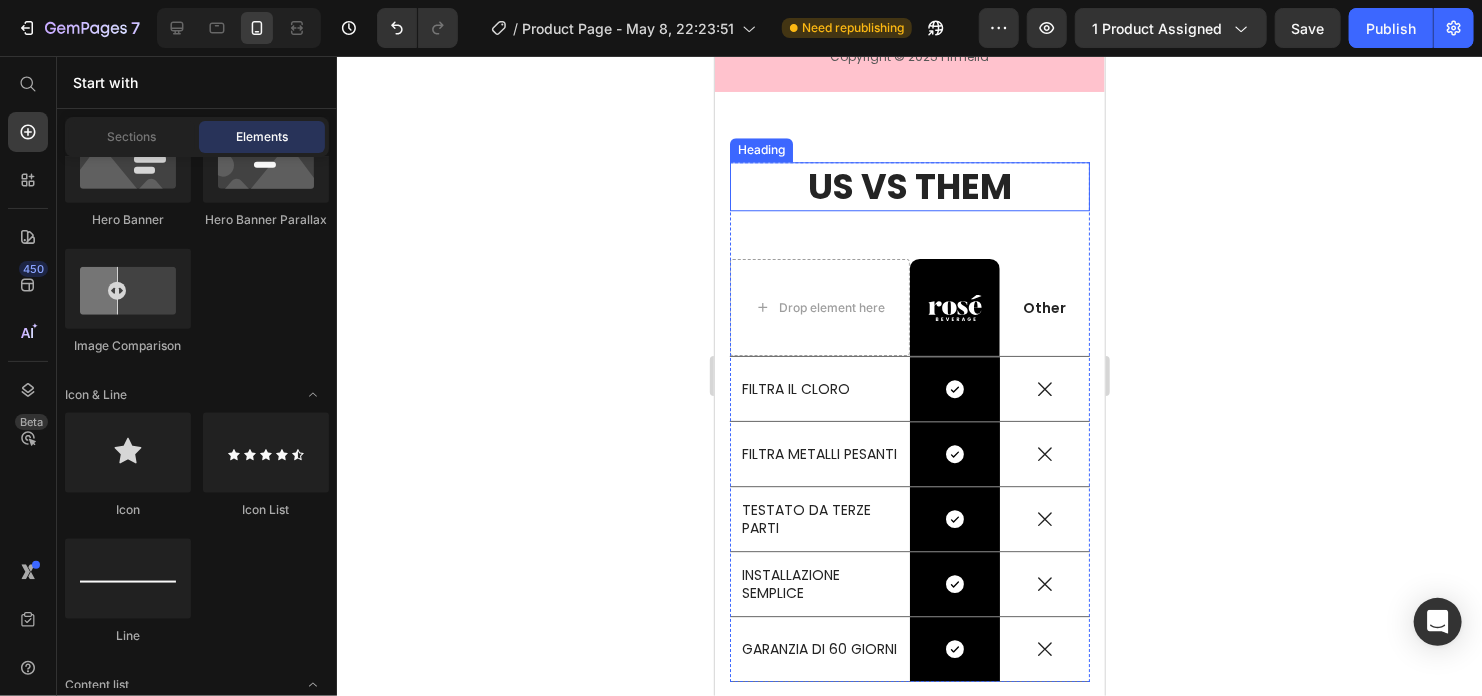 click on "US VS THEM" at bounding box center [909, 186] 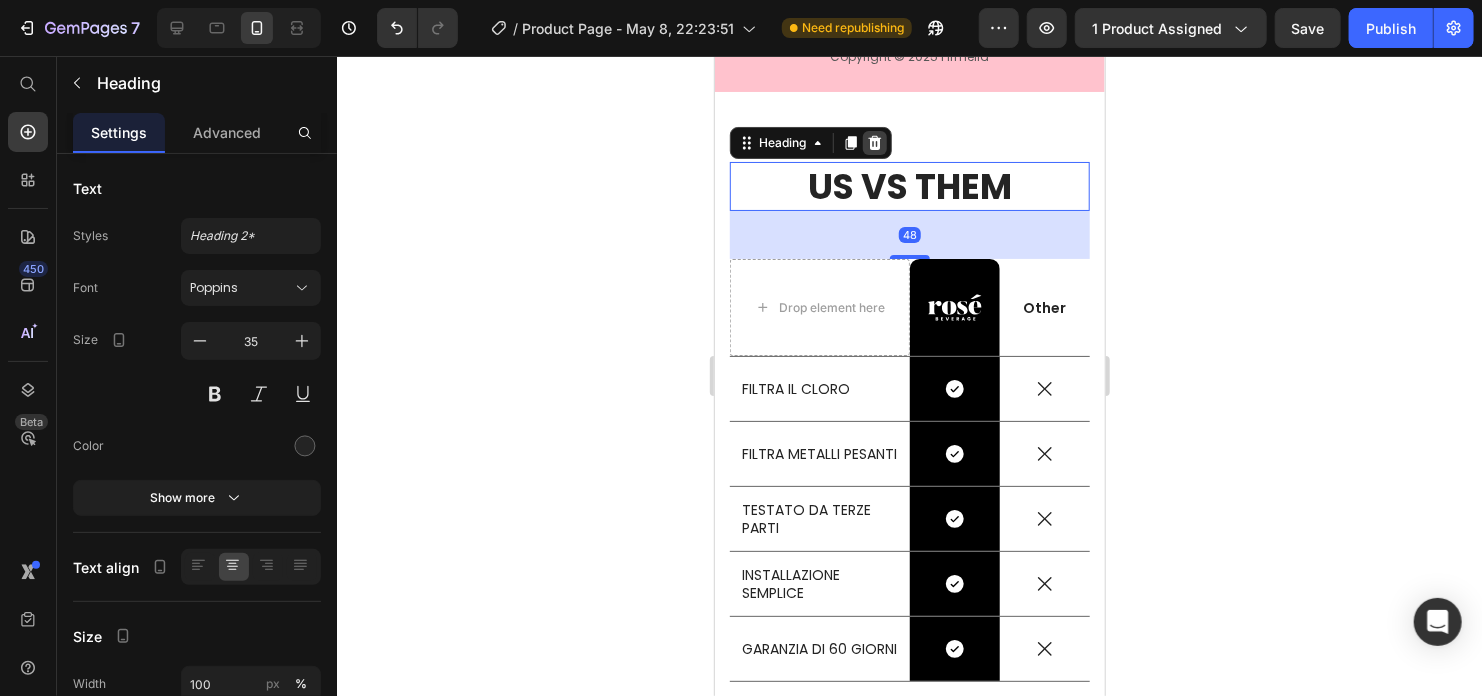 click 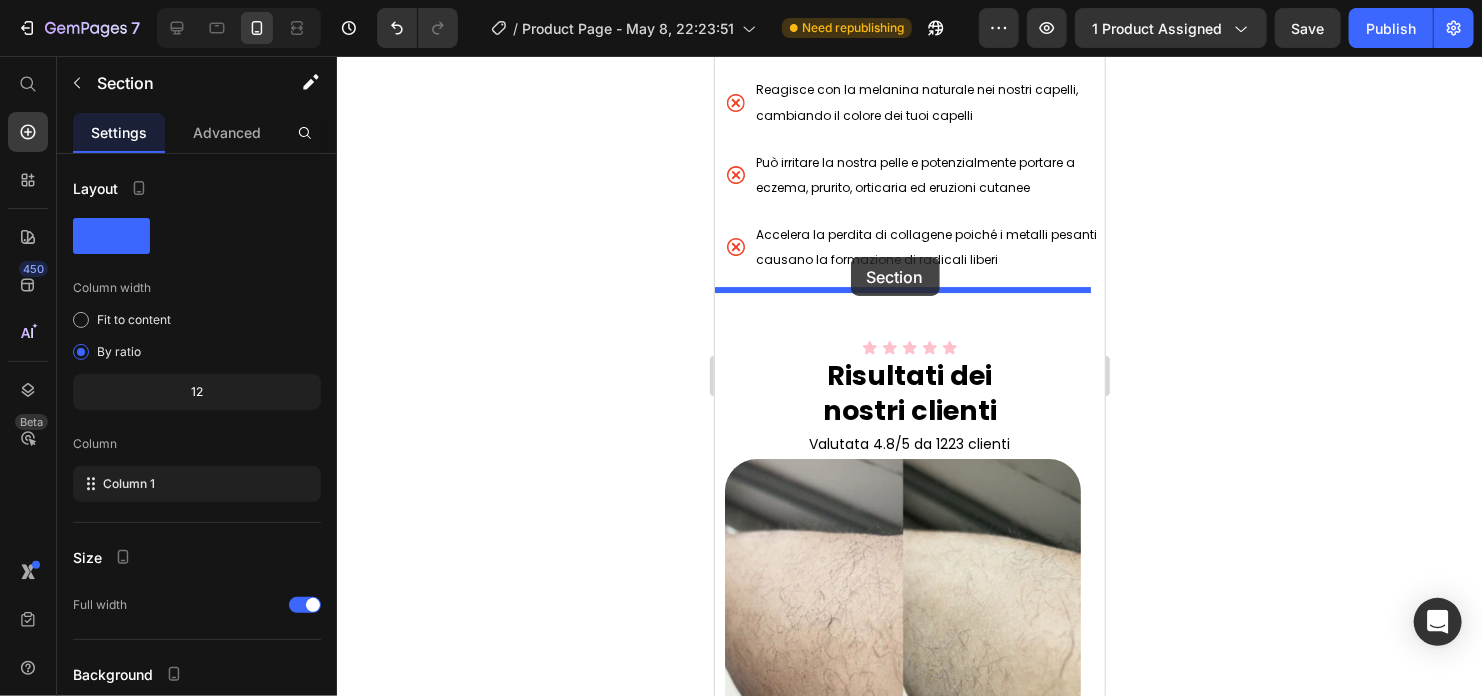 scroll, scrollTop: 3208, scrollLeft: 0, axis: vertical 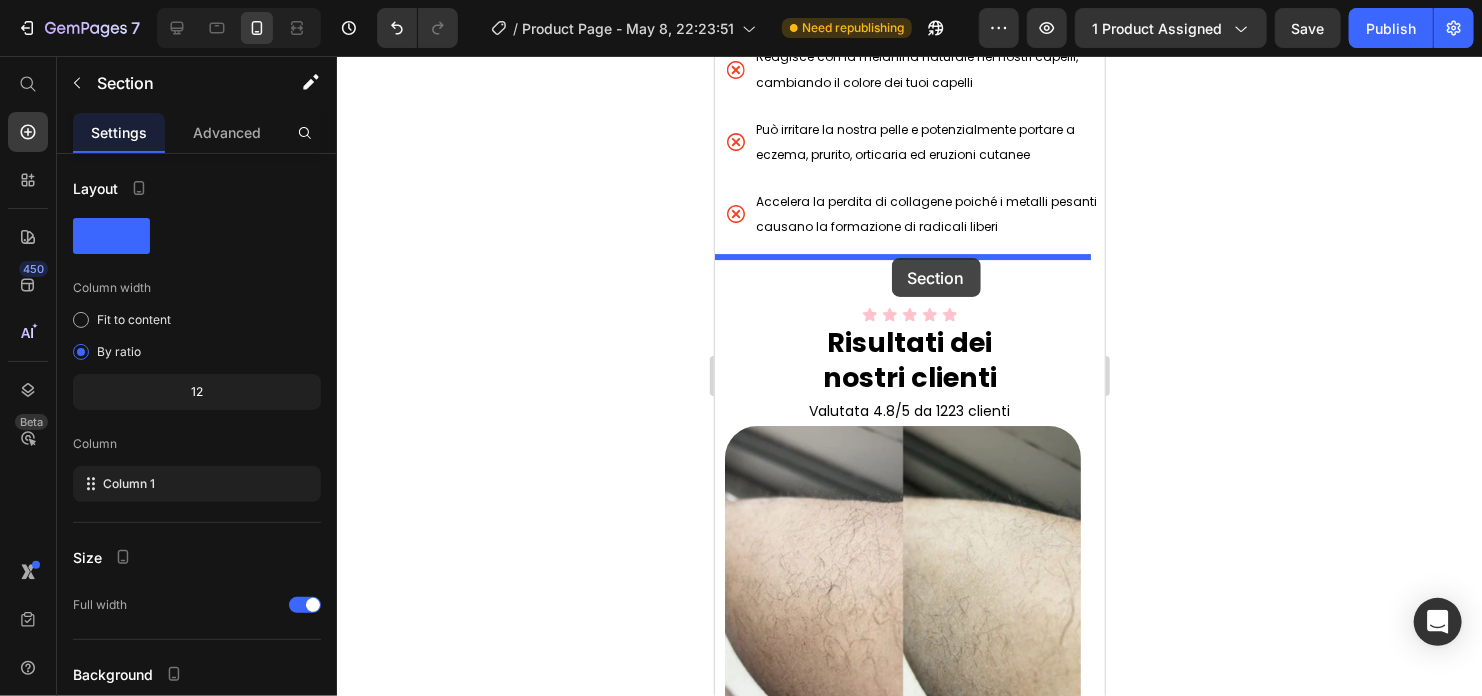 drag, startPoint x: 724, startPoint y: 382, endPoint x: 891, endPoint y: 257, distance: 208.6001 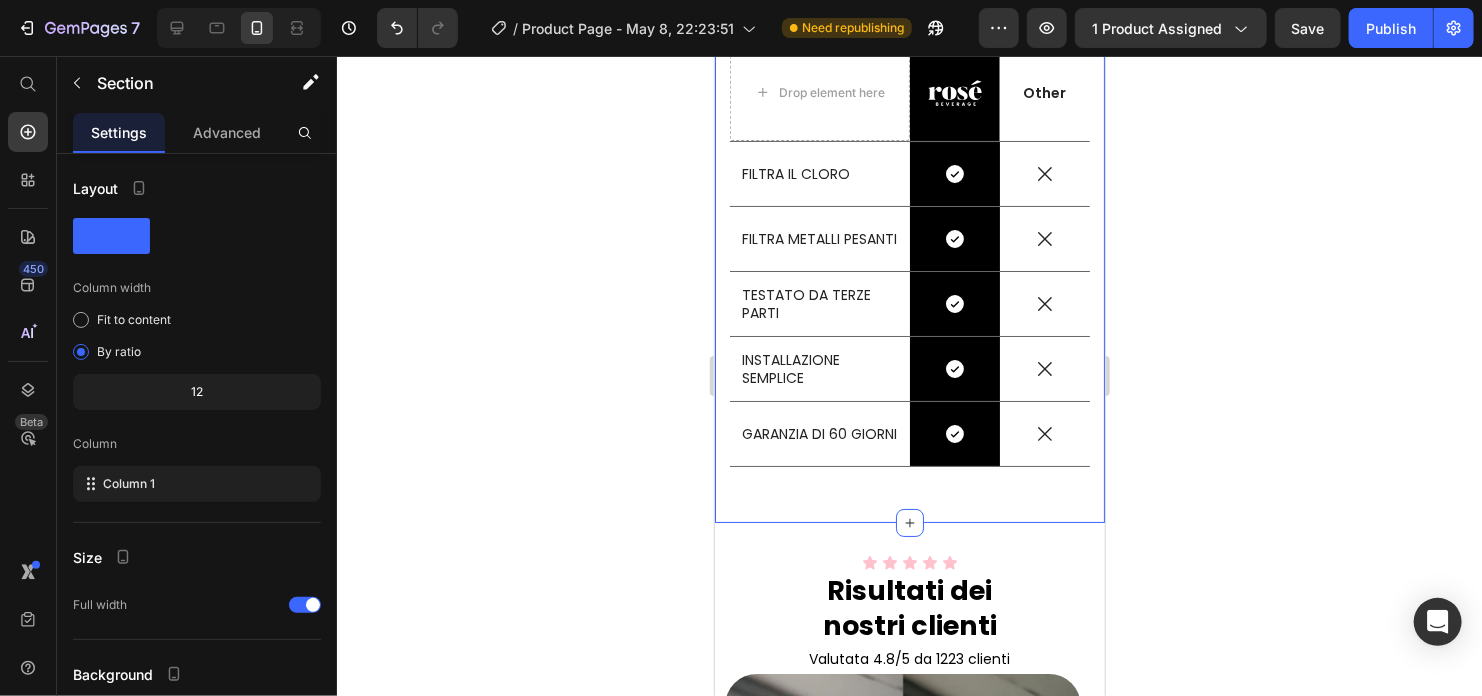 scroll, scrollTop: 3708, scrollLeft: 0, axis: vertical 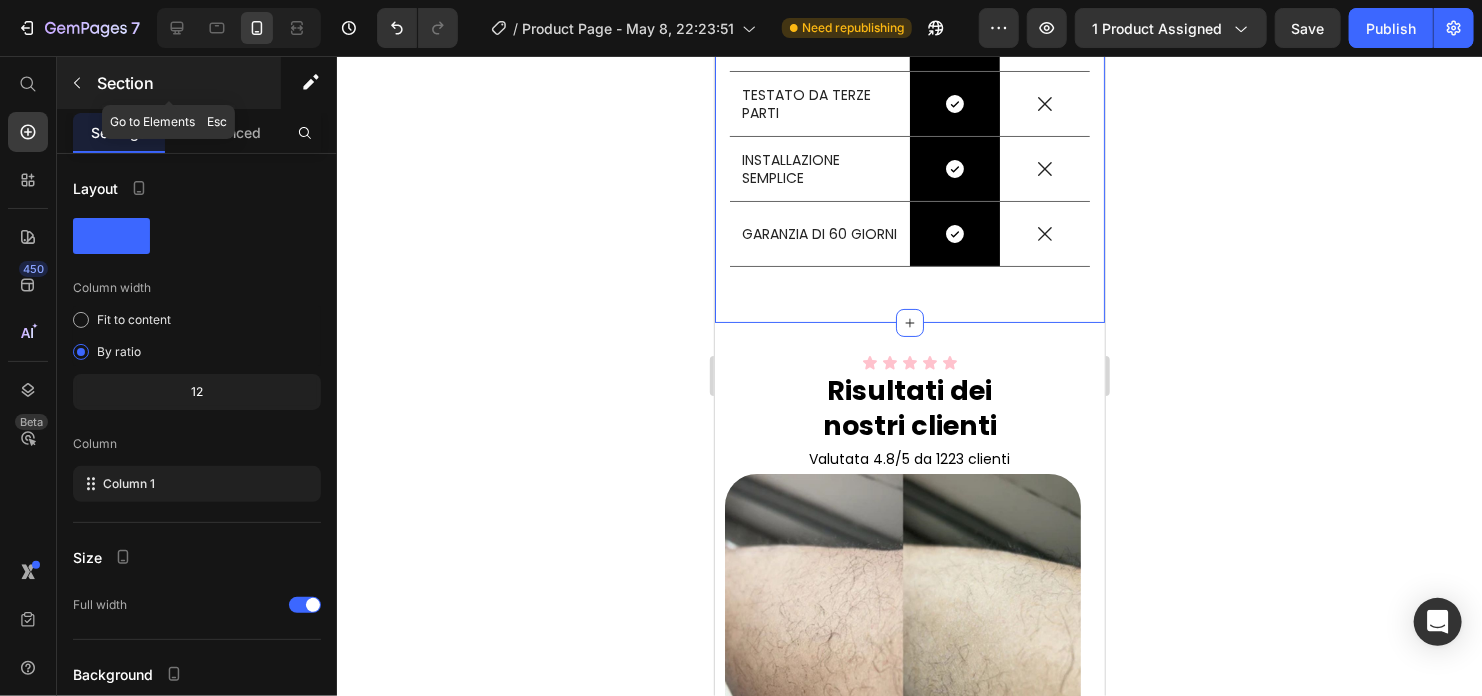 click 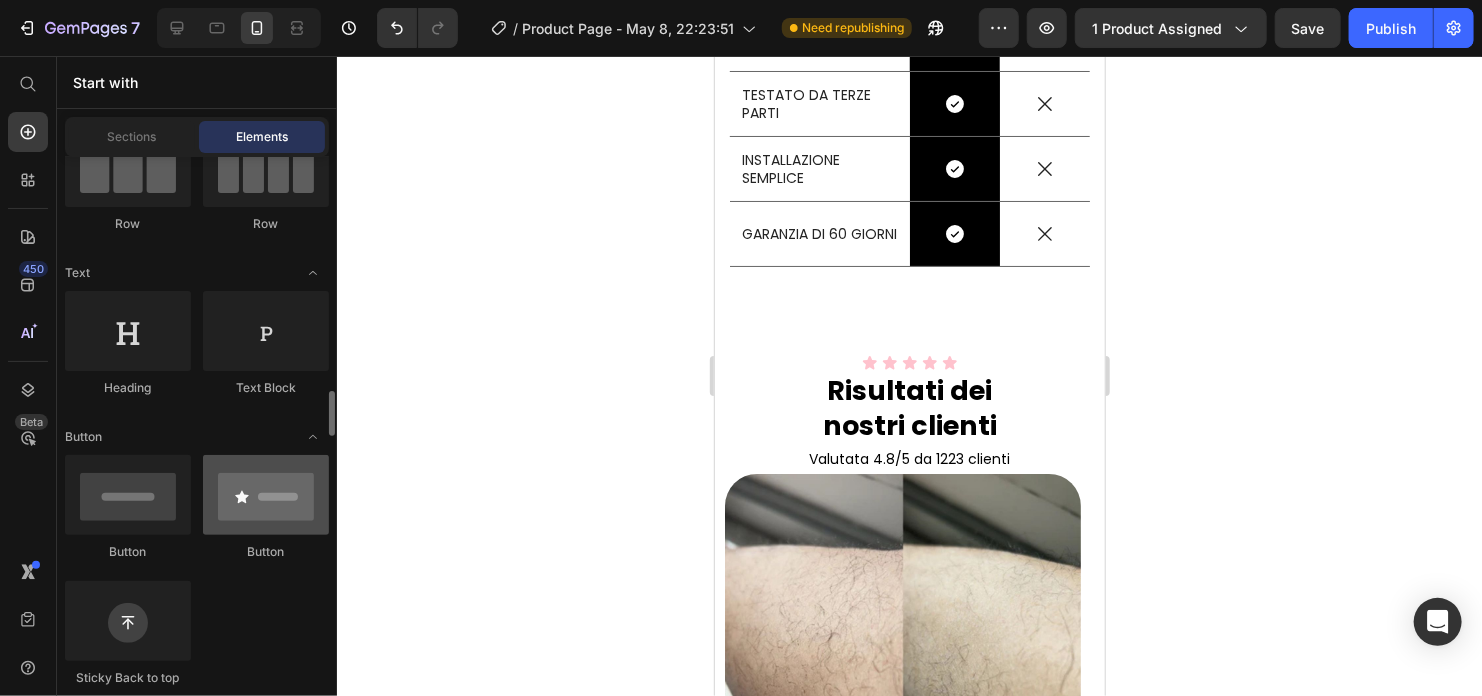 scroll, scrollTop: 500, scrollLeft: 0, axis: vertical 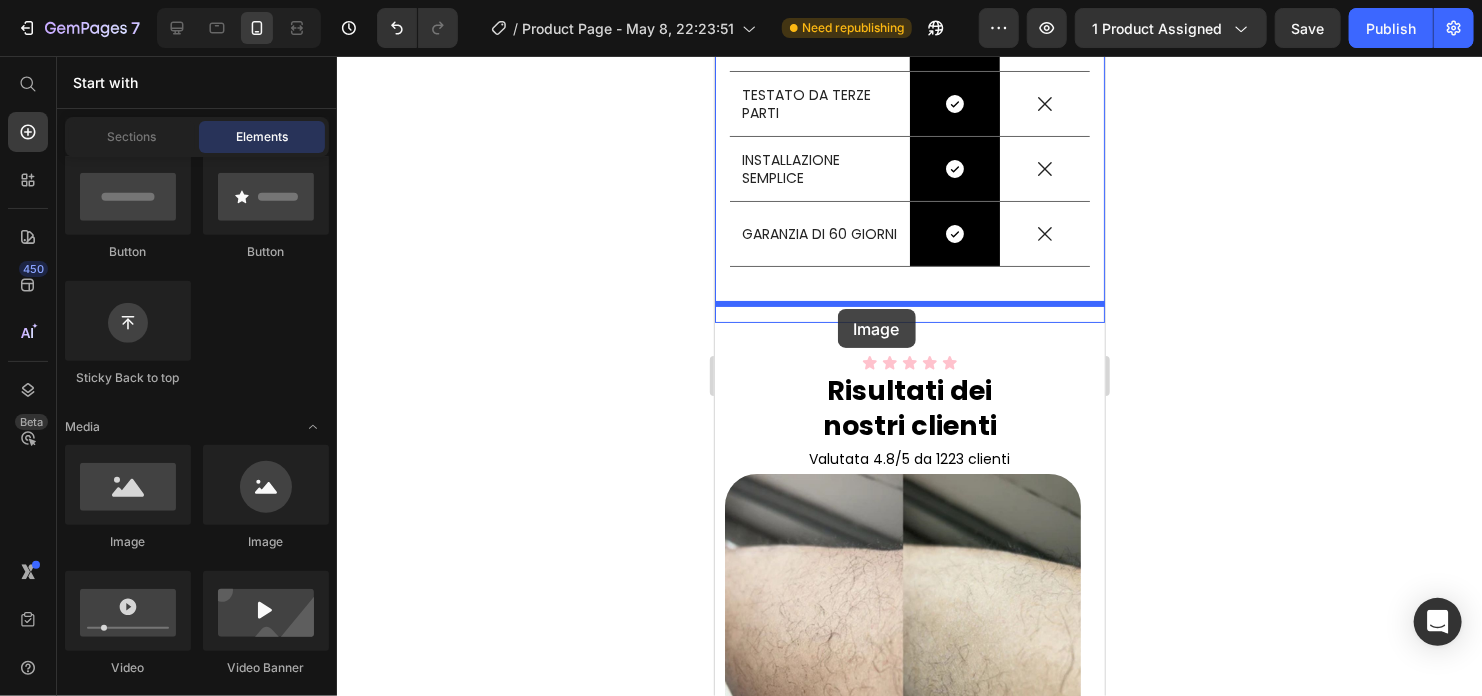 drag, startPoint x: 829, startPoint y: 537, endPoint x: 837, endPoint y: 308, distance: 229.1397 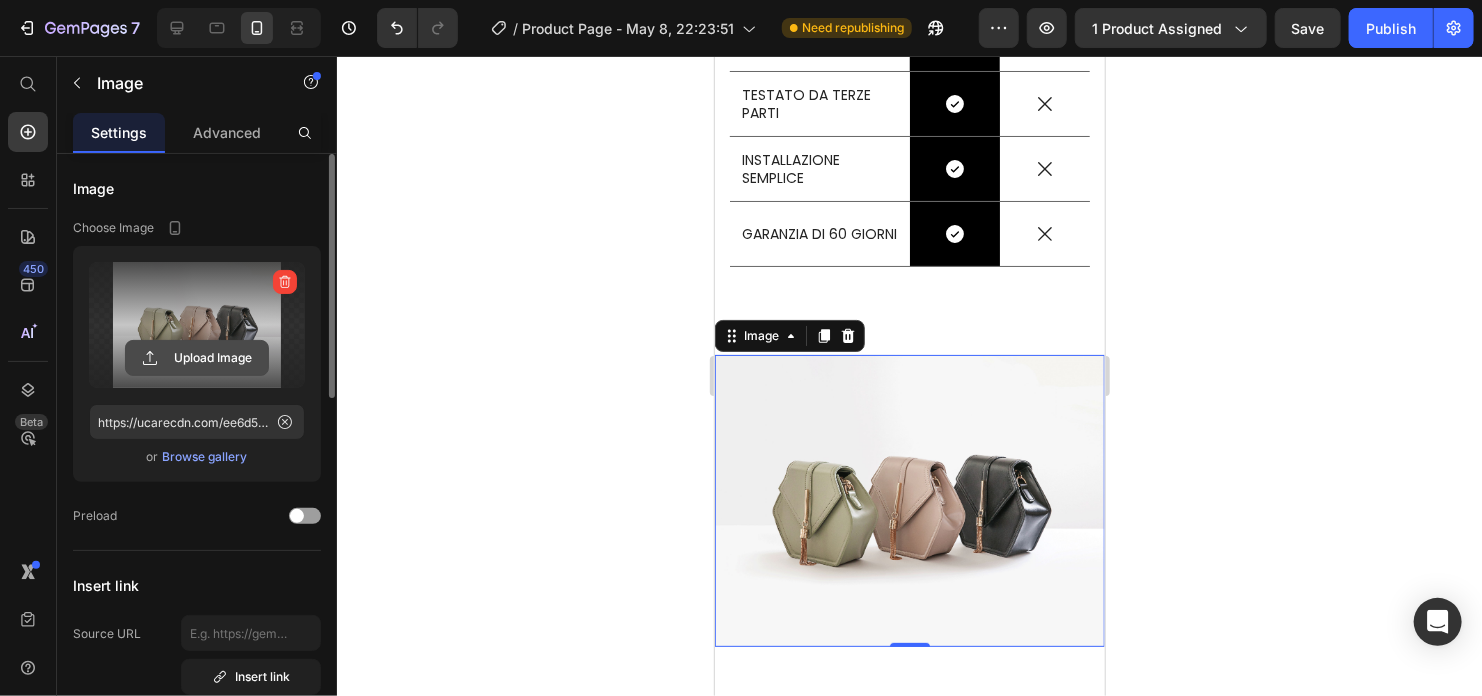 click 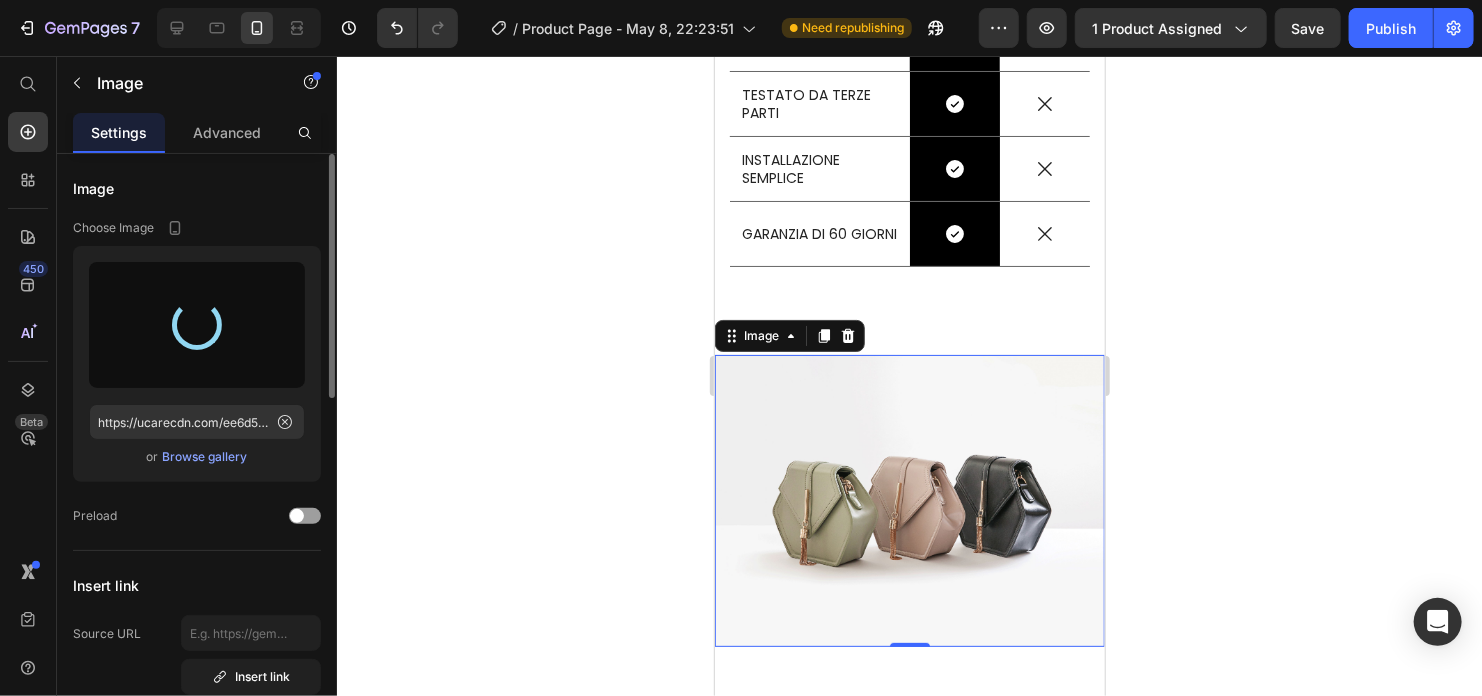 type on "https://cdn.shopify.com/s/files/1/0916/4151/2310/files/gempages_563412296819279013-ceb1c0e8-e980-4618-b6fc-41aa70b2f372.webp" 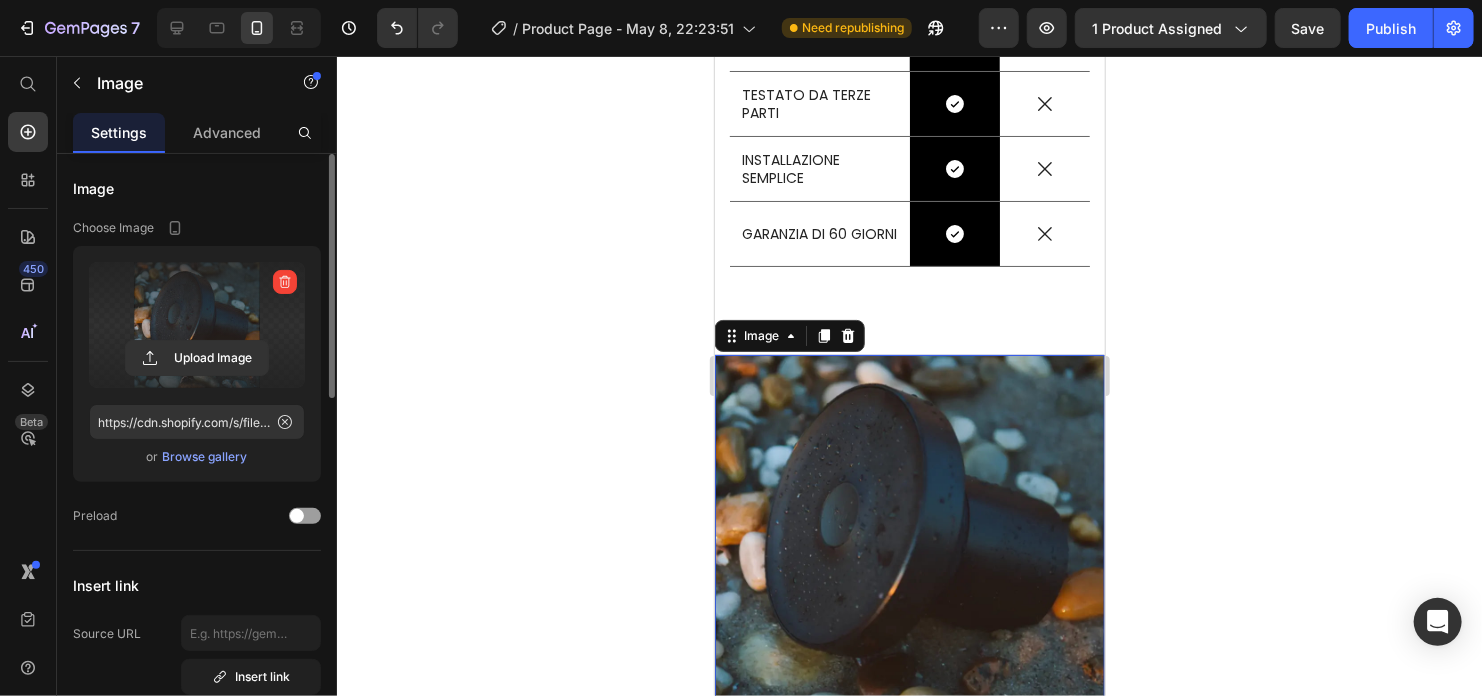 scroll, scrollTop: 3908, scrollLeft: 0, axis: vertical 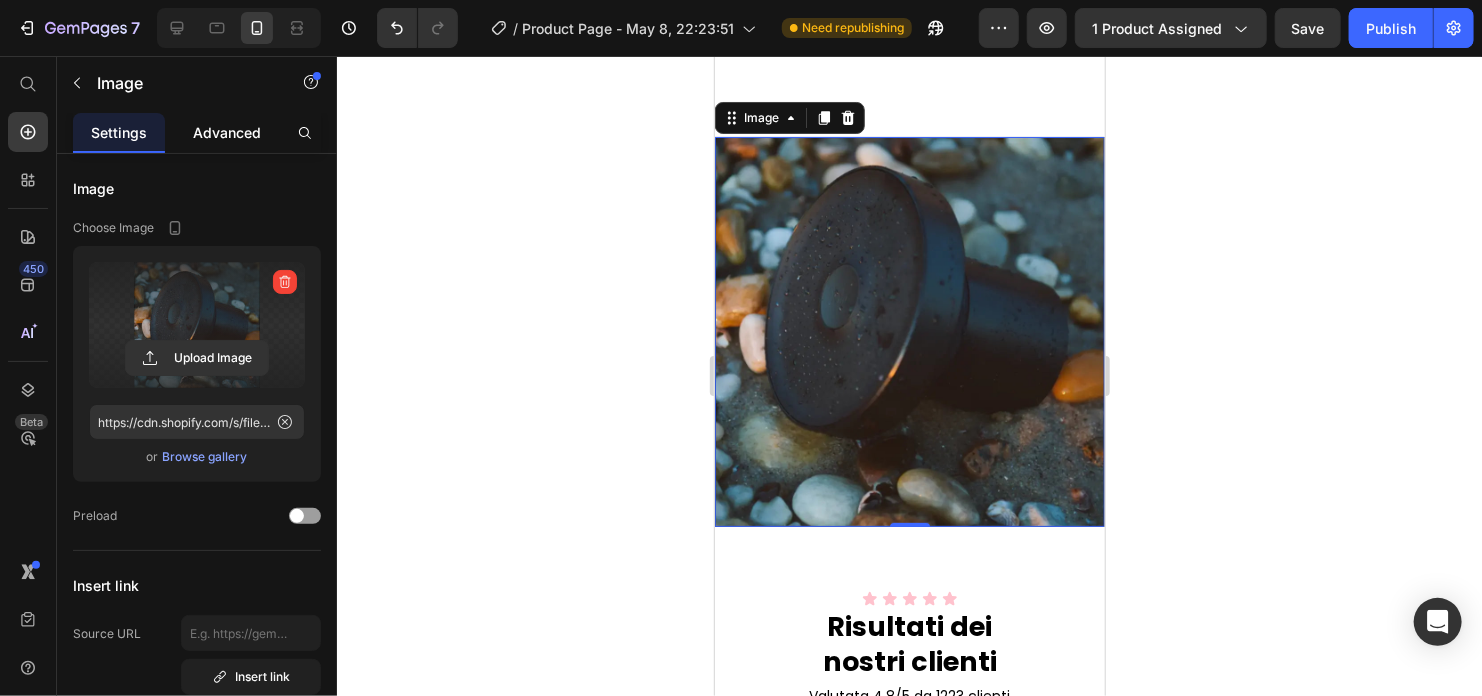 click on "Advanced" at bounding box center [227, 132] 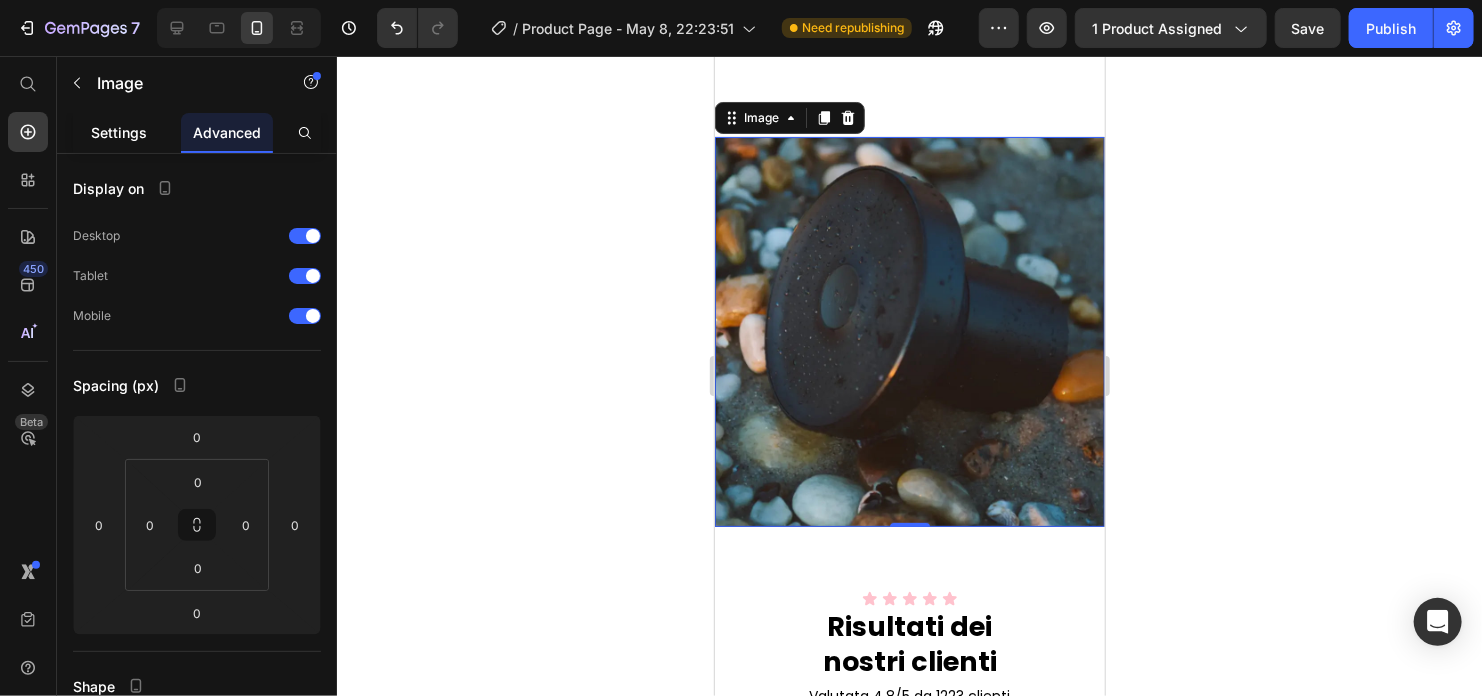 click on "Settings" at bounding box center [119, 132] 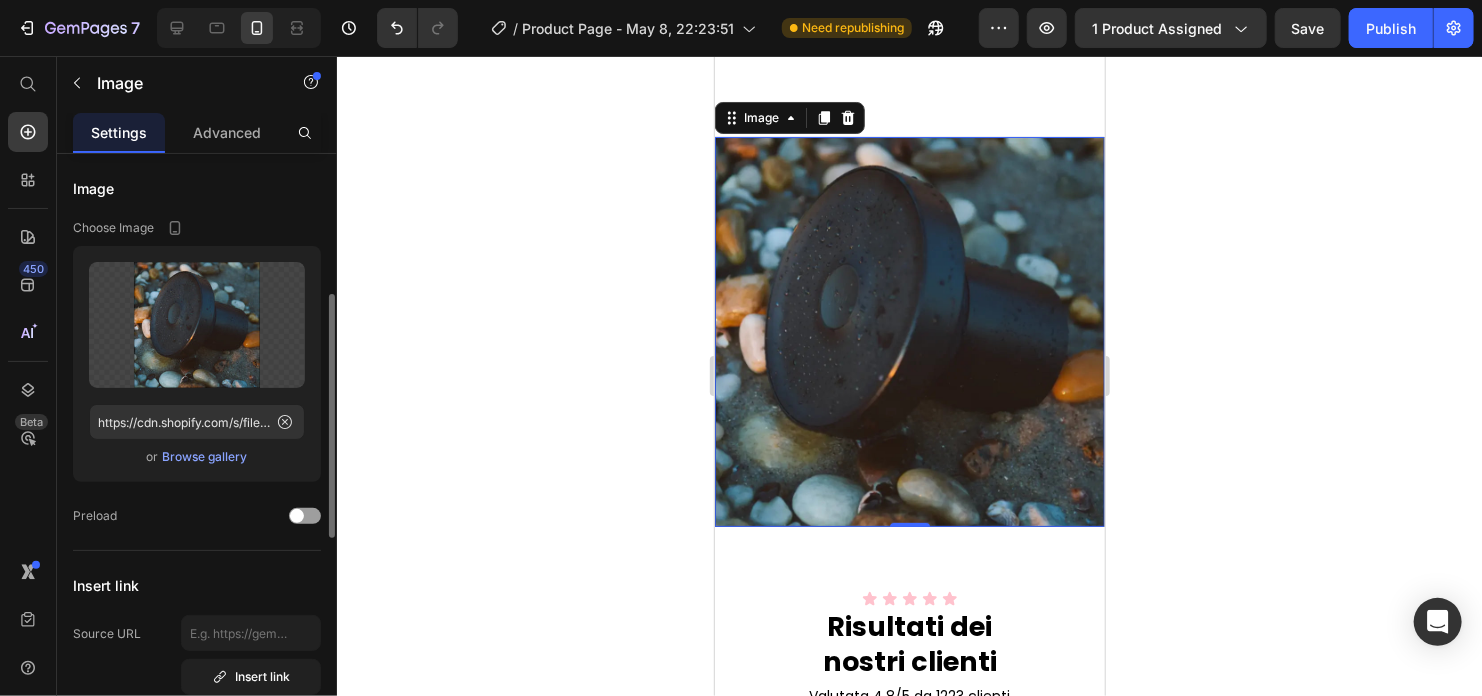 scroll, scrollTop: 300, scrollLeft: 0, axis: vertical 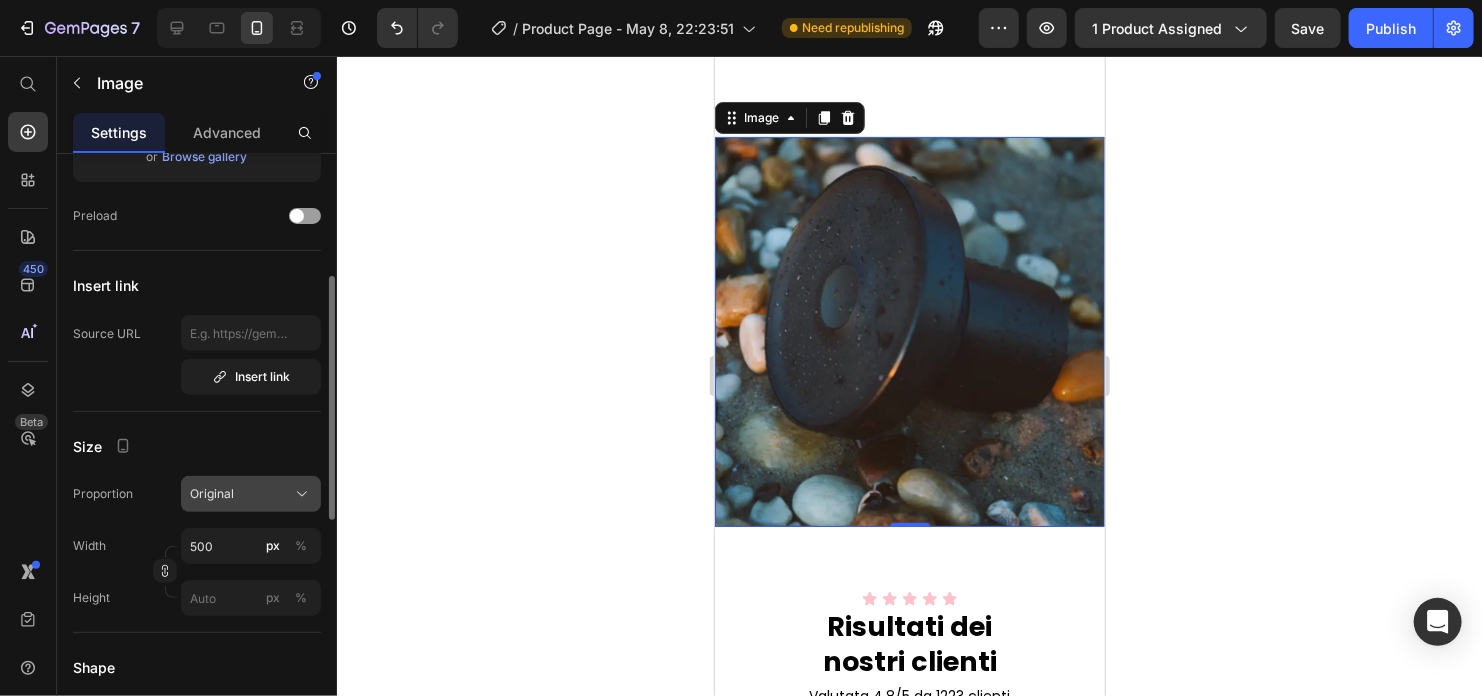 click 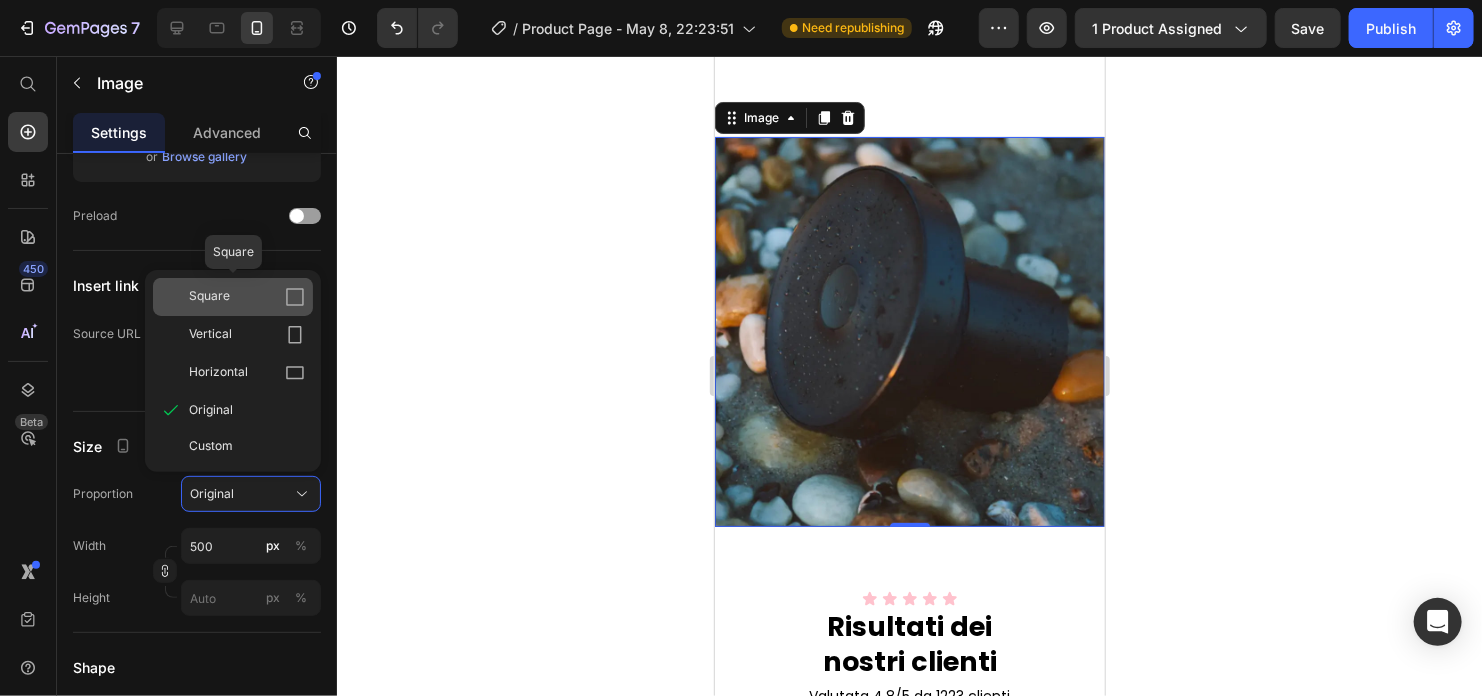 drag, startPoint x: 230, startPoint y: 303, endPoint x: 1, endPoint y: 283, distance: 229.8717 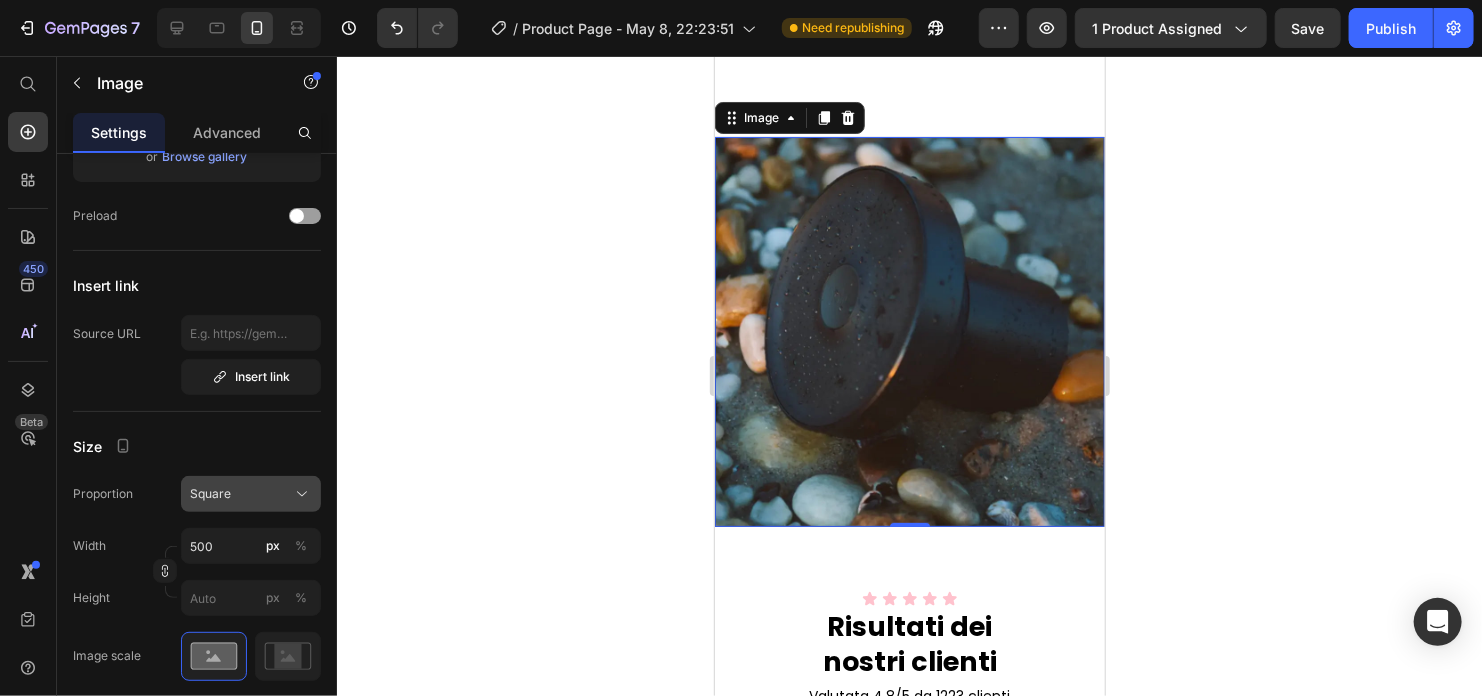 click on "Square" 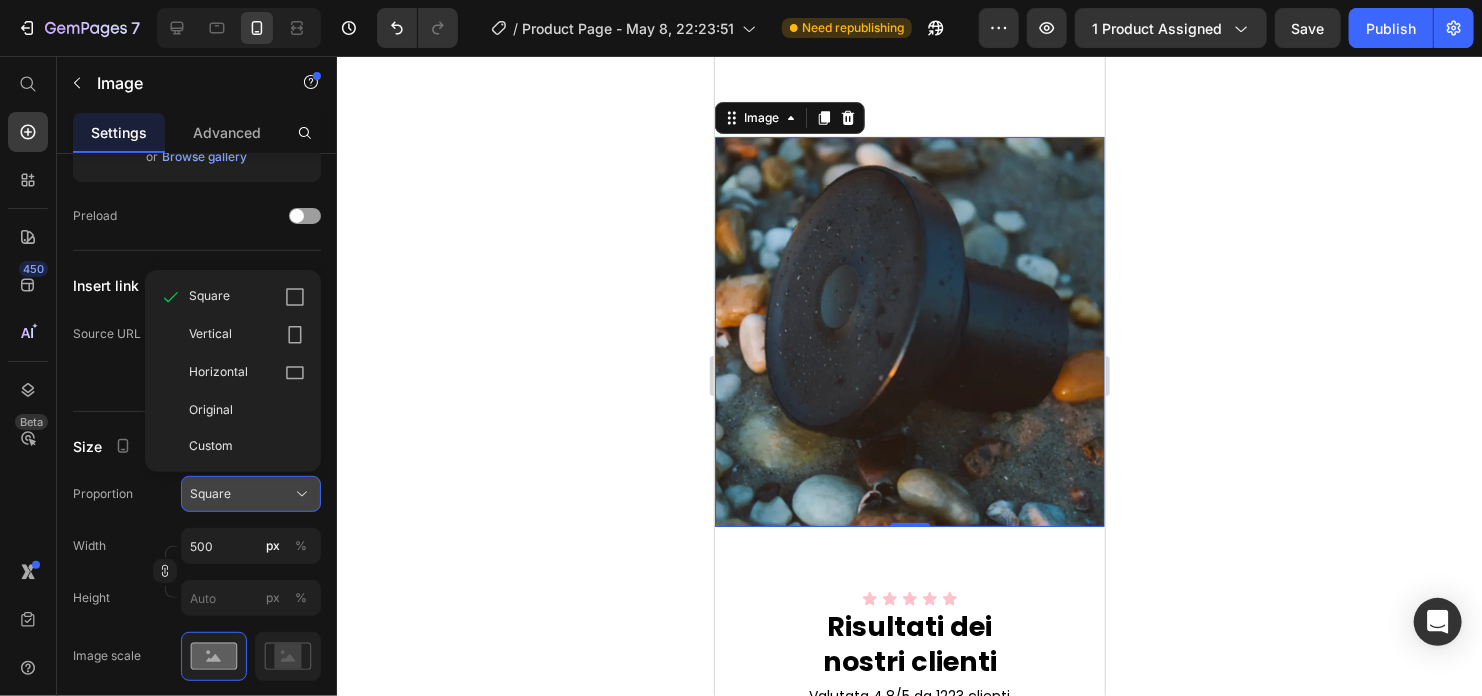 click on "Square" 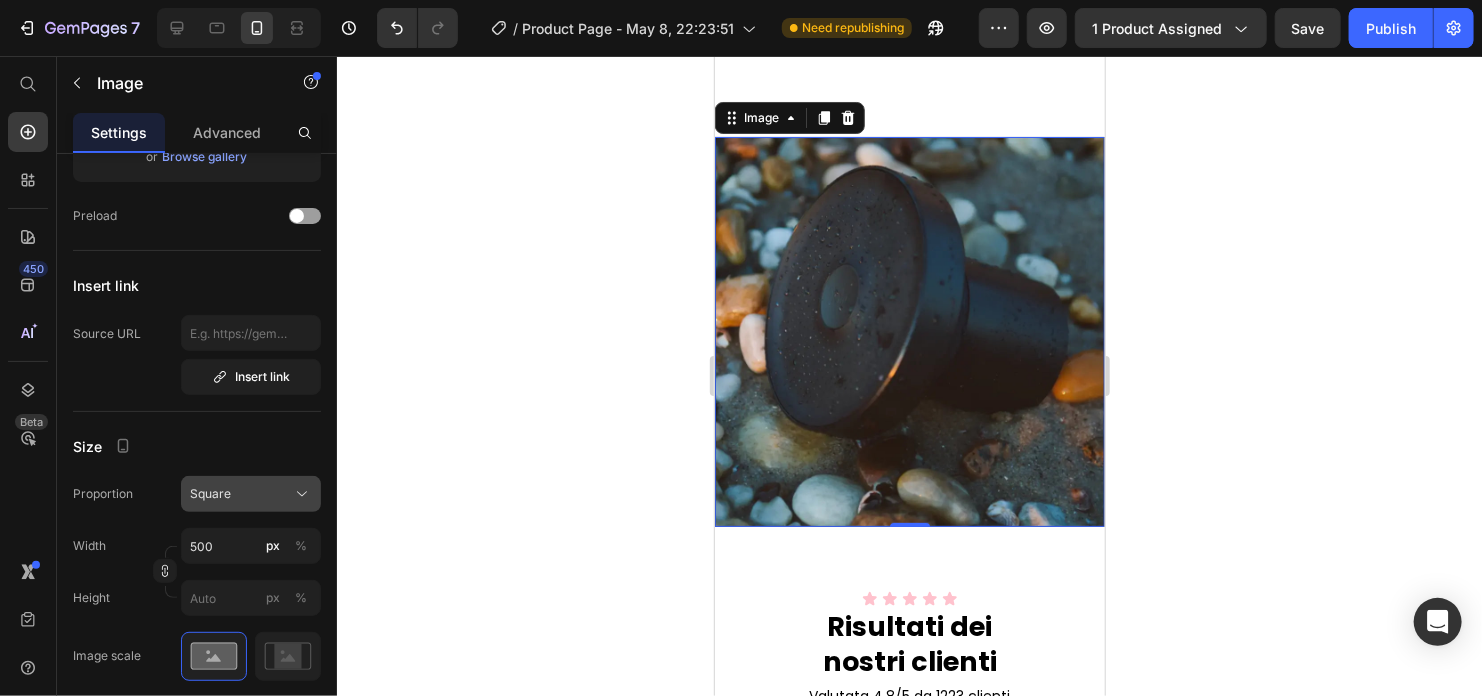 click on "Square" 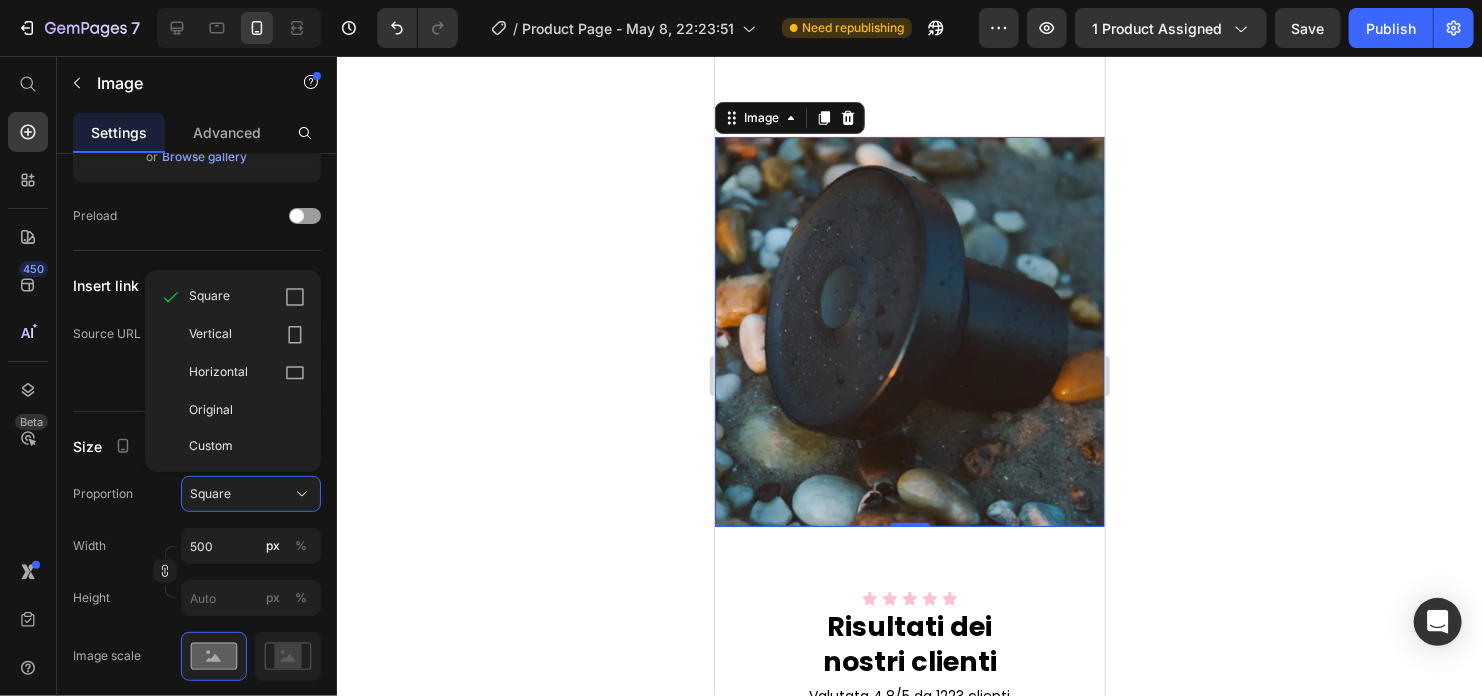 click 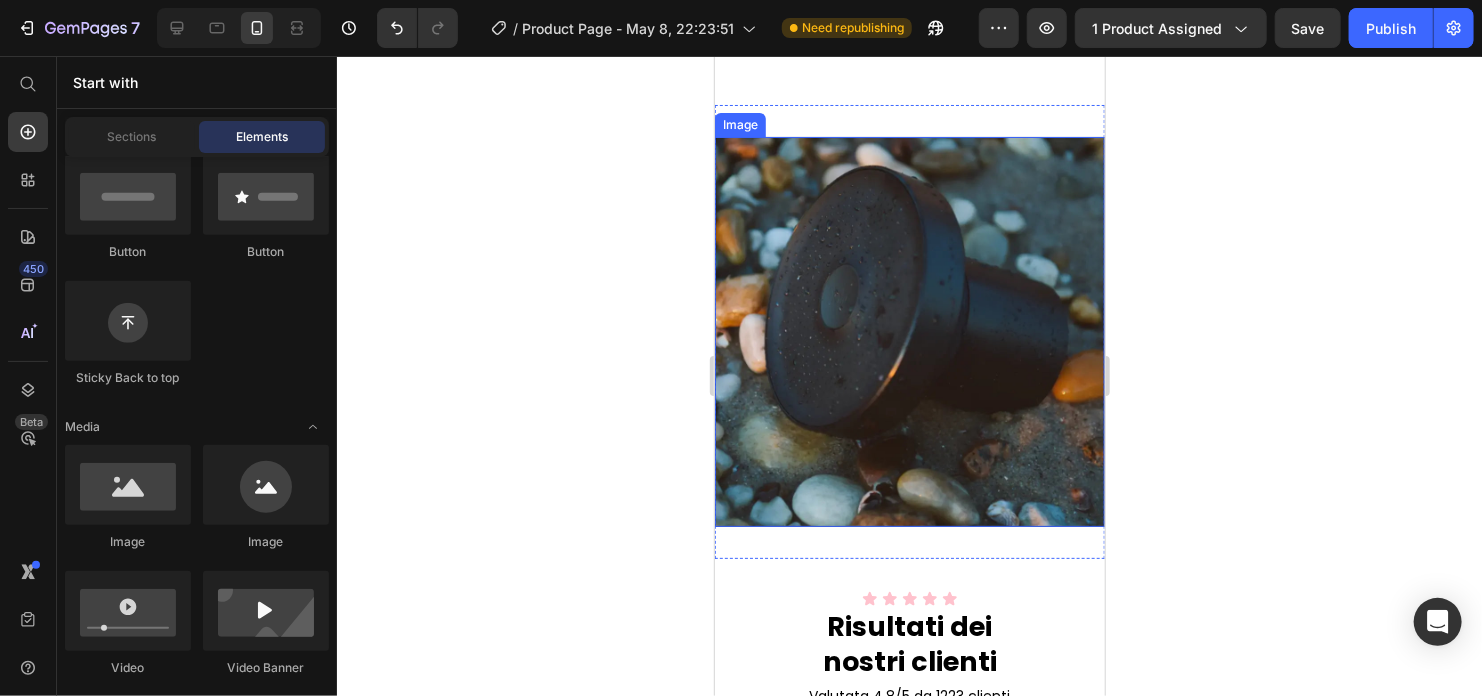click at bounding box center (909, 331) 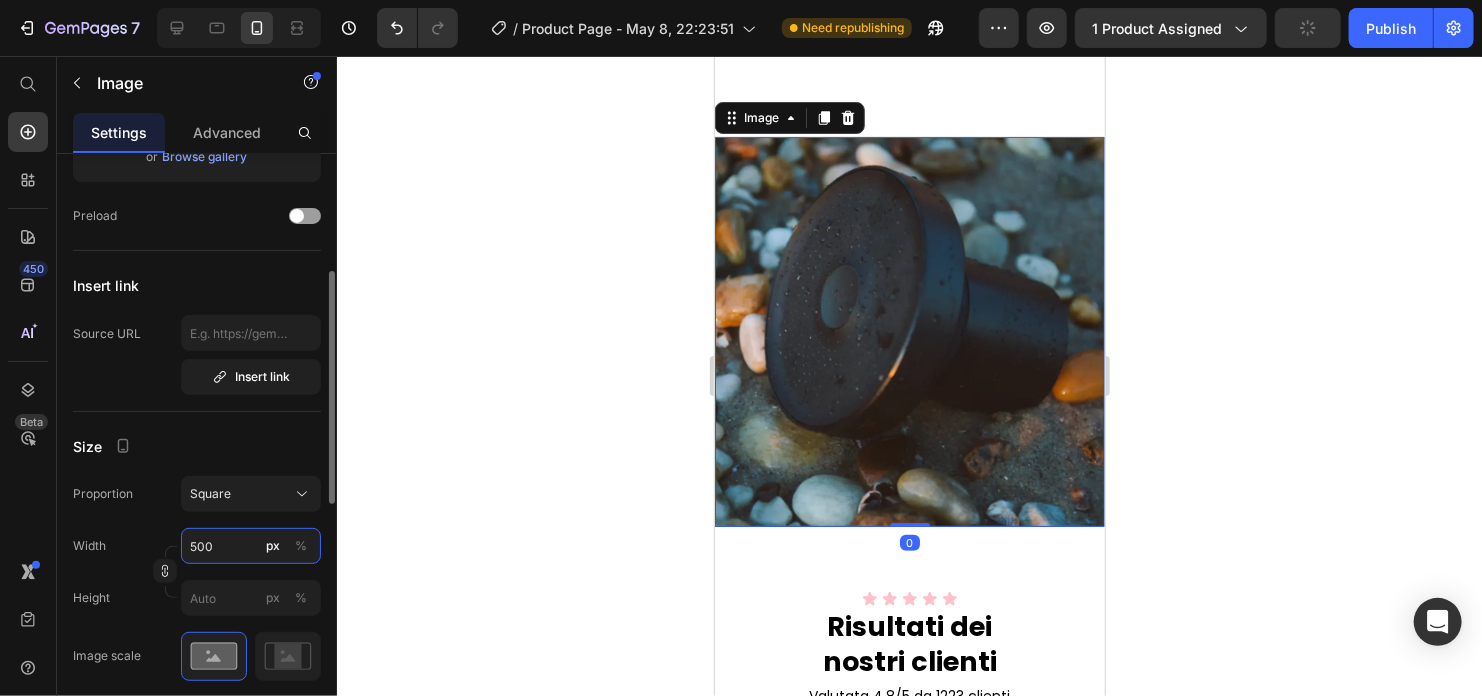 click on "500" at bounding box center [251, 546] 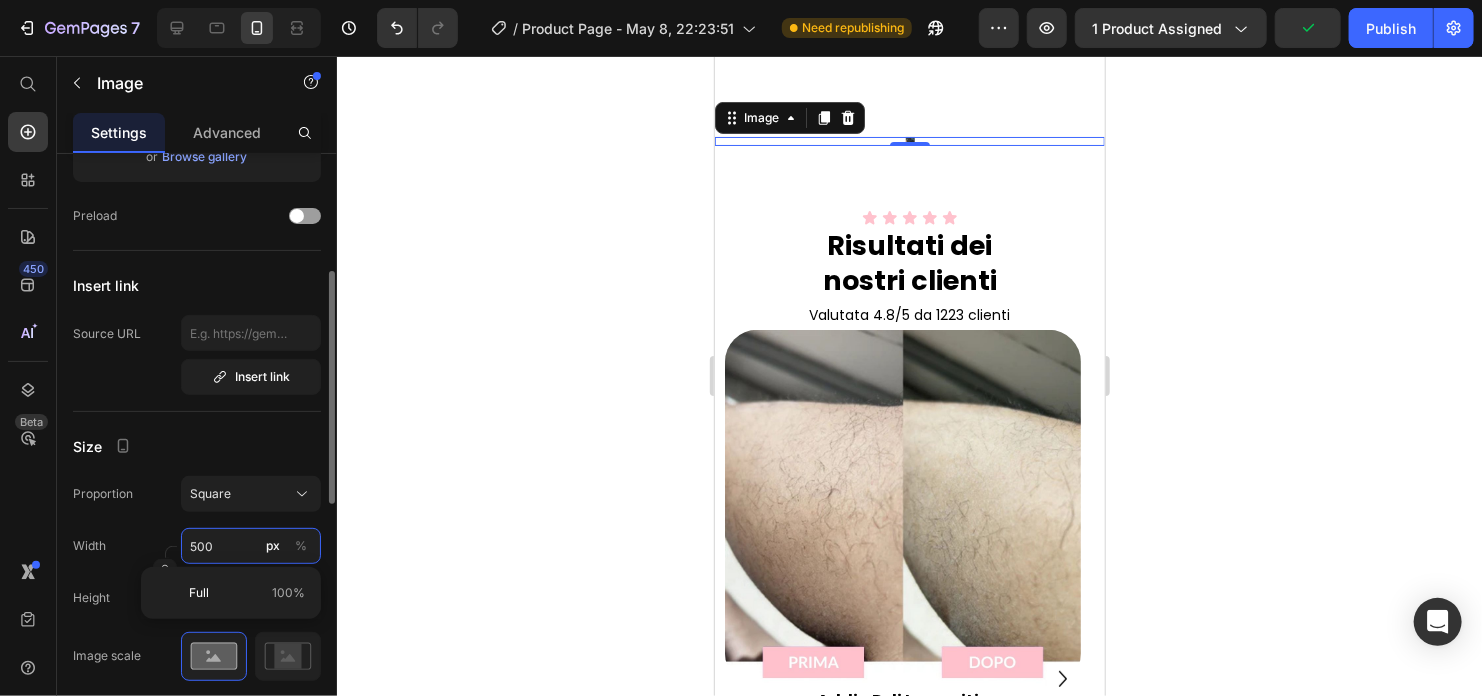 type on "9" 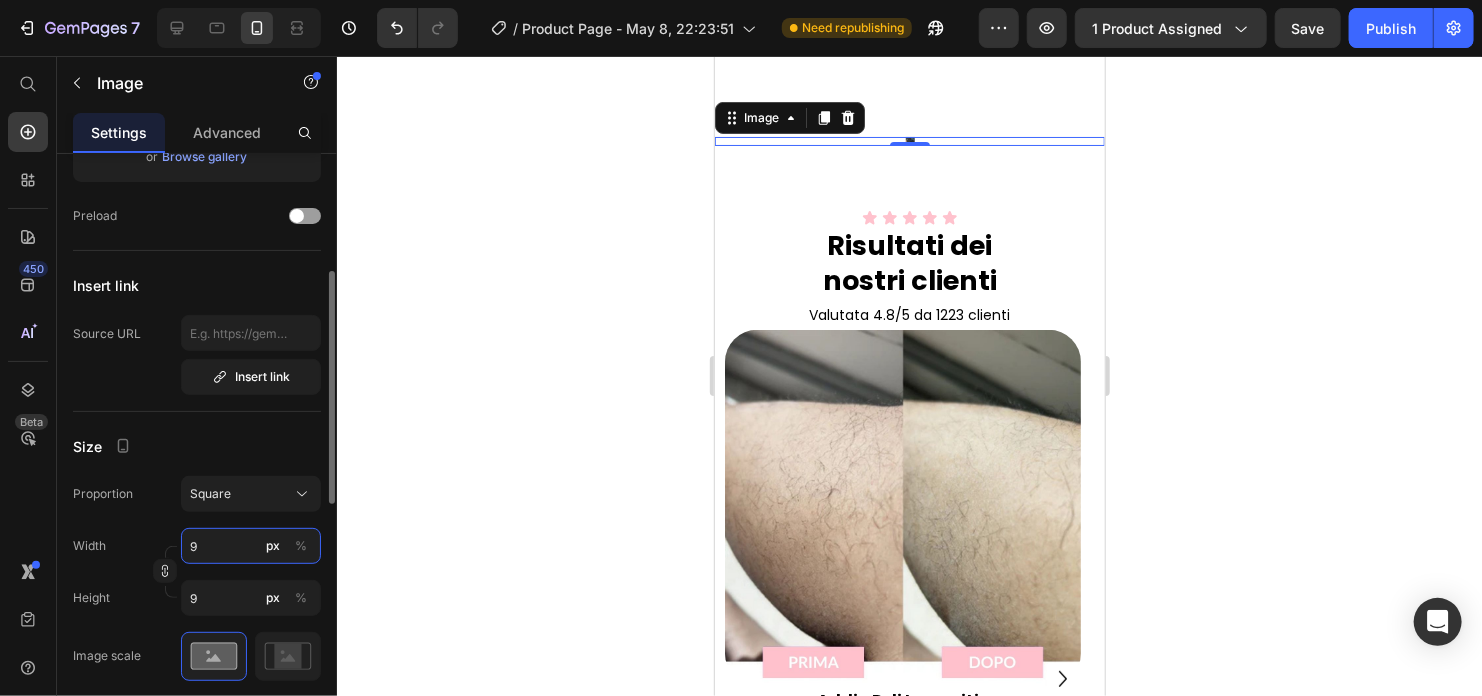type on "95" 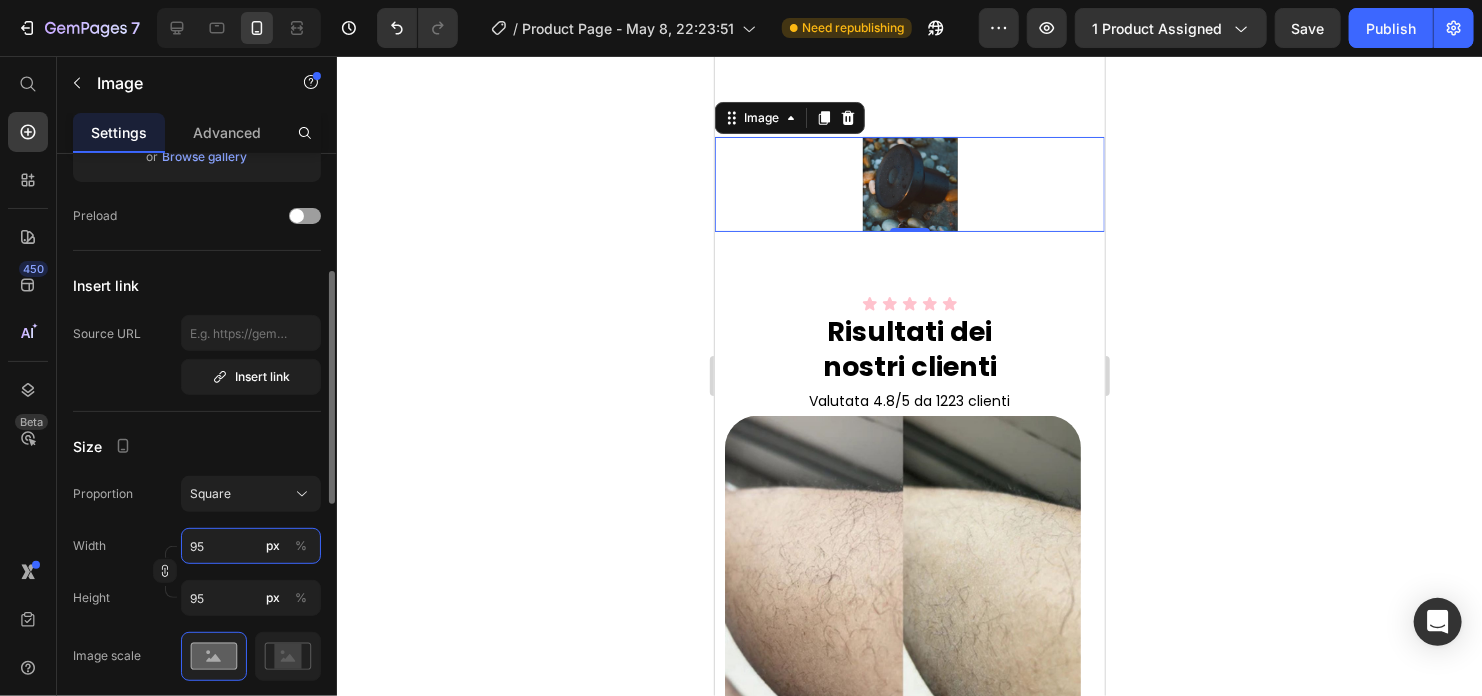 type on "95" 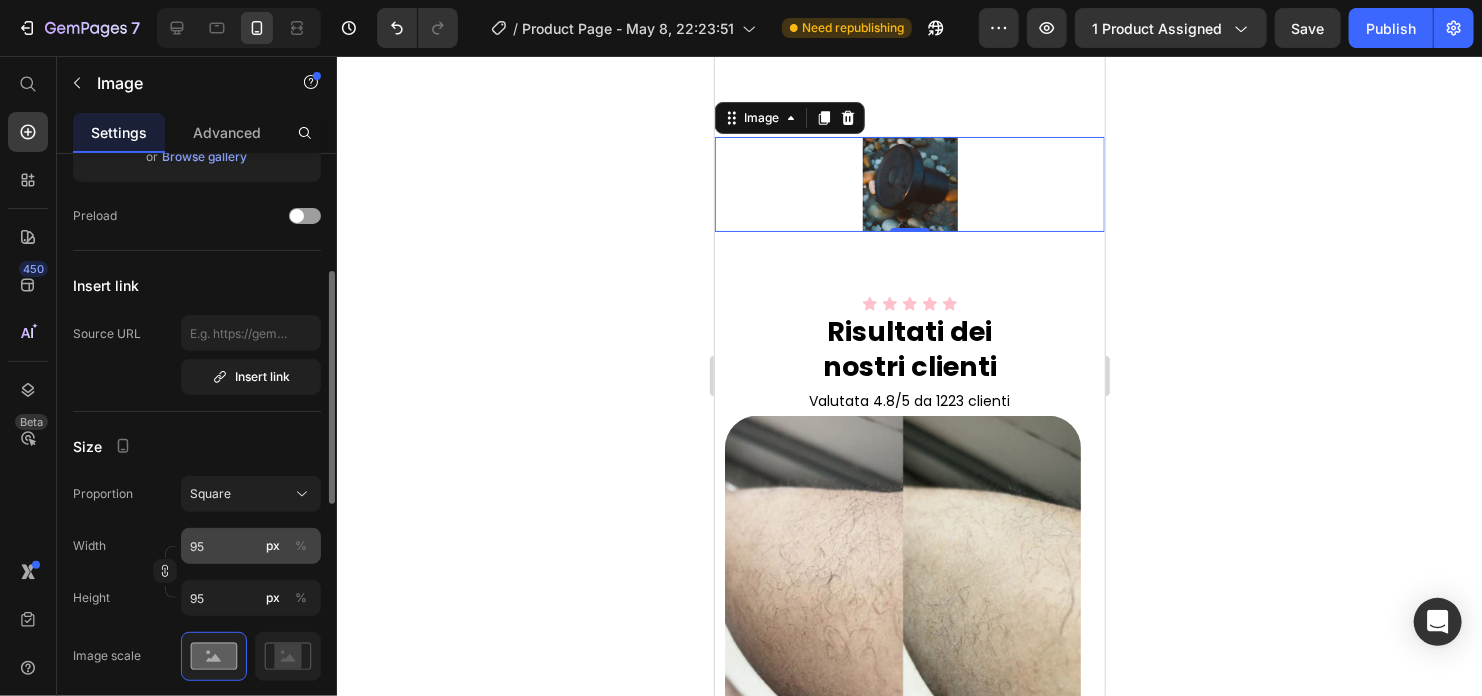 click on "%" at bounding box center (301, 546) 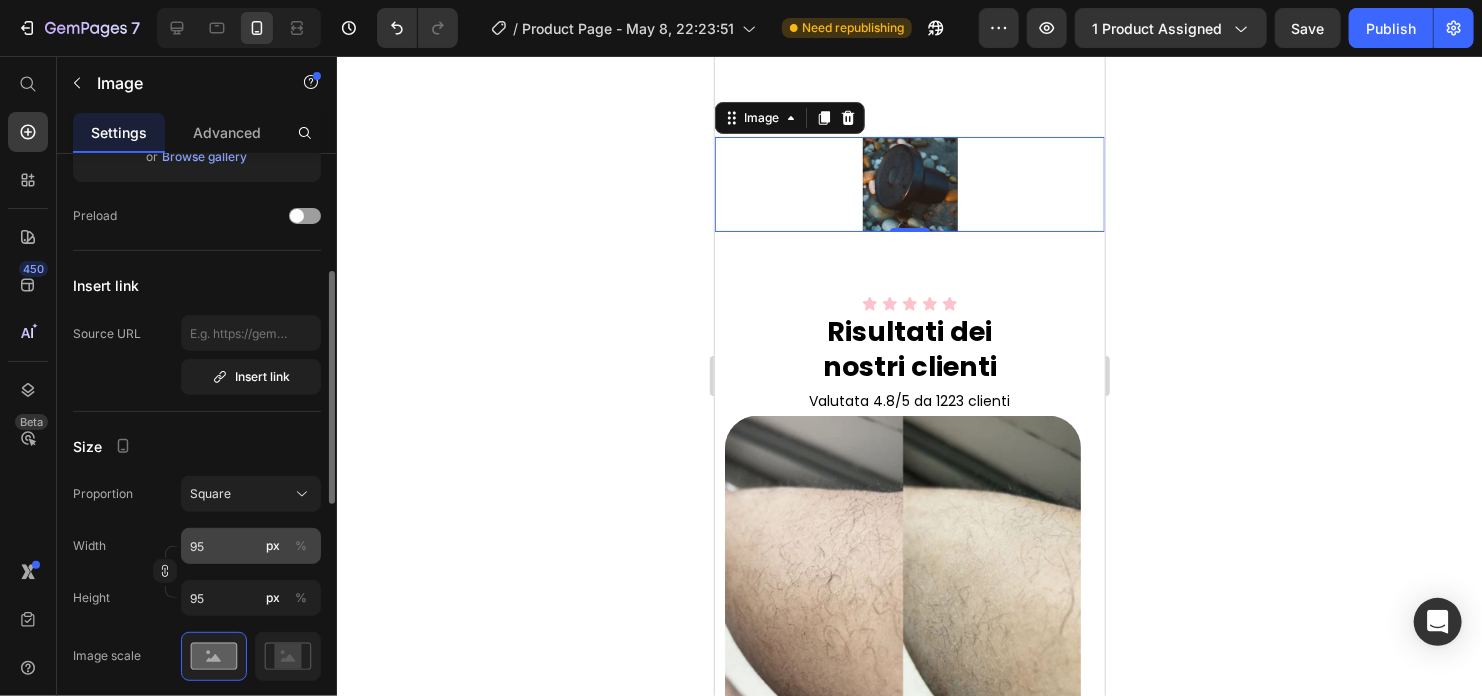 click on "%" 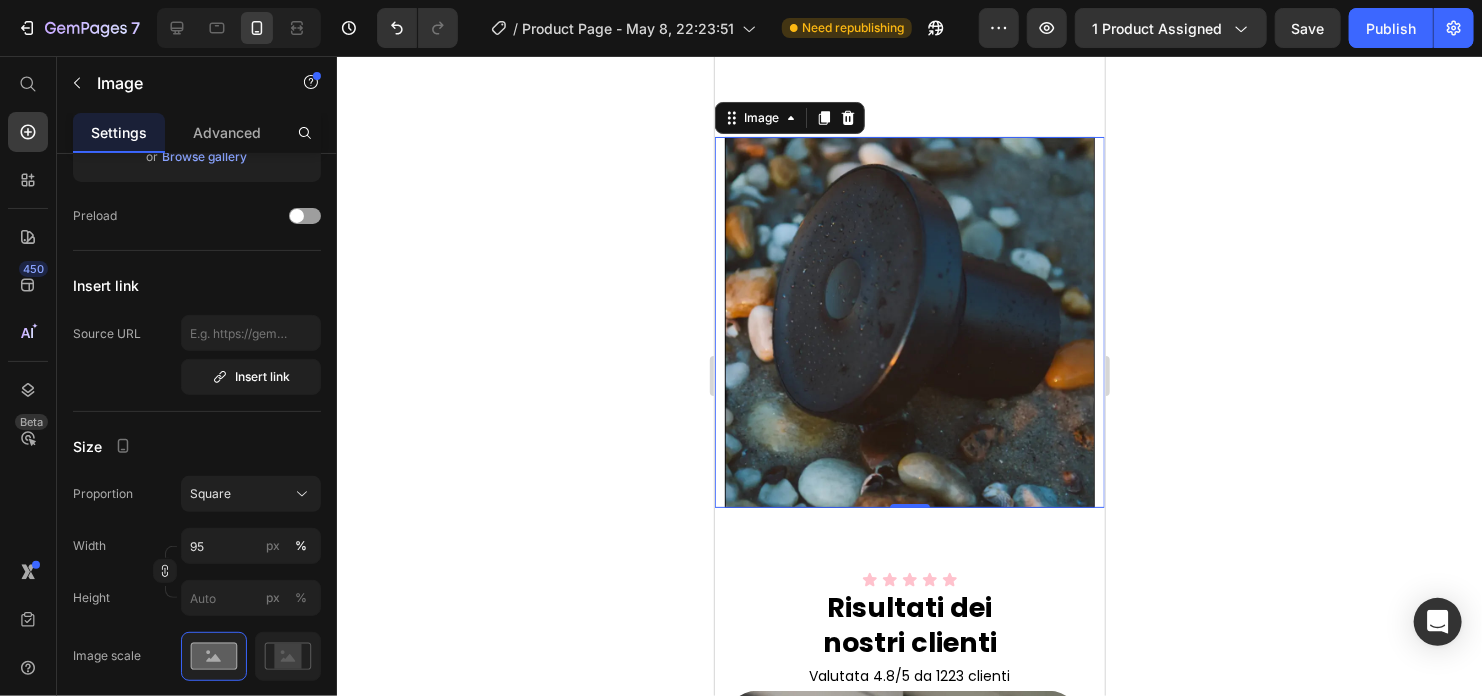 click 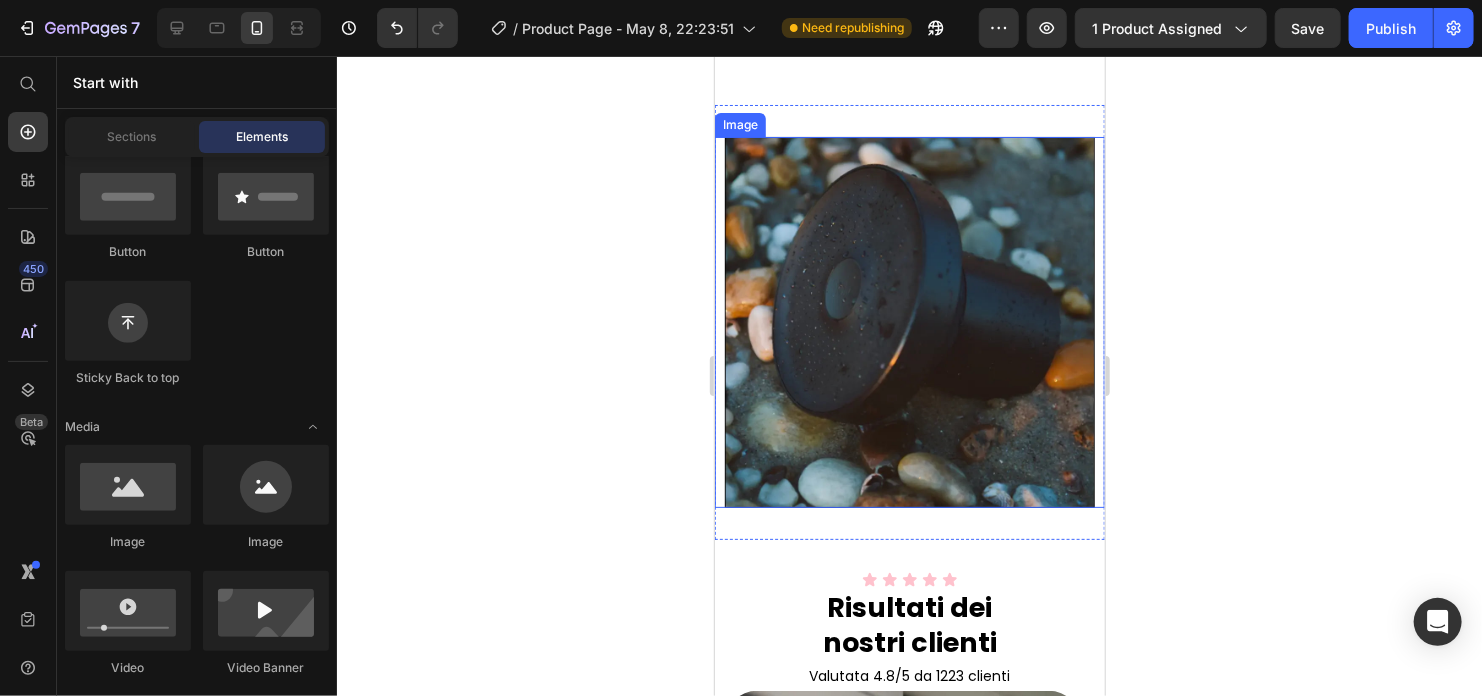 scroll, scrollTop: 3708, scrollLeft: 0, axis: vertical 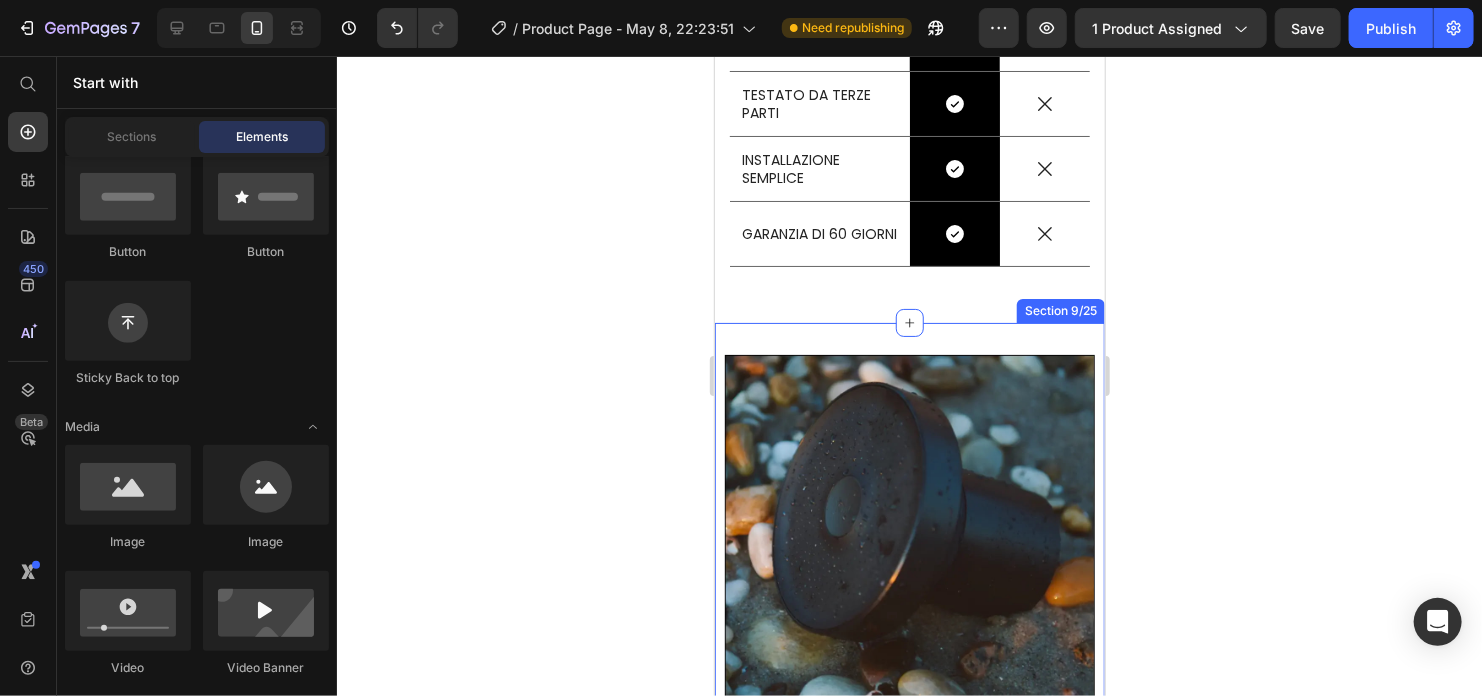 click on "Image Section 9/25" at bounding box center [909, 539] 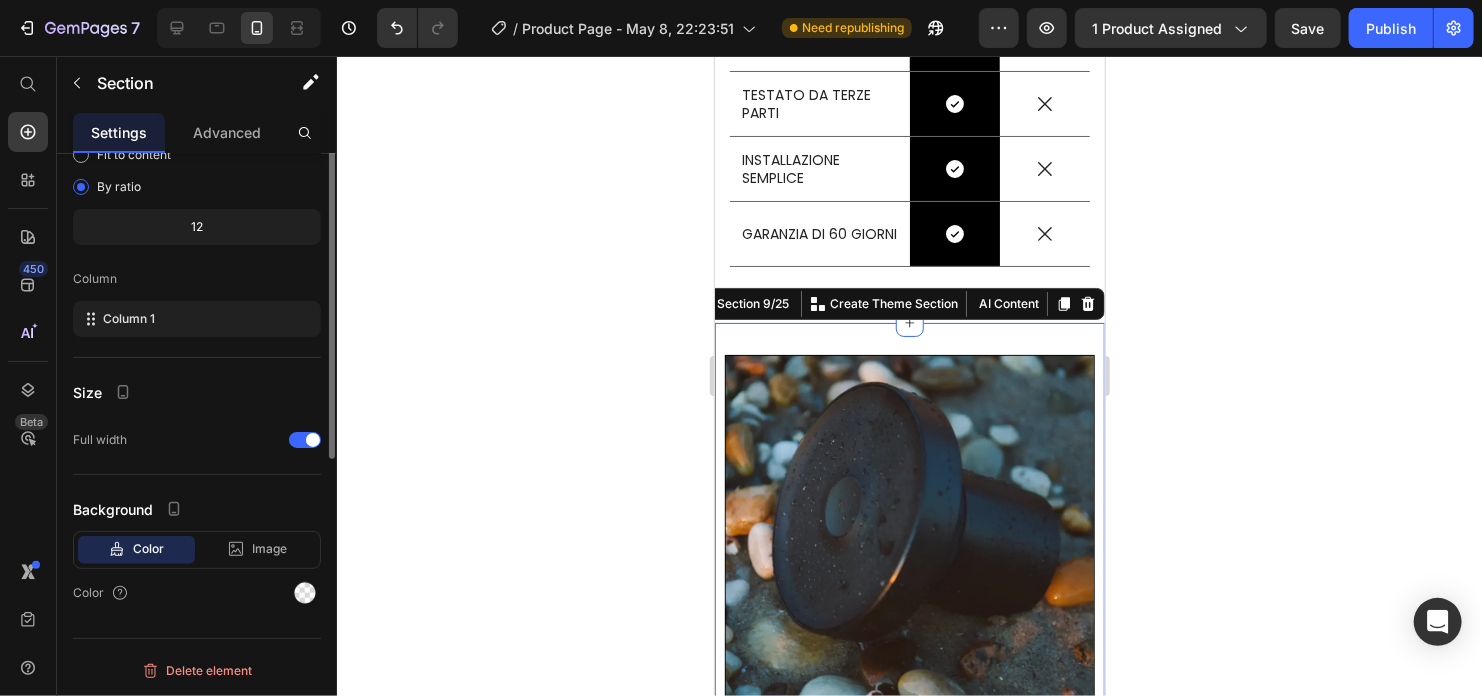 scroll, scrollTop: 0, scrollLeft: 0, axis: both 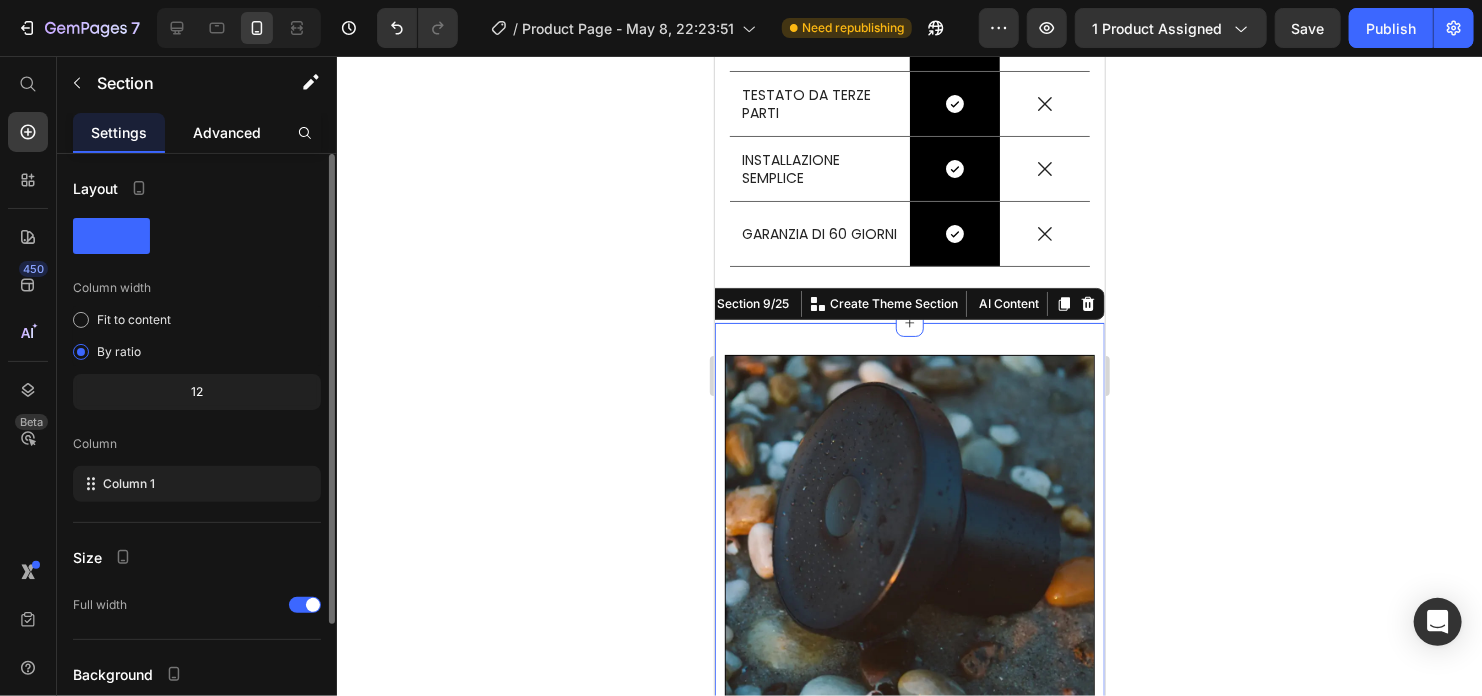 click on "Advanced" at bounding box center [227, 132] 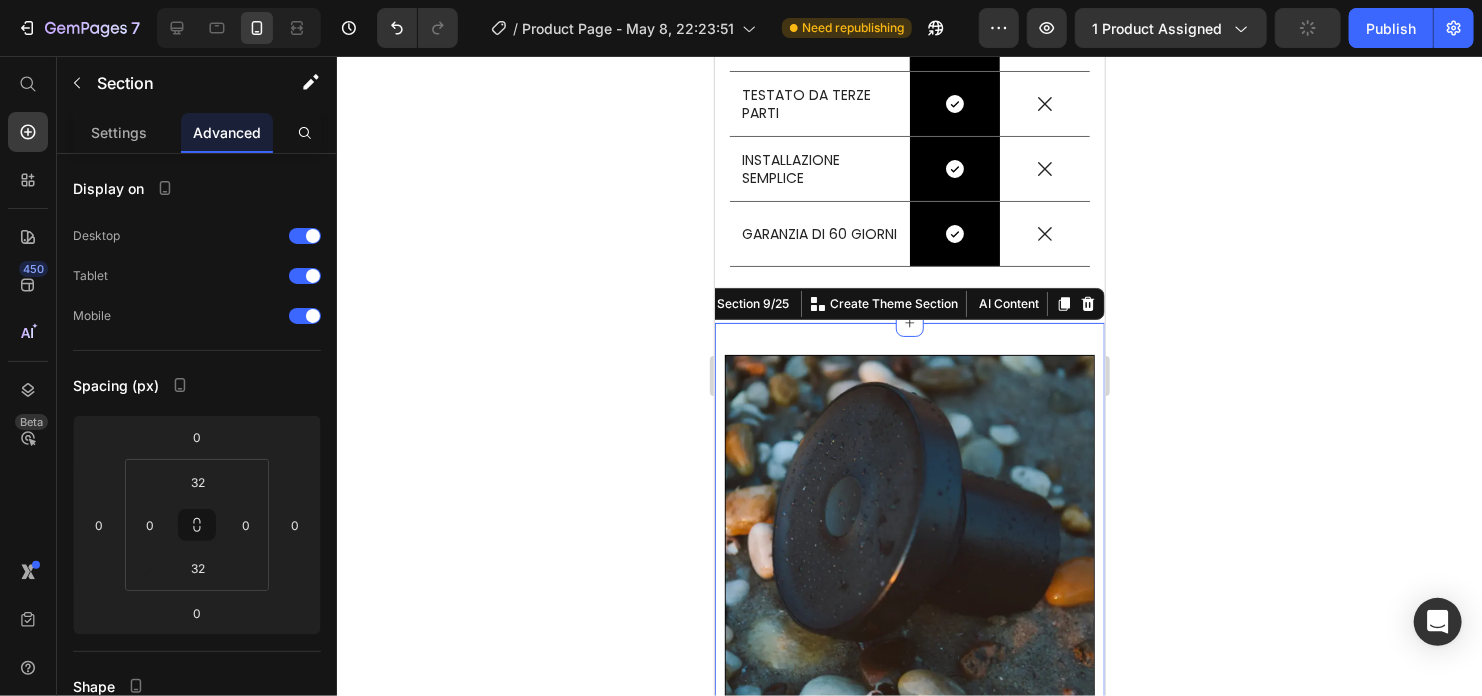 click 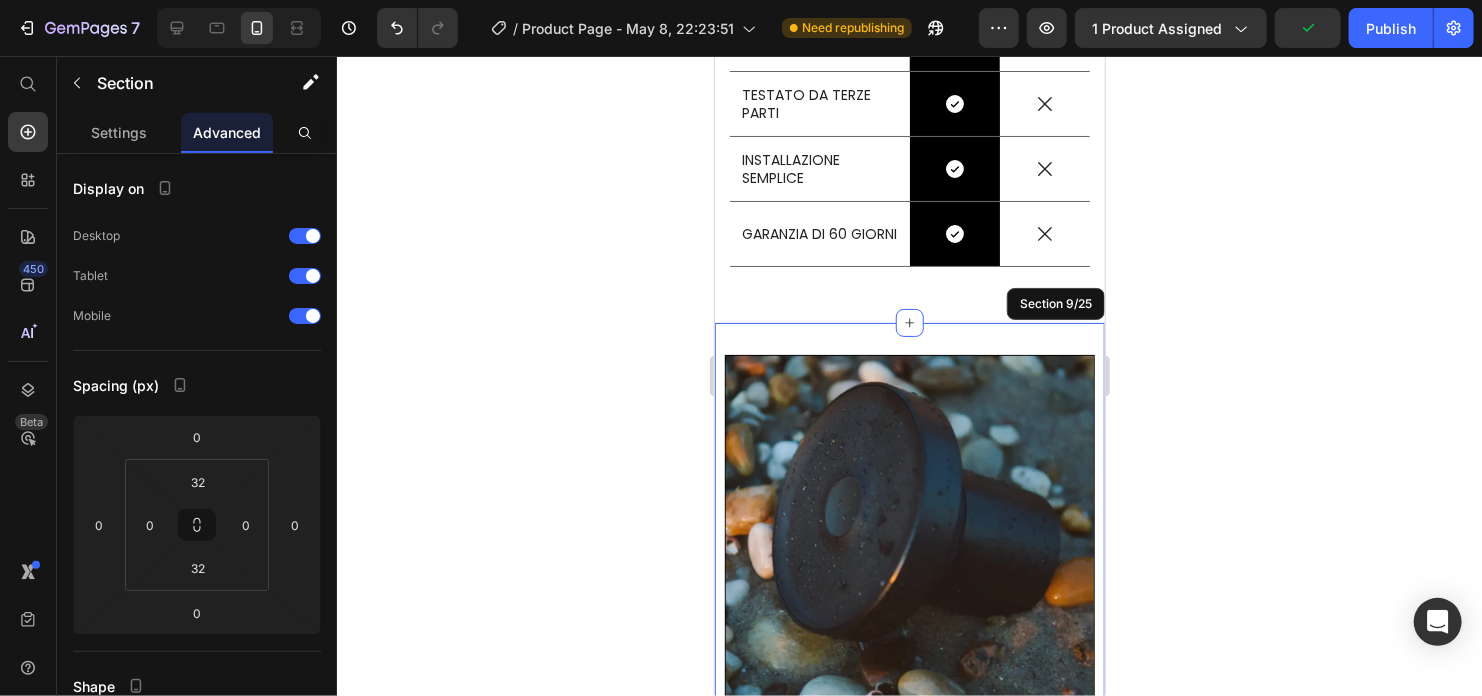 click on "Image Section 9/25" at bounding box center [909, 539] 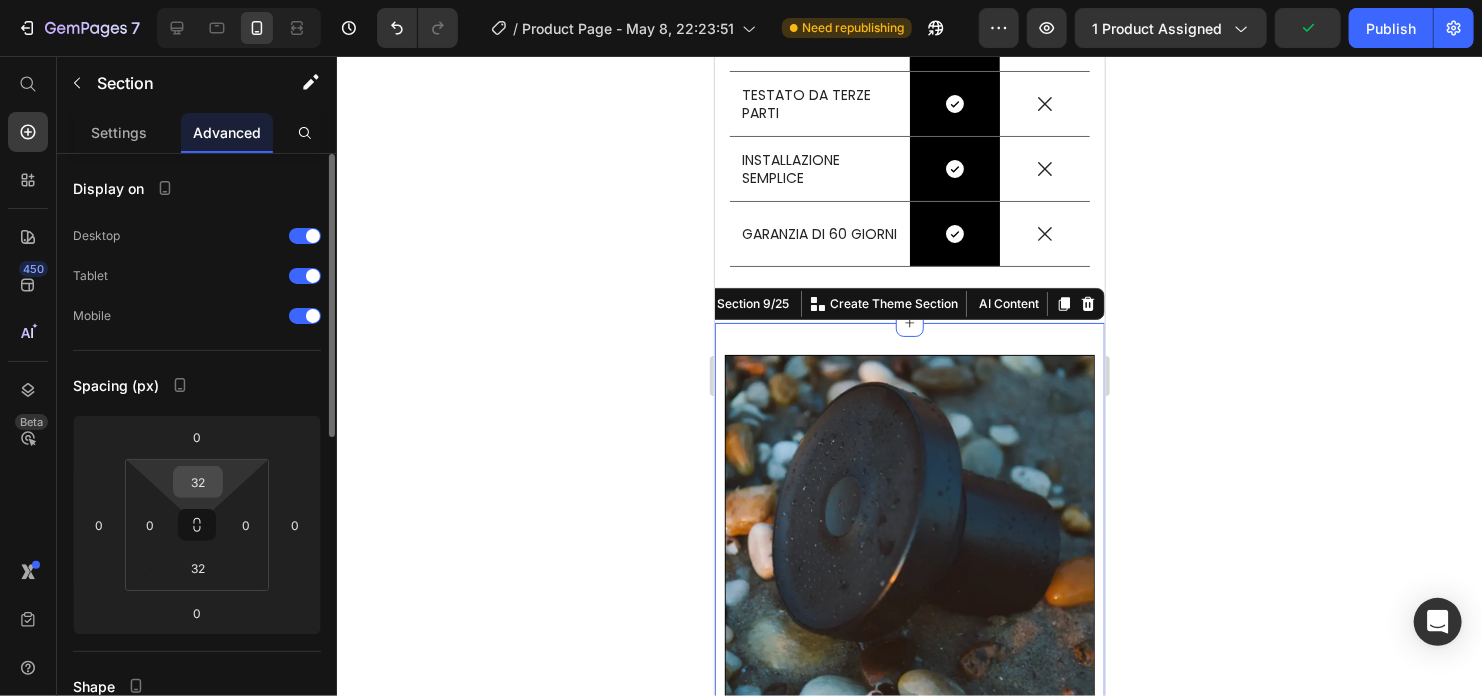 click on "32" at bounding box center [198, 482] 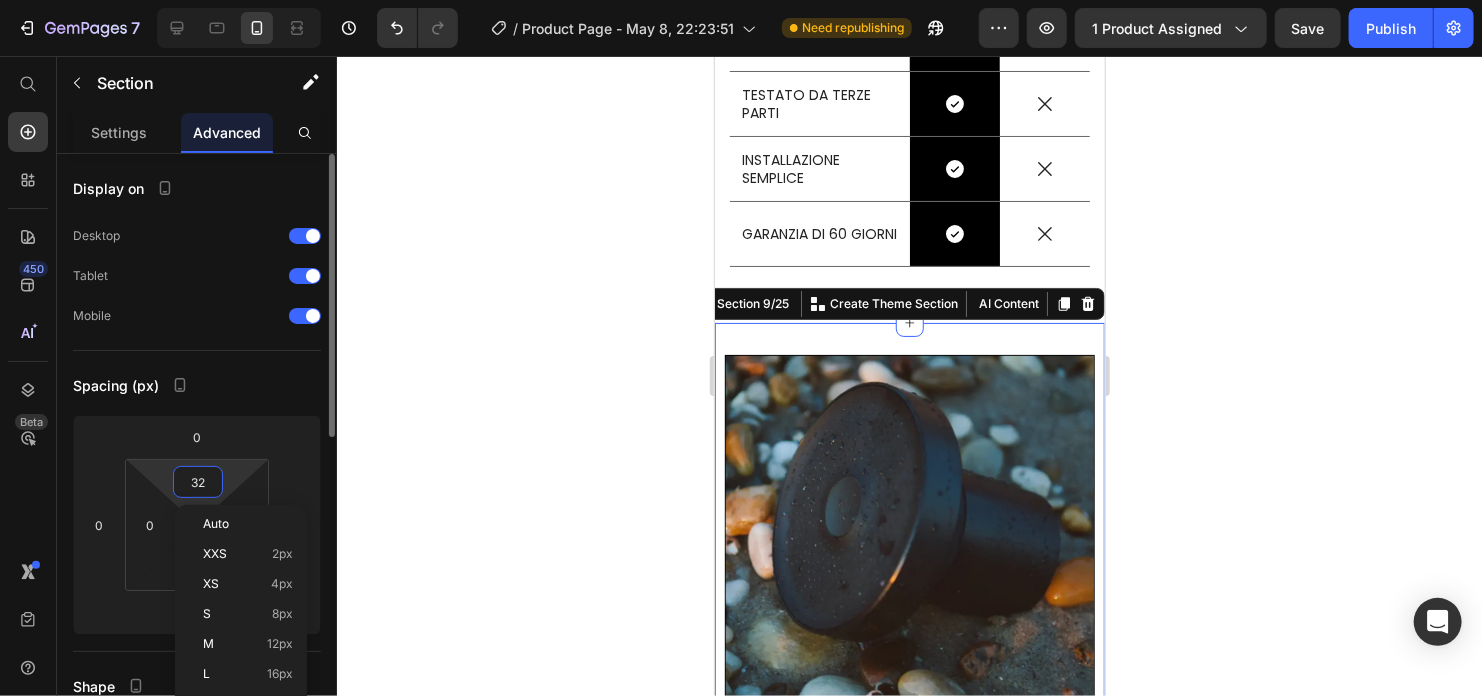 type on "0" 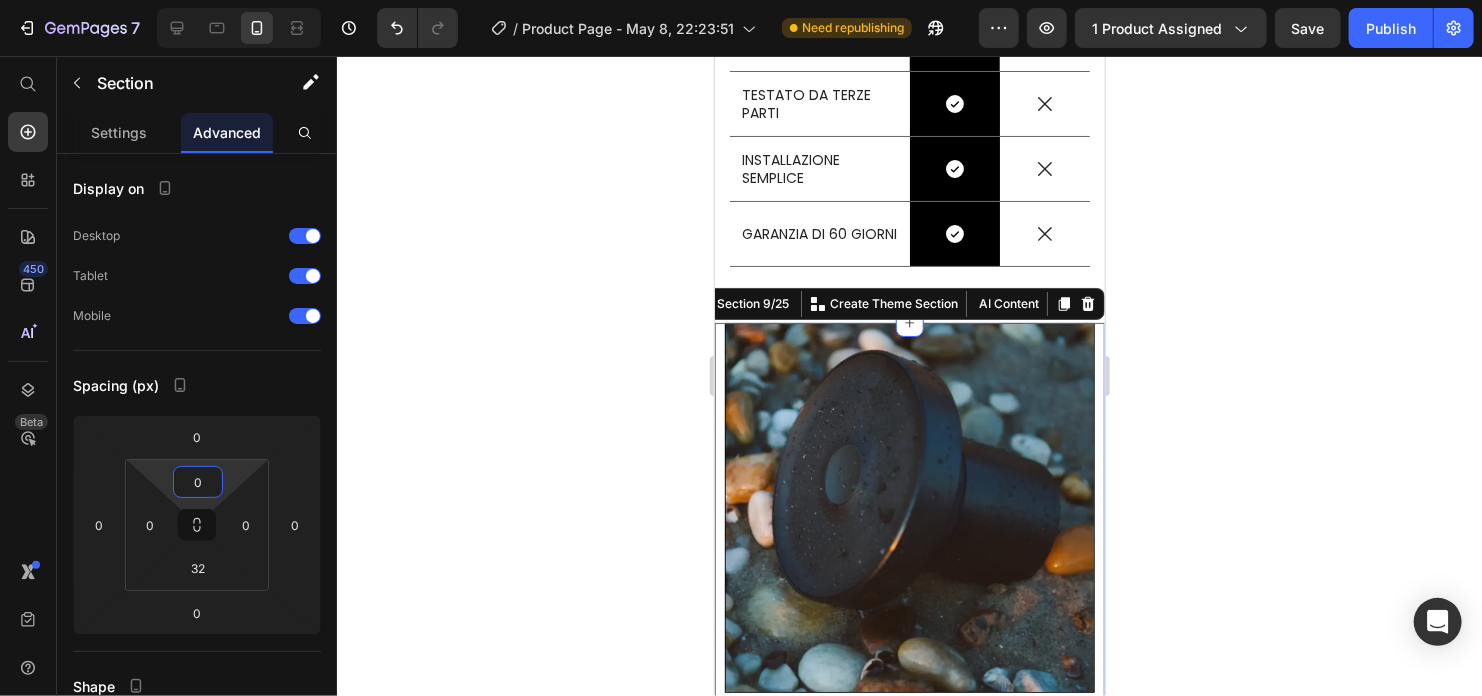 click 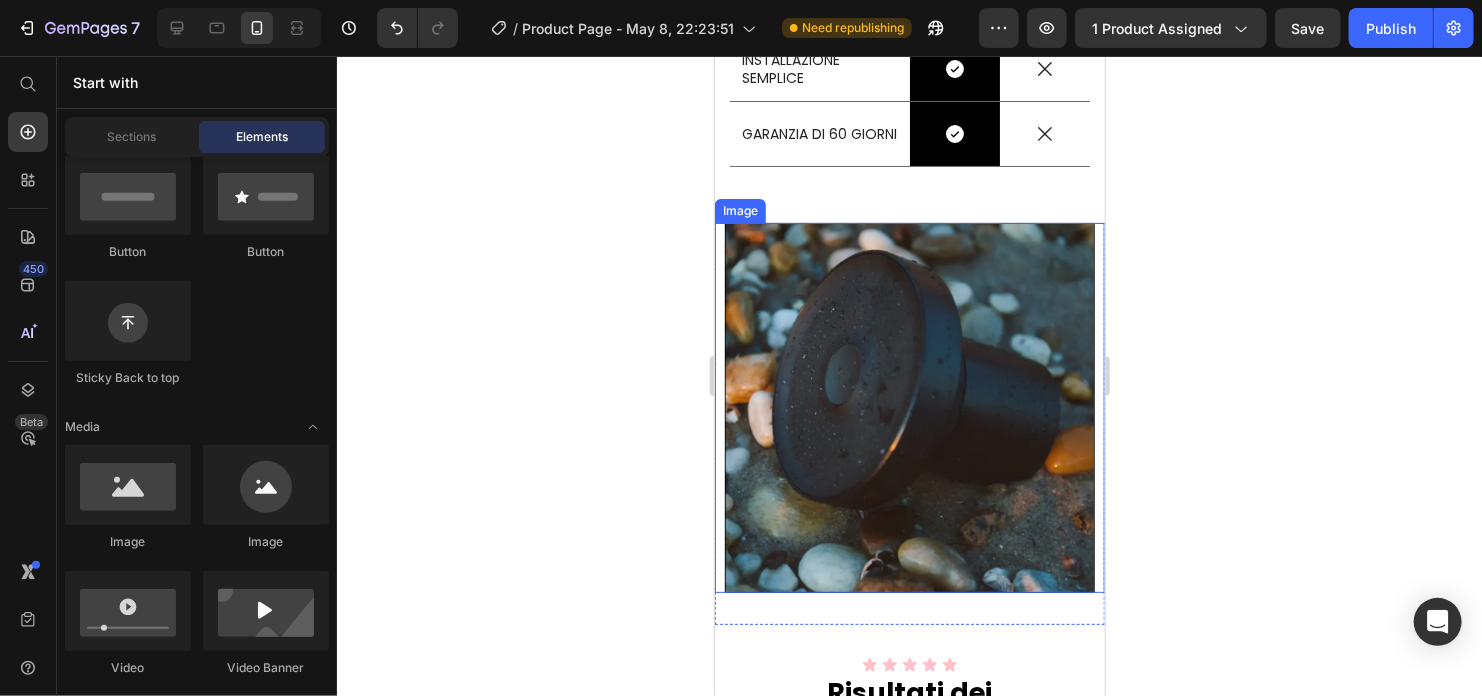 scroll, scrollTop: 4008, scrollLeft: 0, axis: vertical 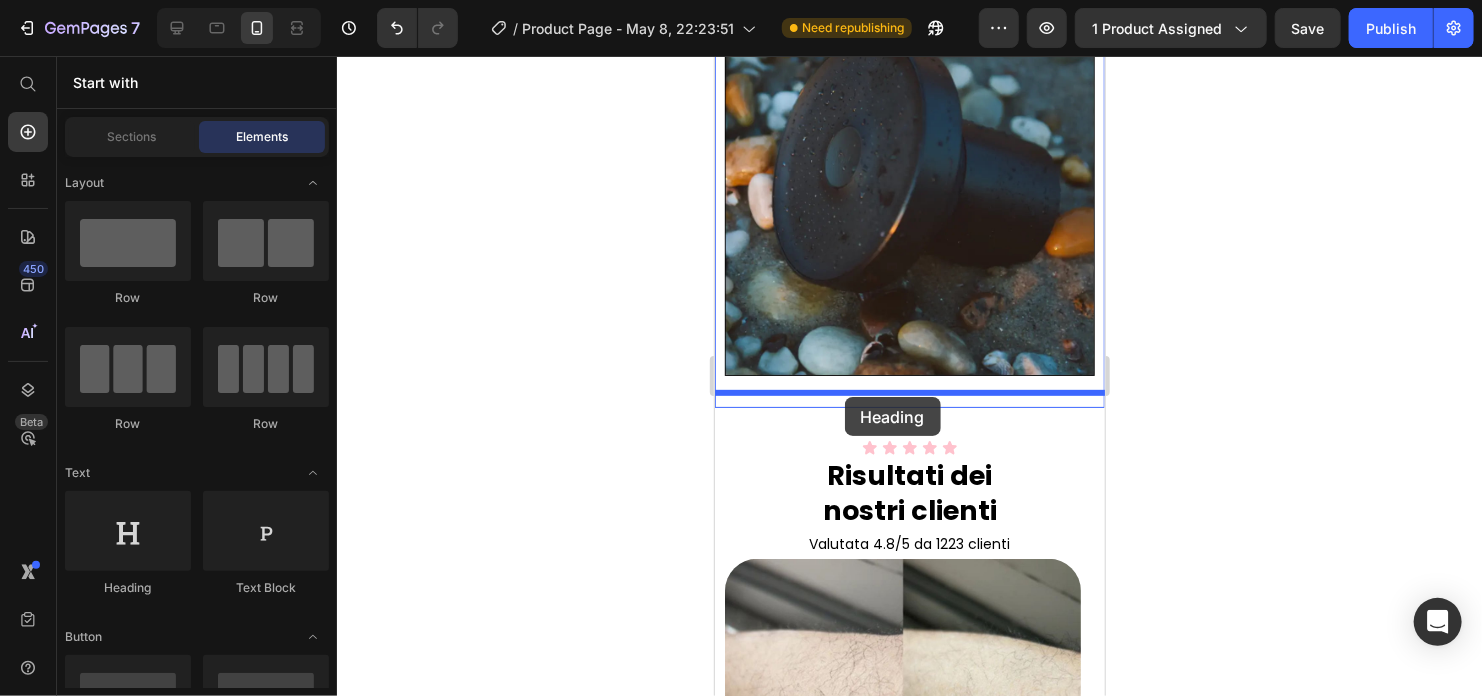 drag, startPoint x: 846, startPoint y: 591, endPoint x: 844, endPoint y: 396, distance: 195.01025 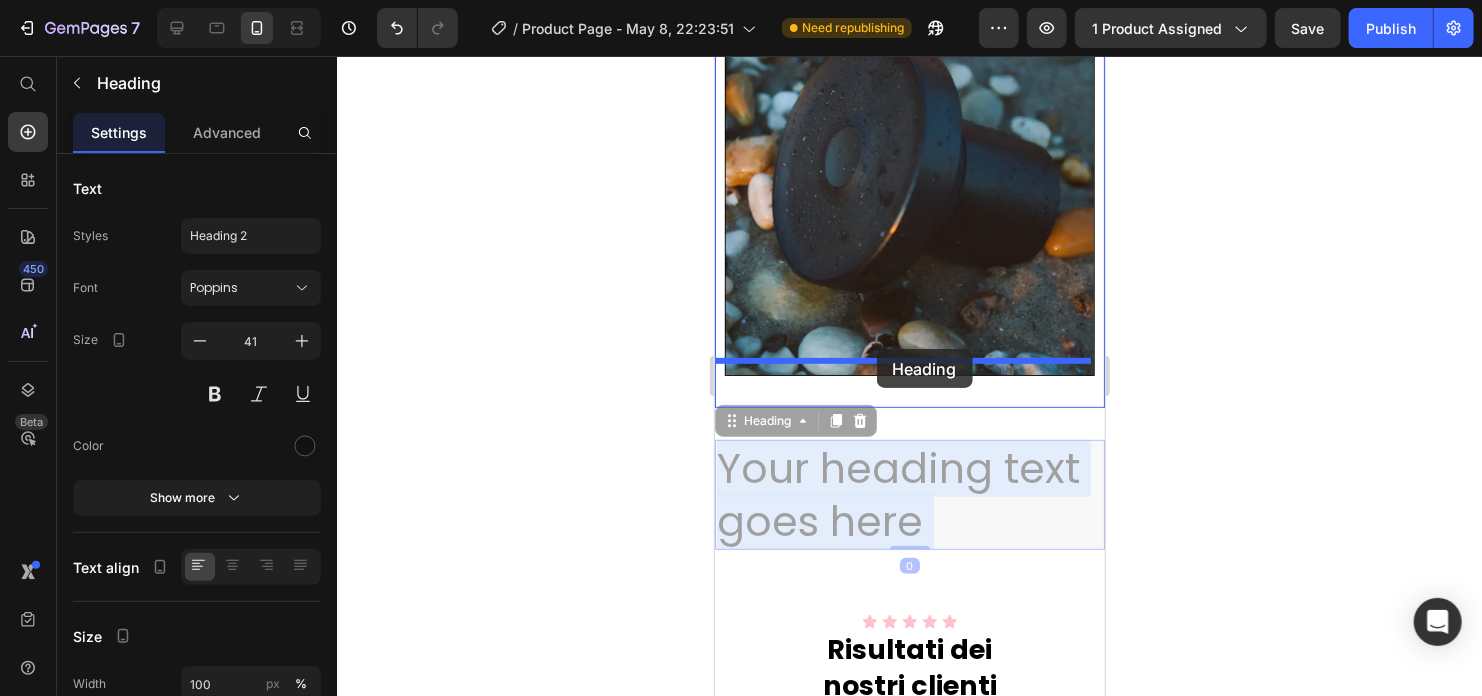 drag, startPoint x: 871, startPoint y: 454, endPoint x: 877, endPoint y: 356, distance: 98.1835 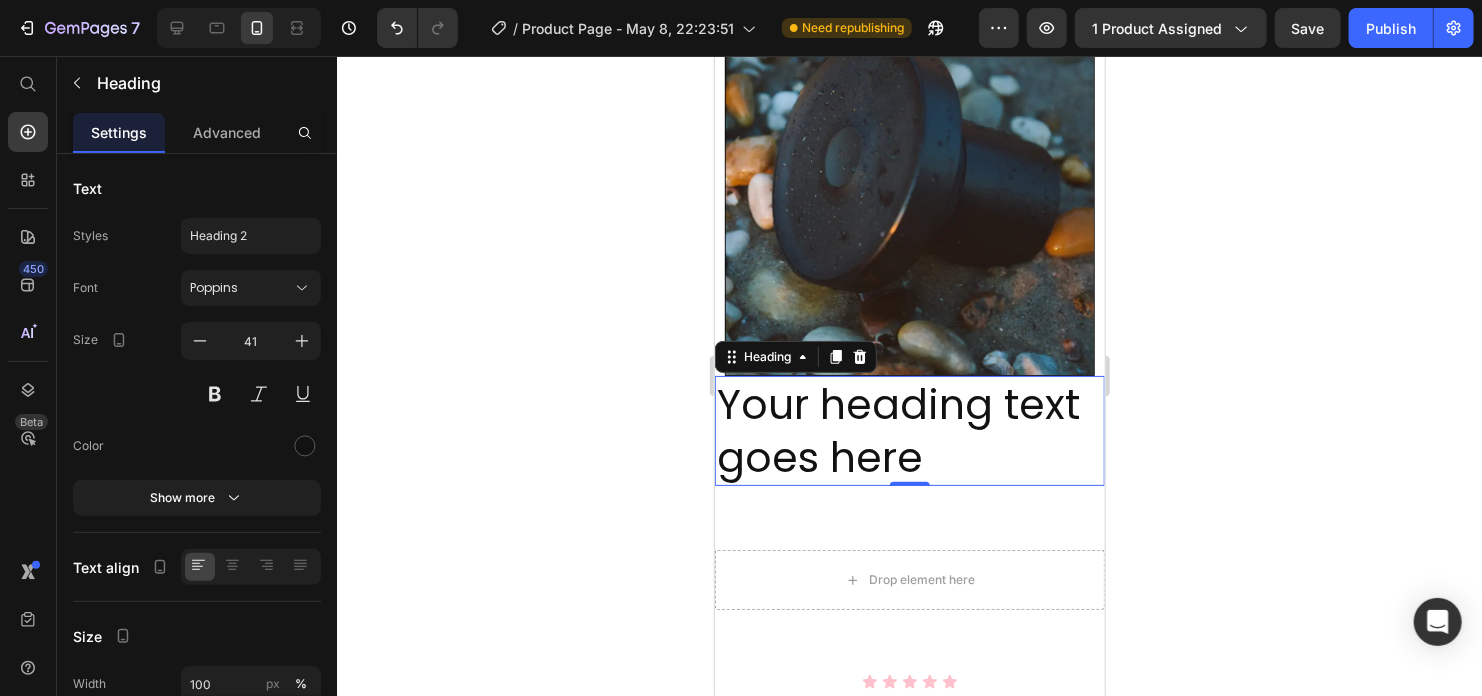 click on "Your heading text goes here" at bounding box center (909, 430) 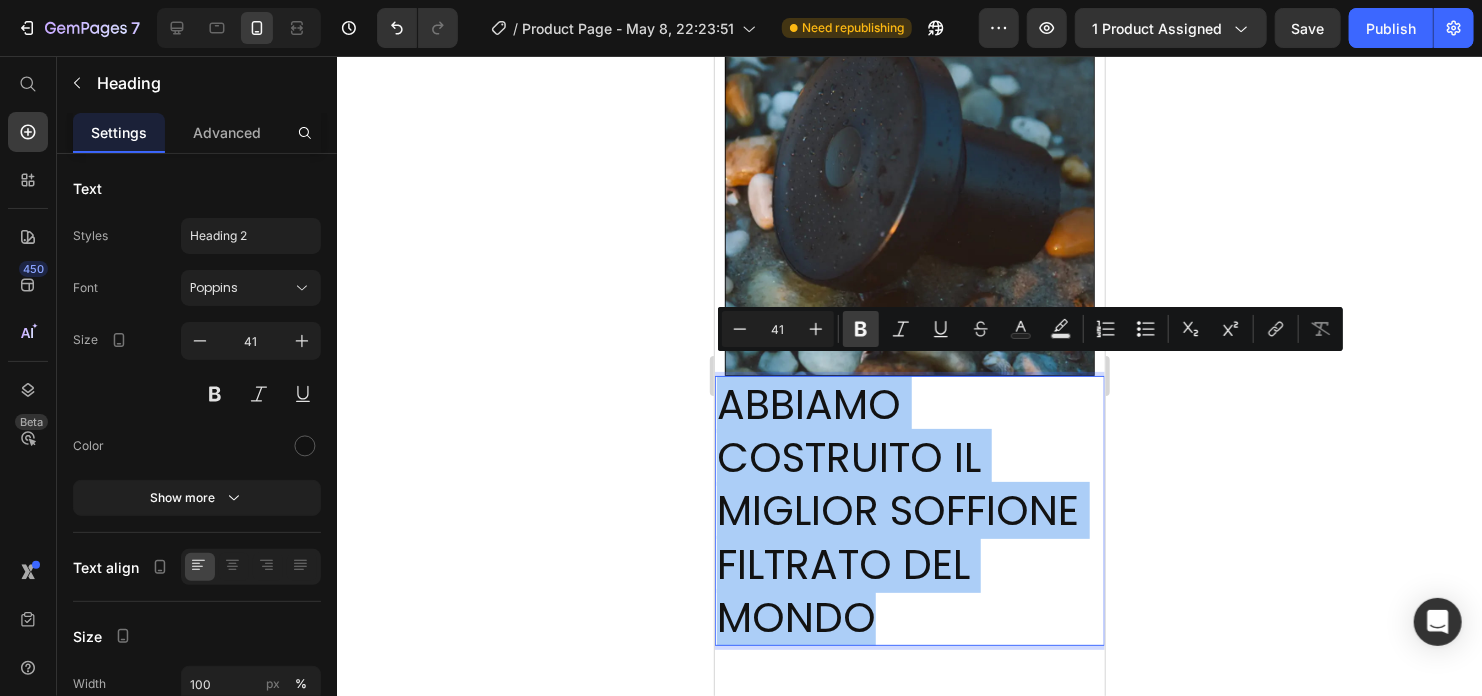 click on "Bold" at bounding box center (861, 329) 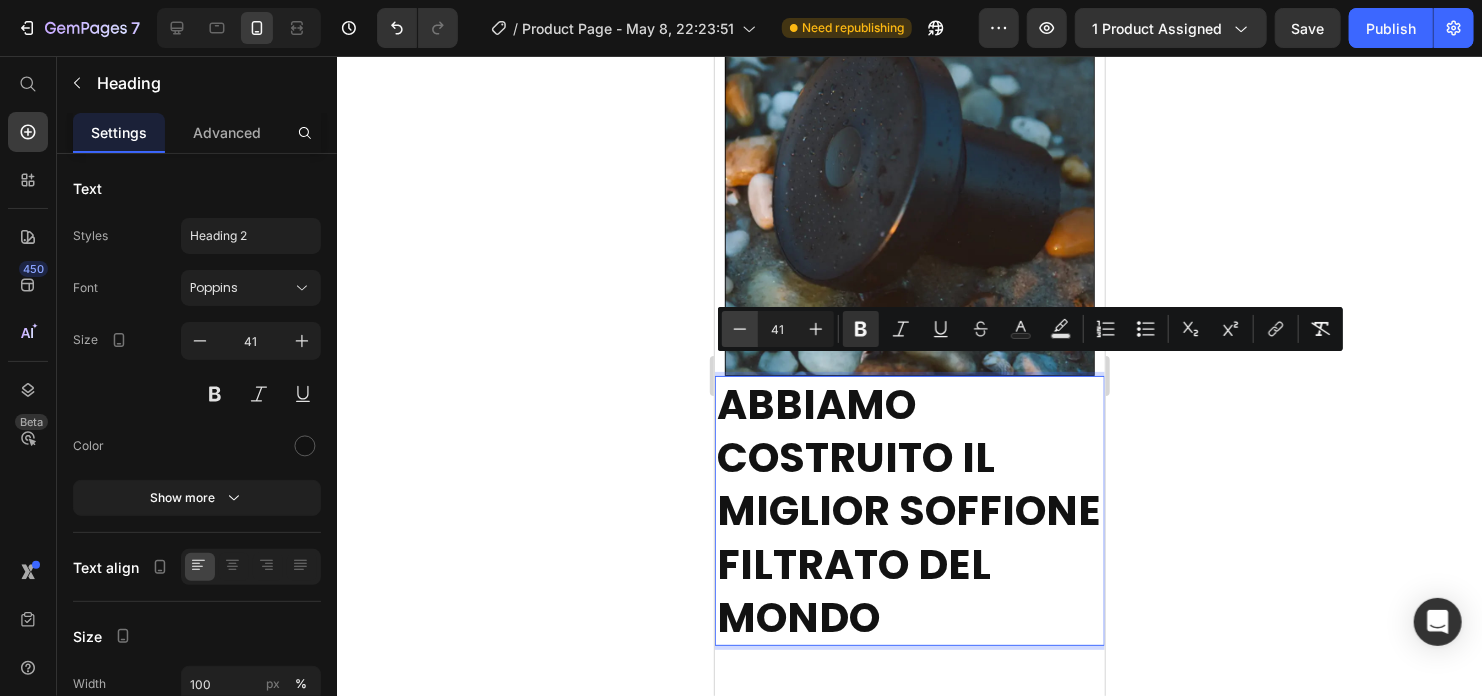 click on "Minus" at bounding box center (740, 329) 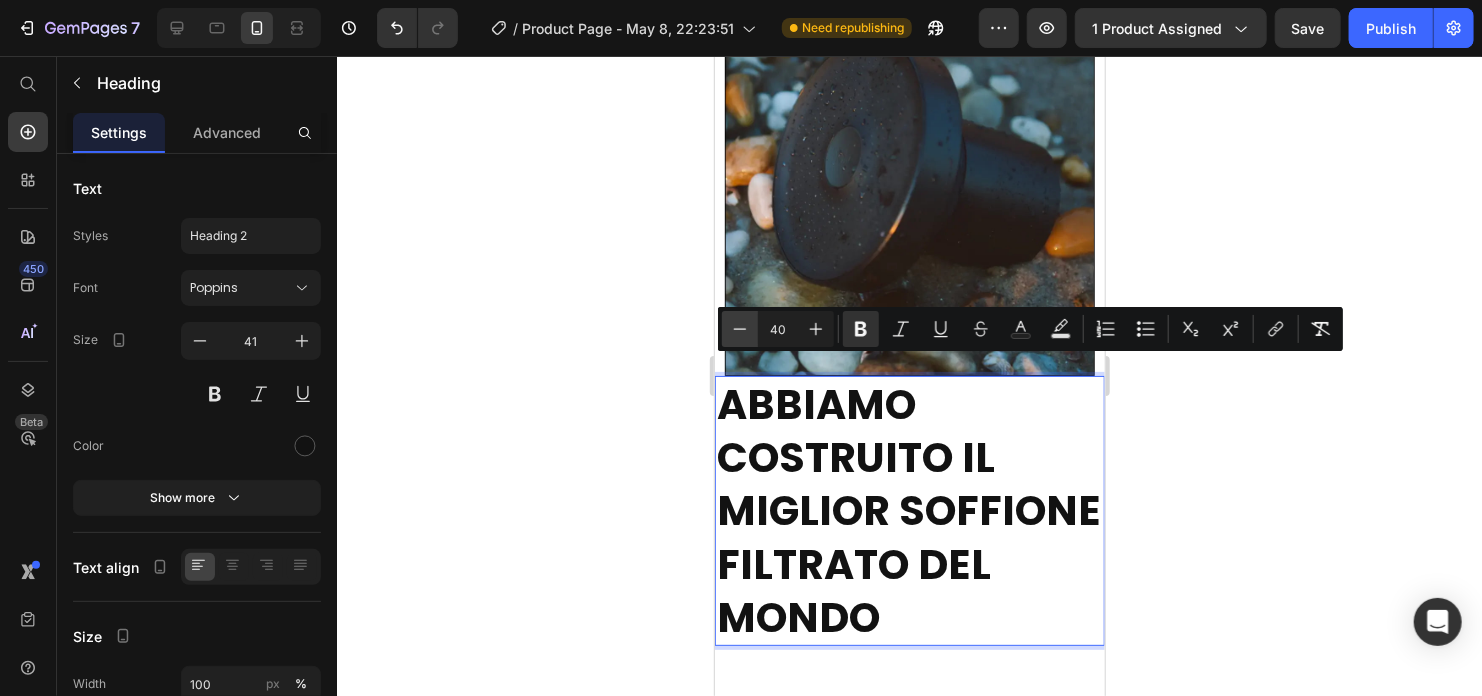 click on "Minus" at bounding box center [740, 329] 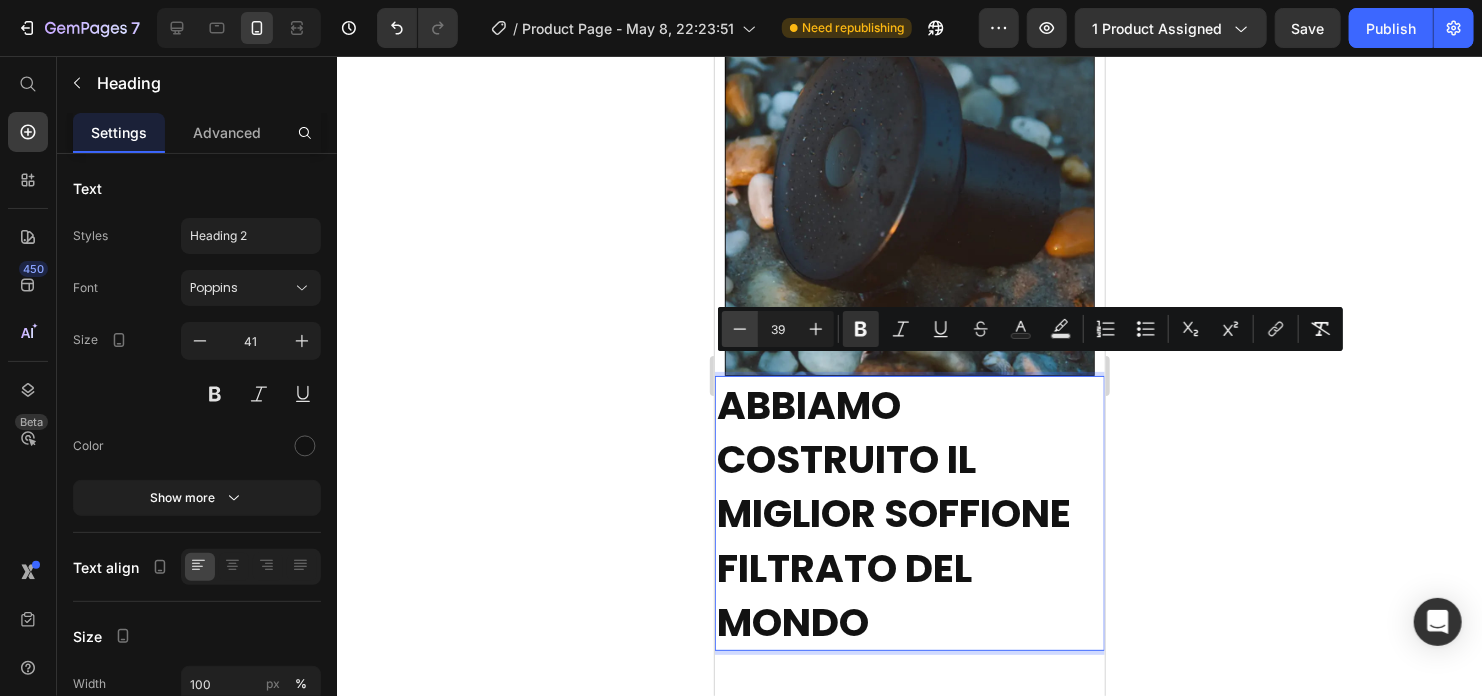 click on "Minus" at bounding box center (740, 329) 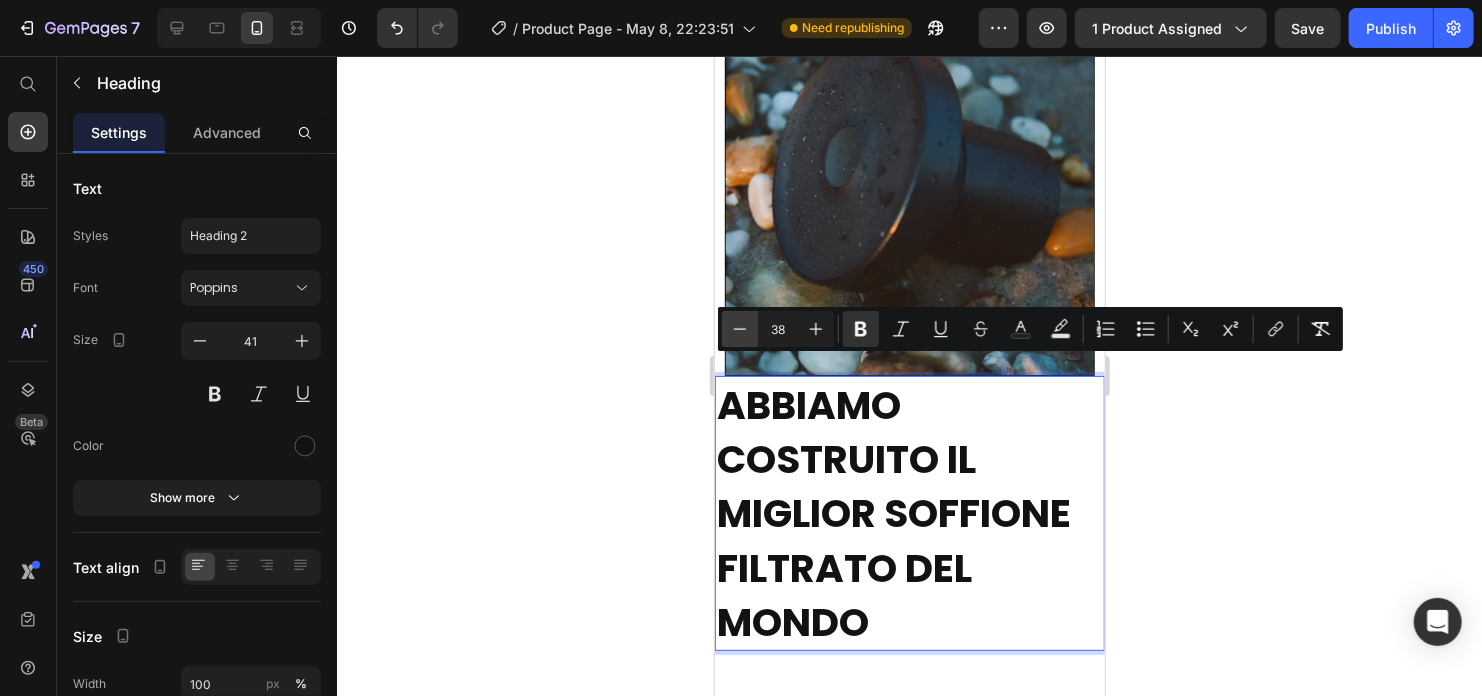 click on "Minus" at bounding box center [740, 329] 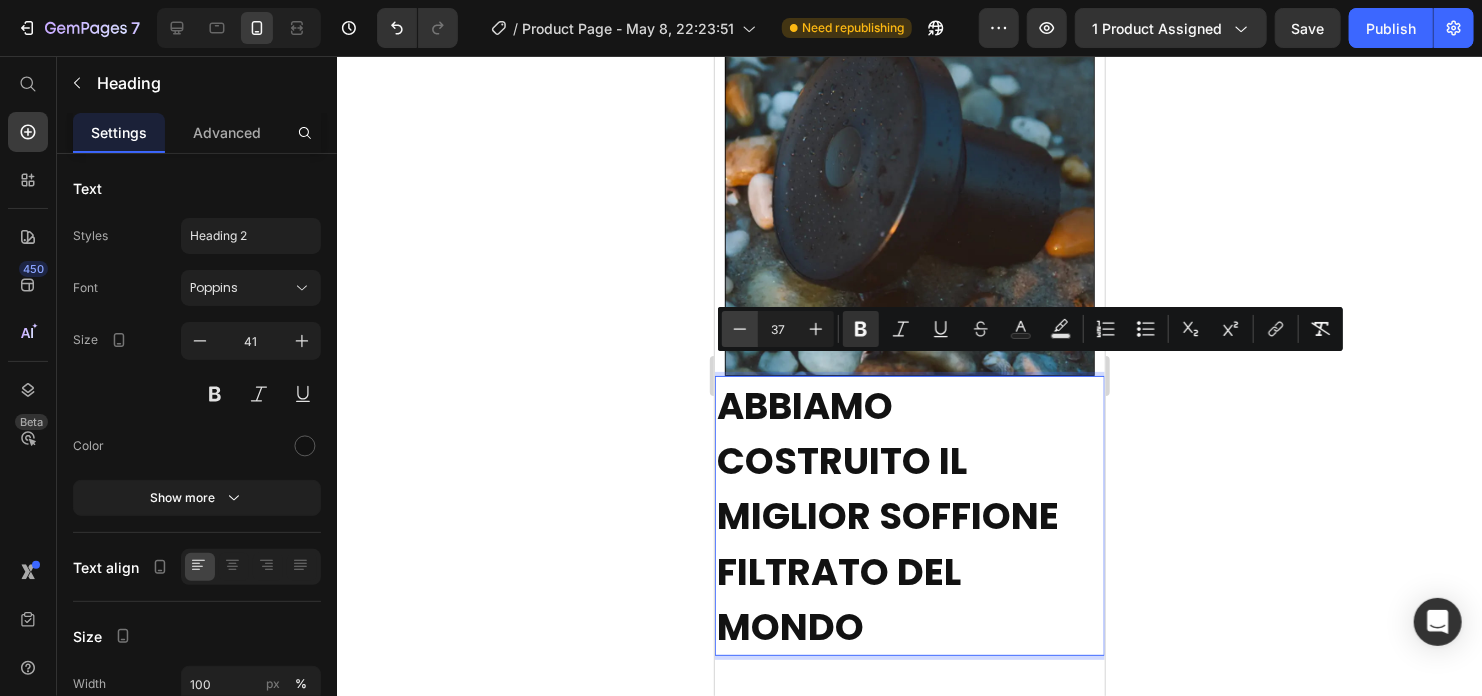 click on "Minus" at bounding box center [740, 329] 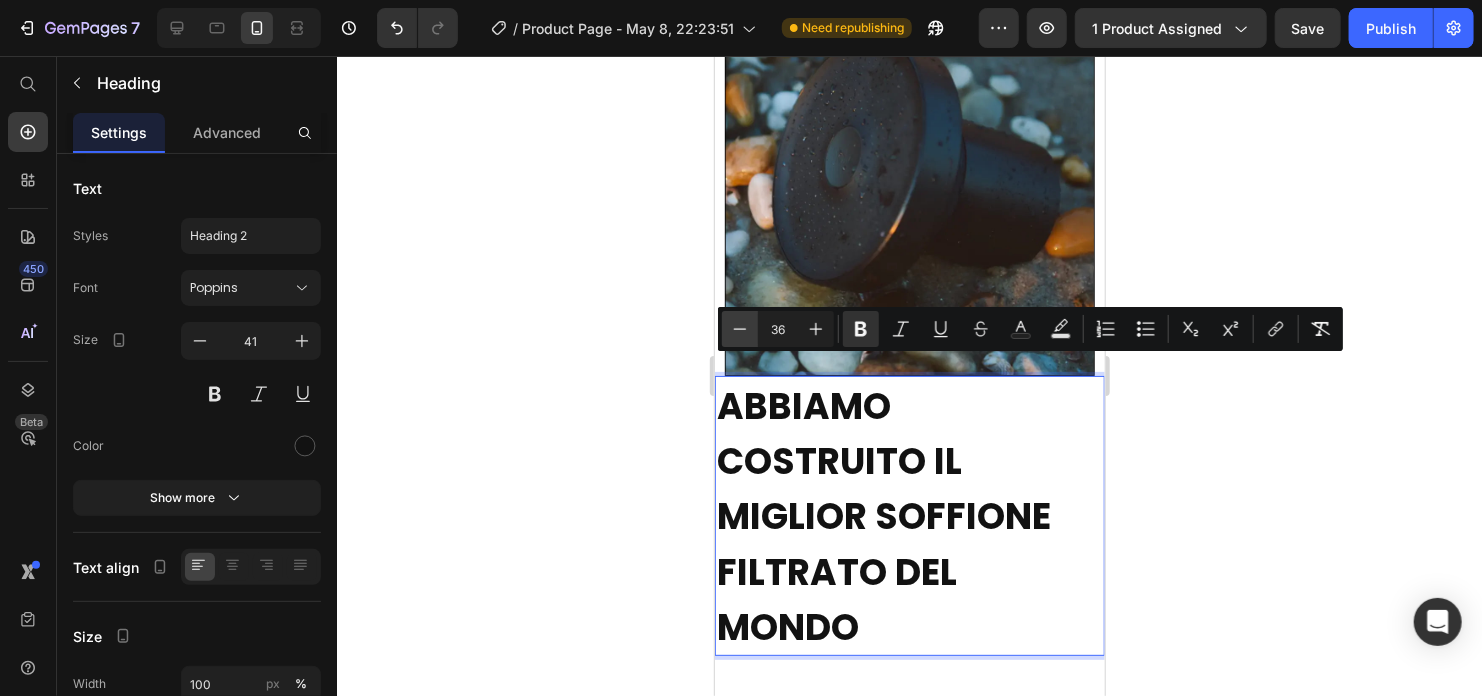 click on "Minus" at bounding box center [740, 329] 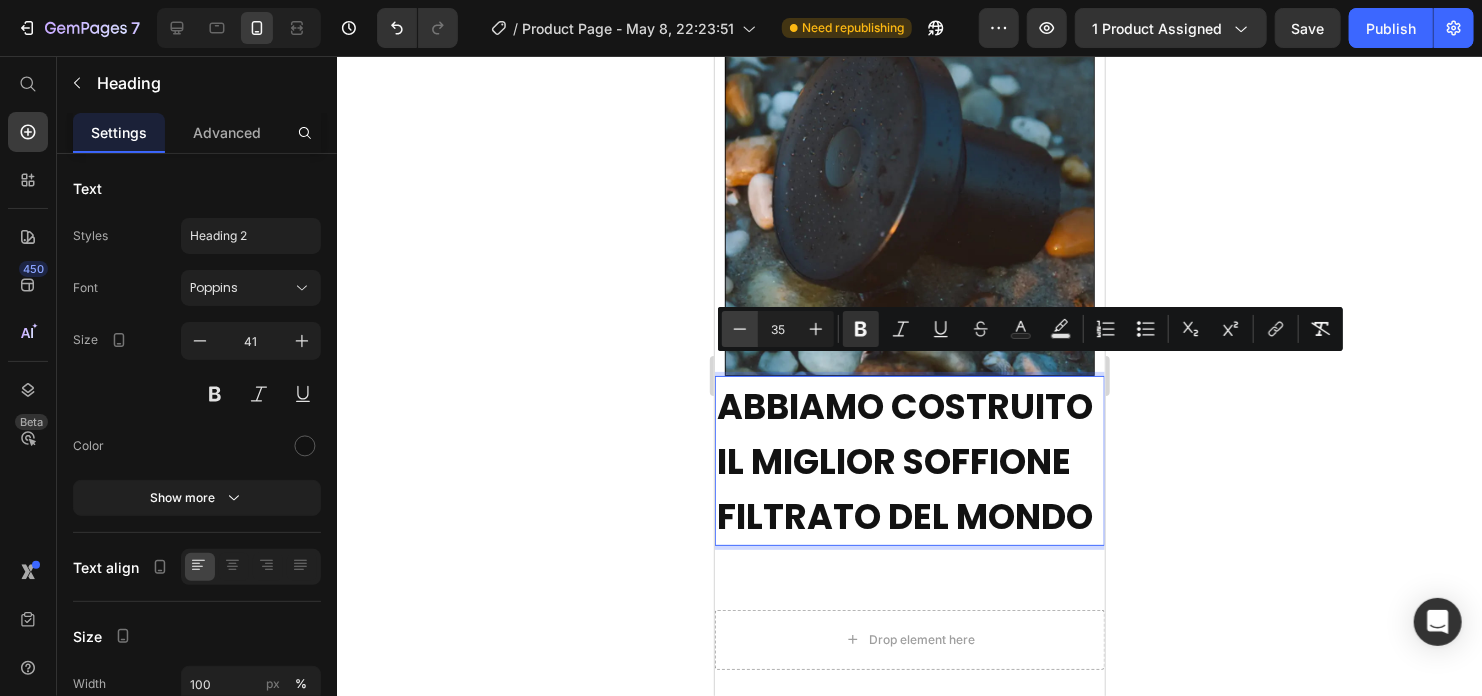 click on "Minus" at bounding box center [740, 329] 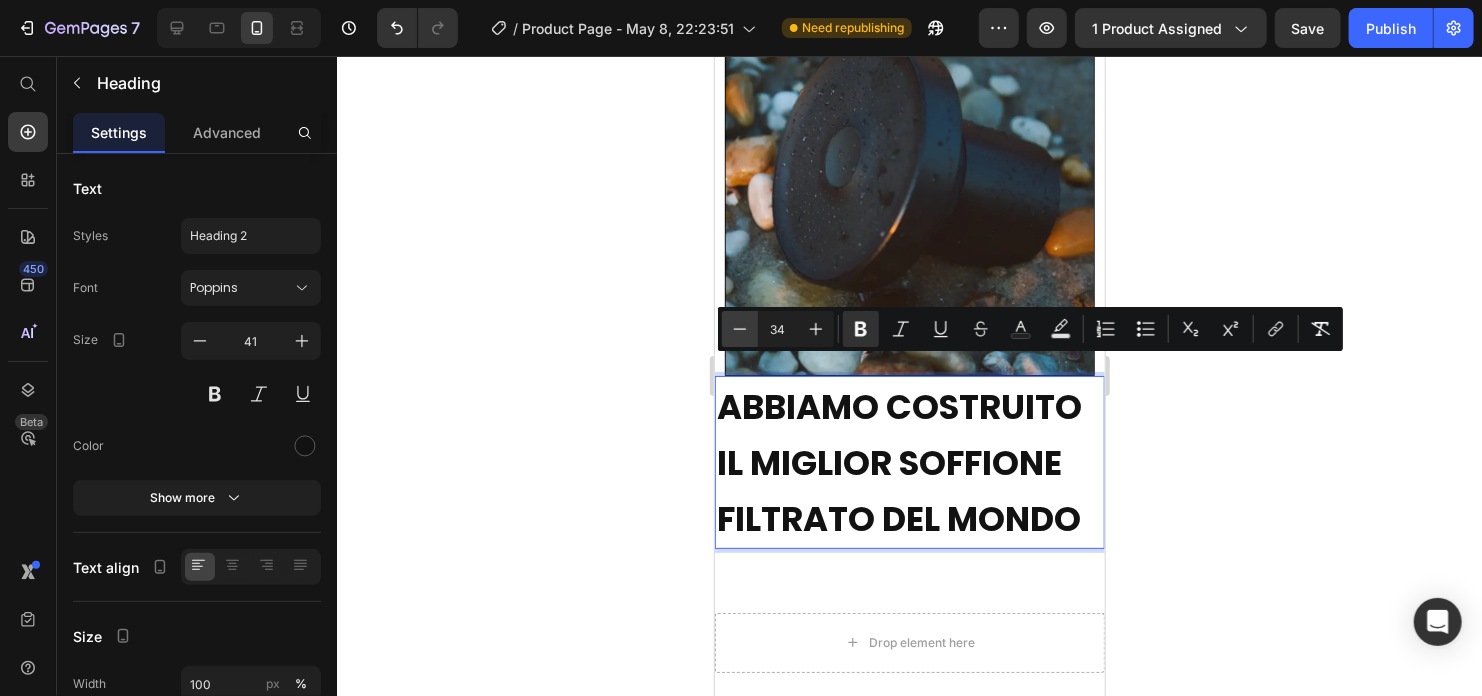 click on "Minus" at bounding box center [740, 329] 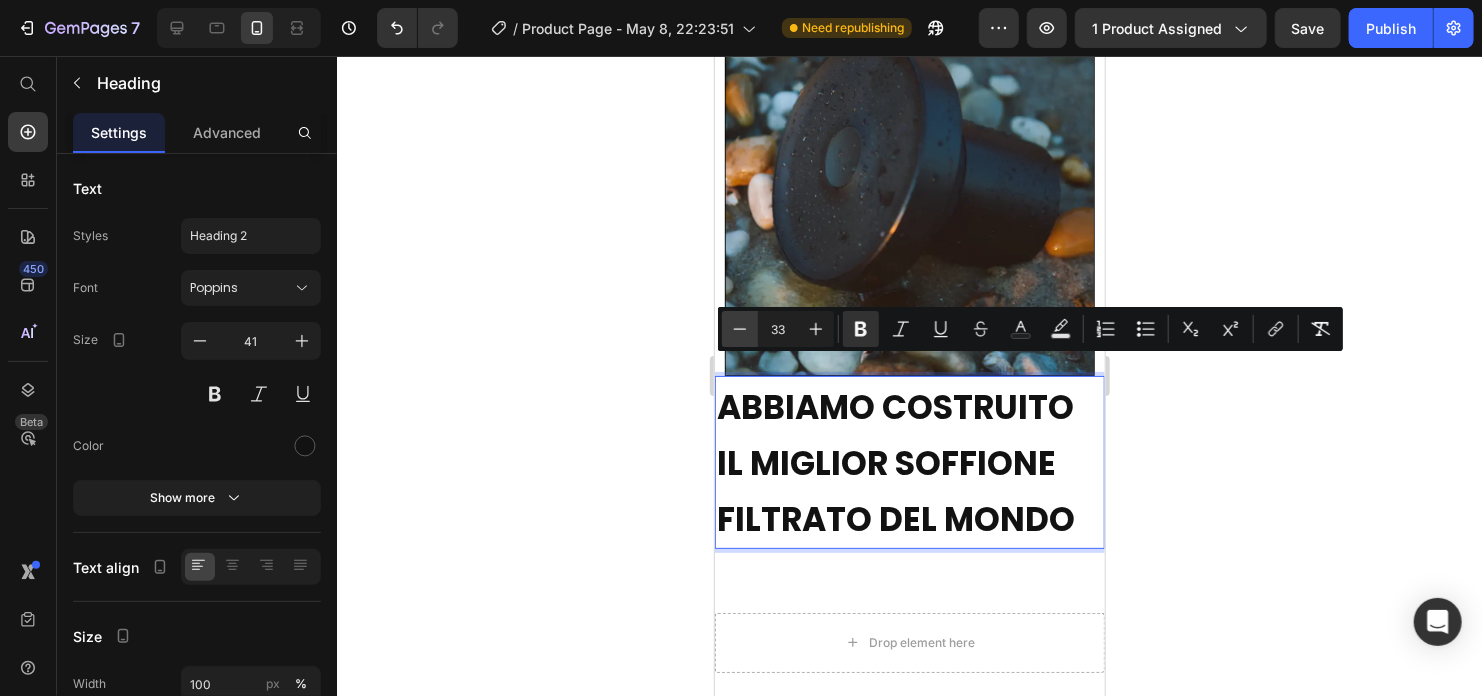 click 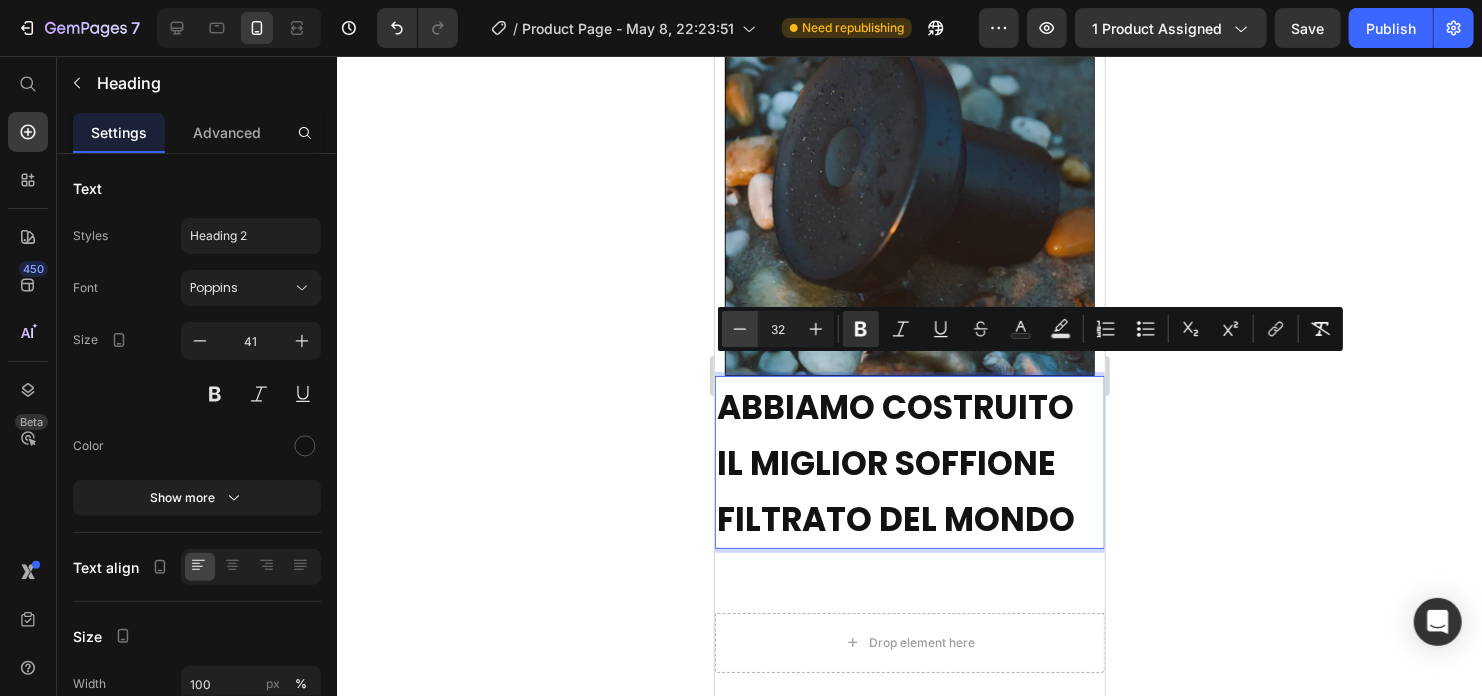 click 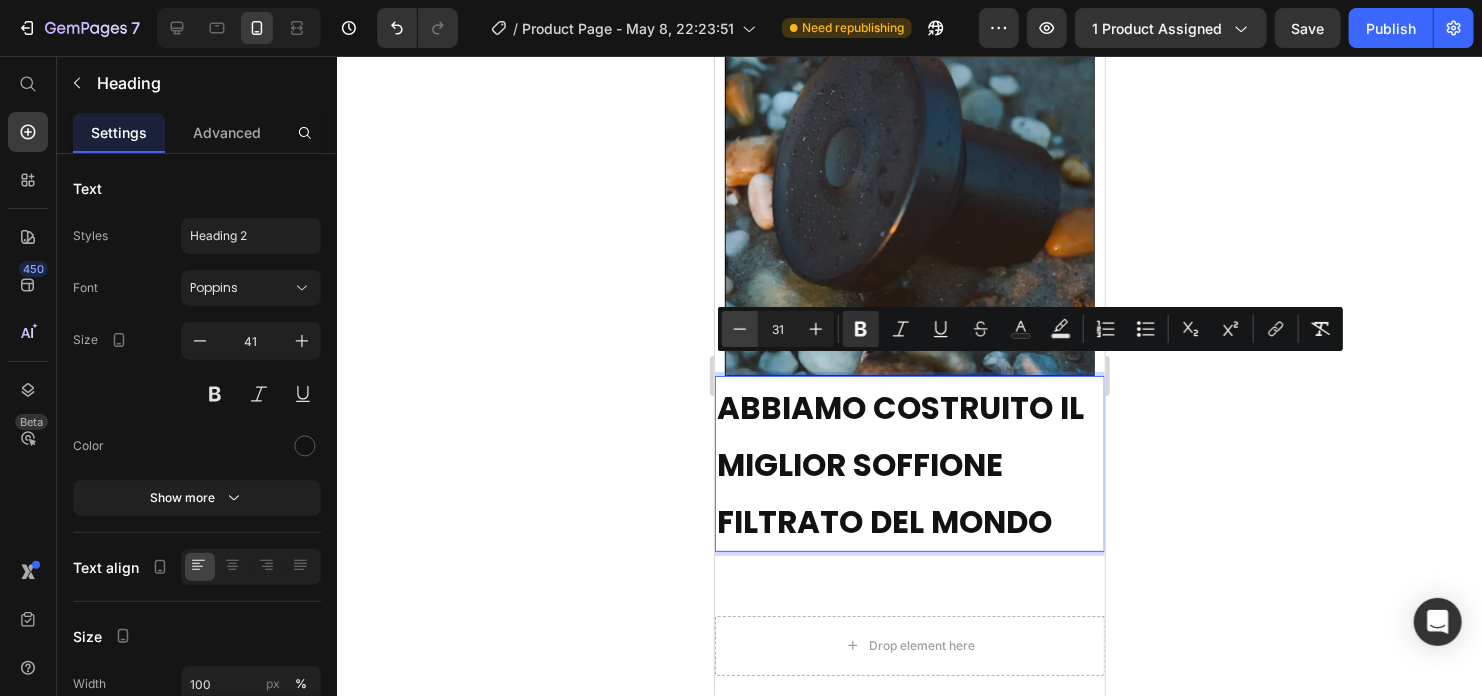 click 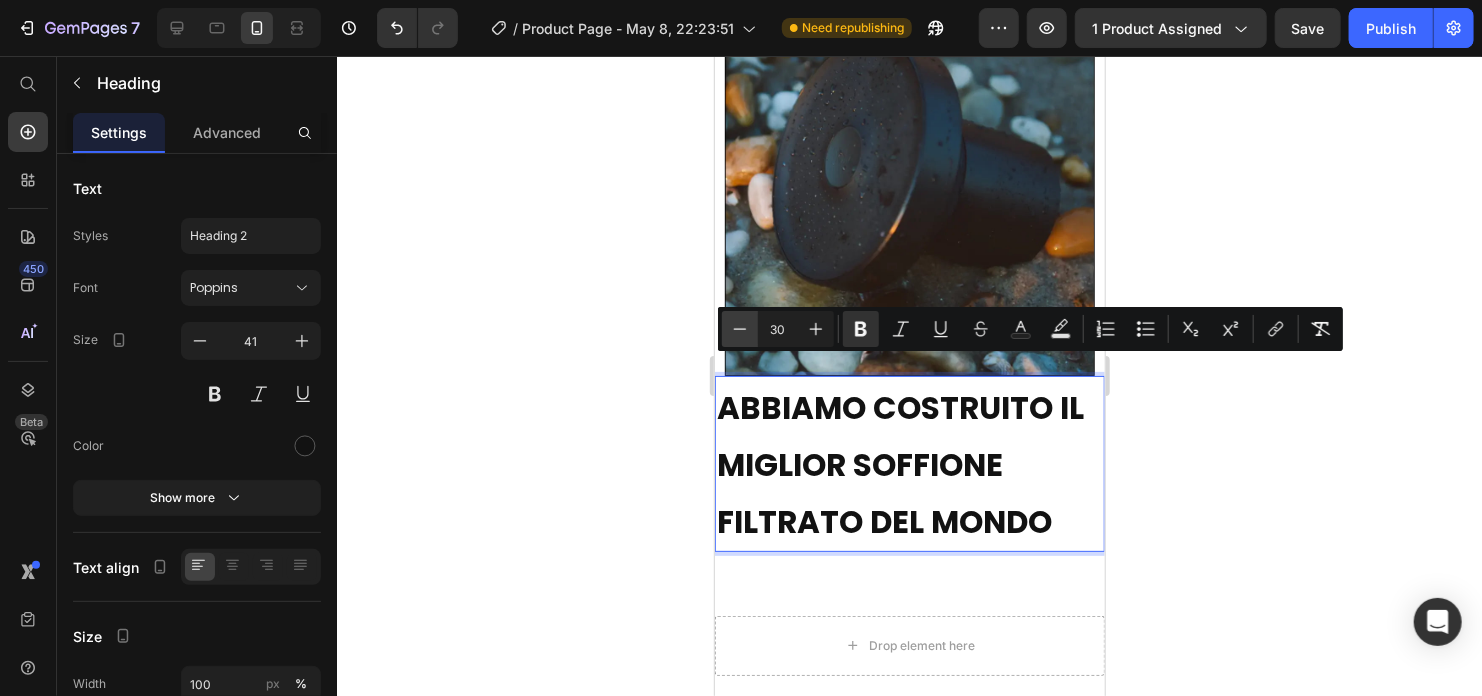 click 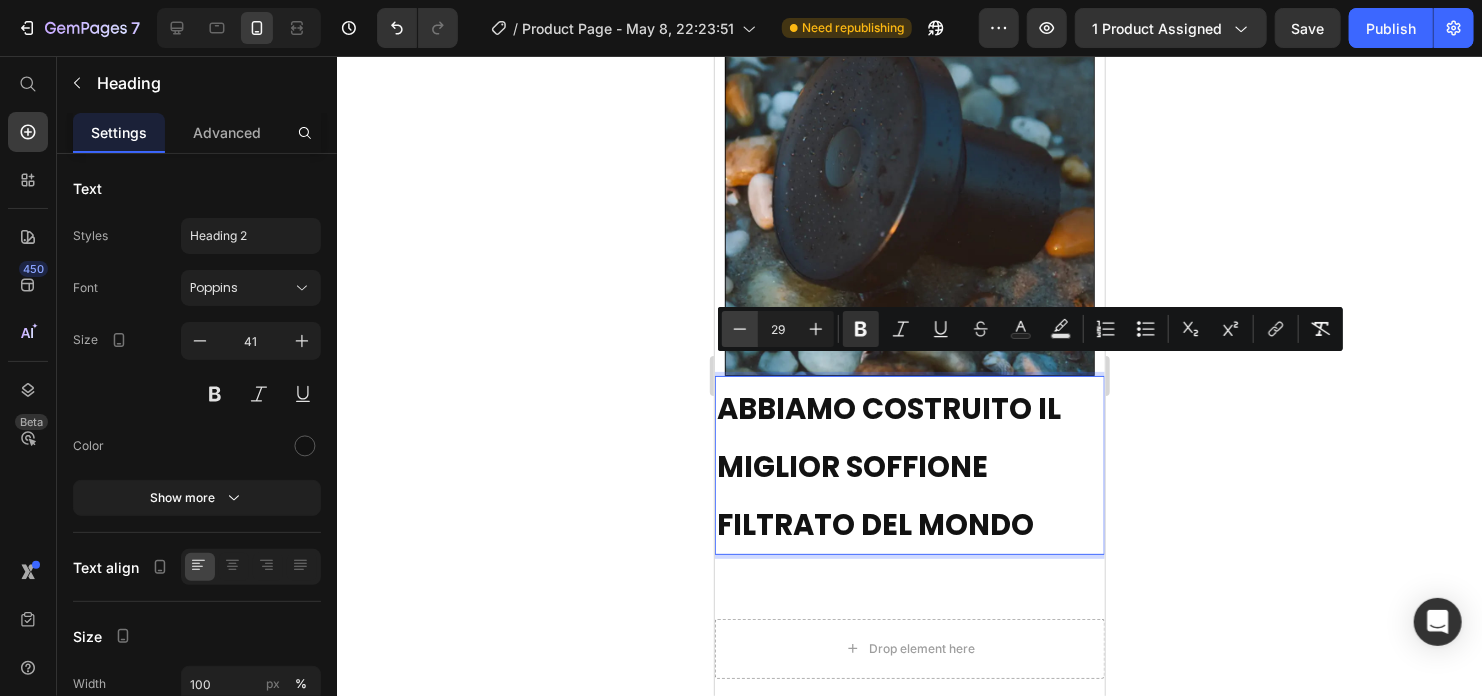 click 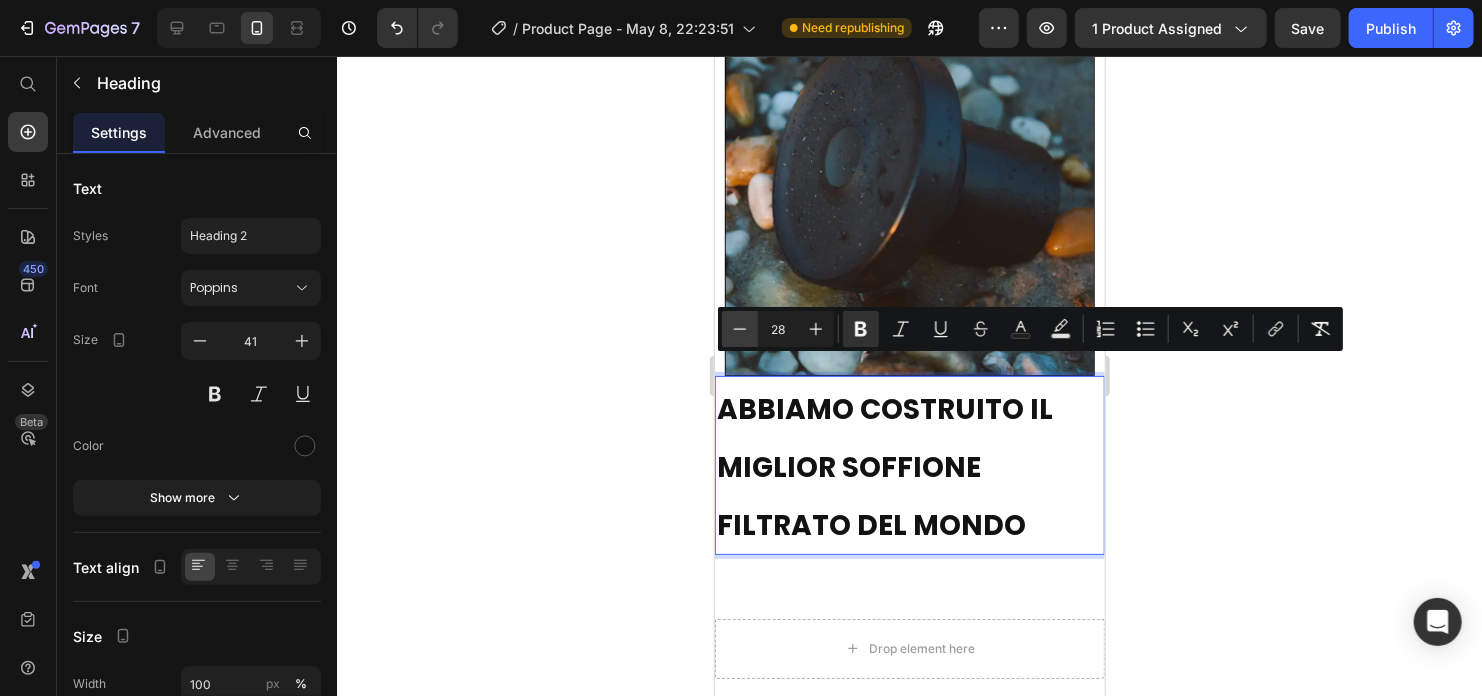 click 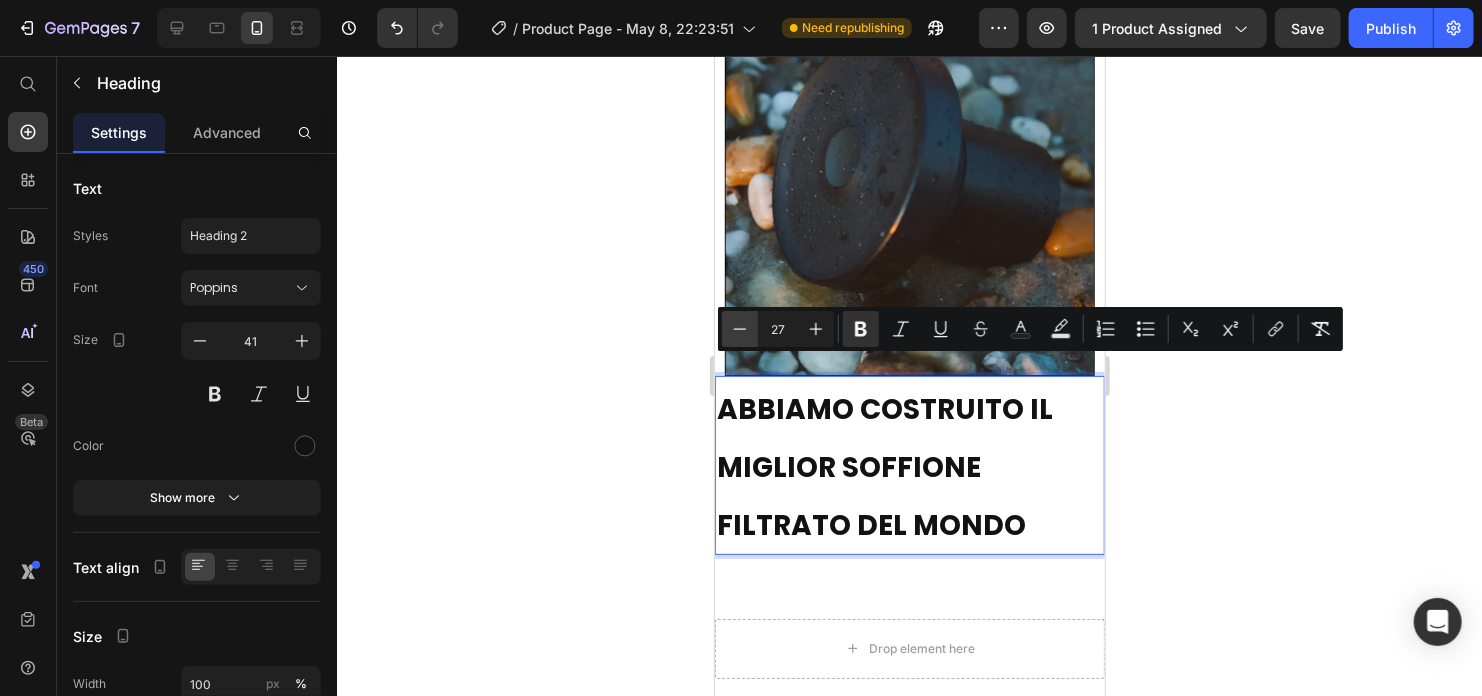 click 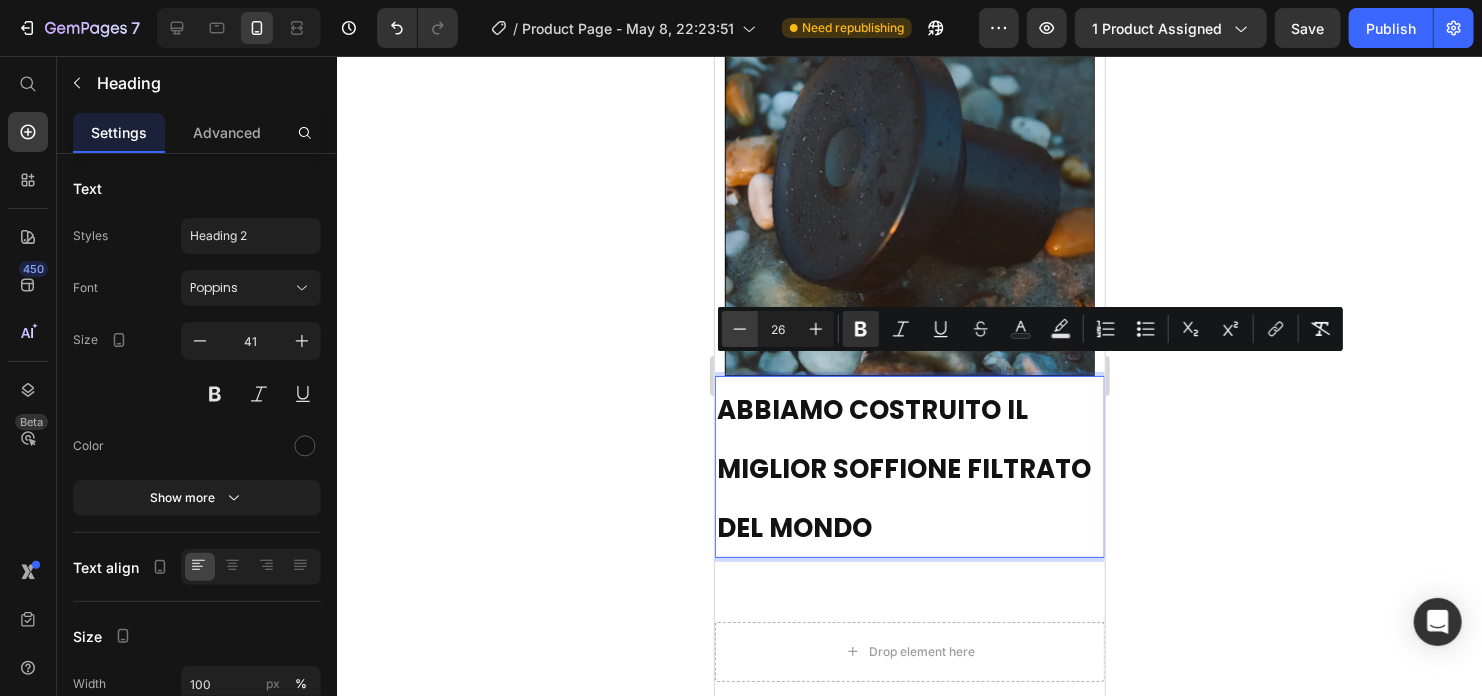 click 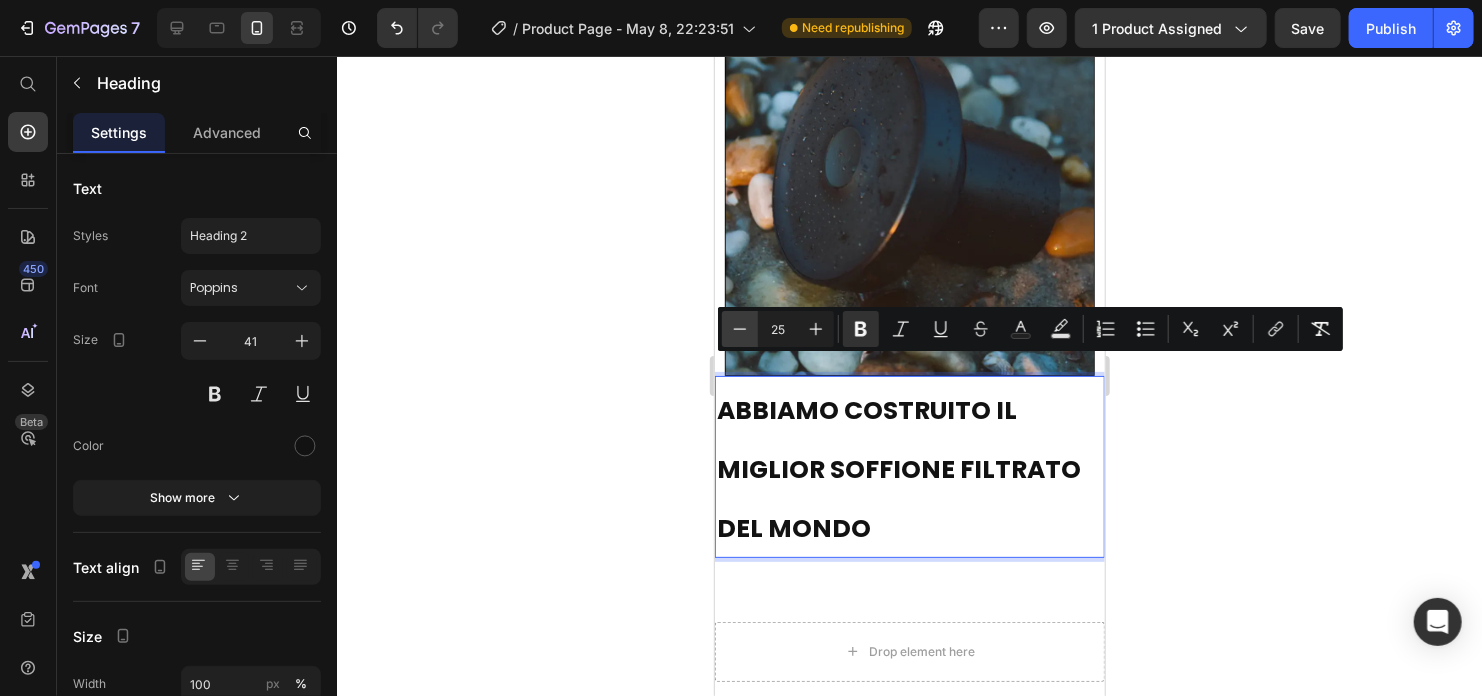 click 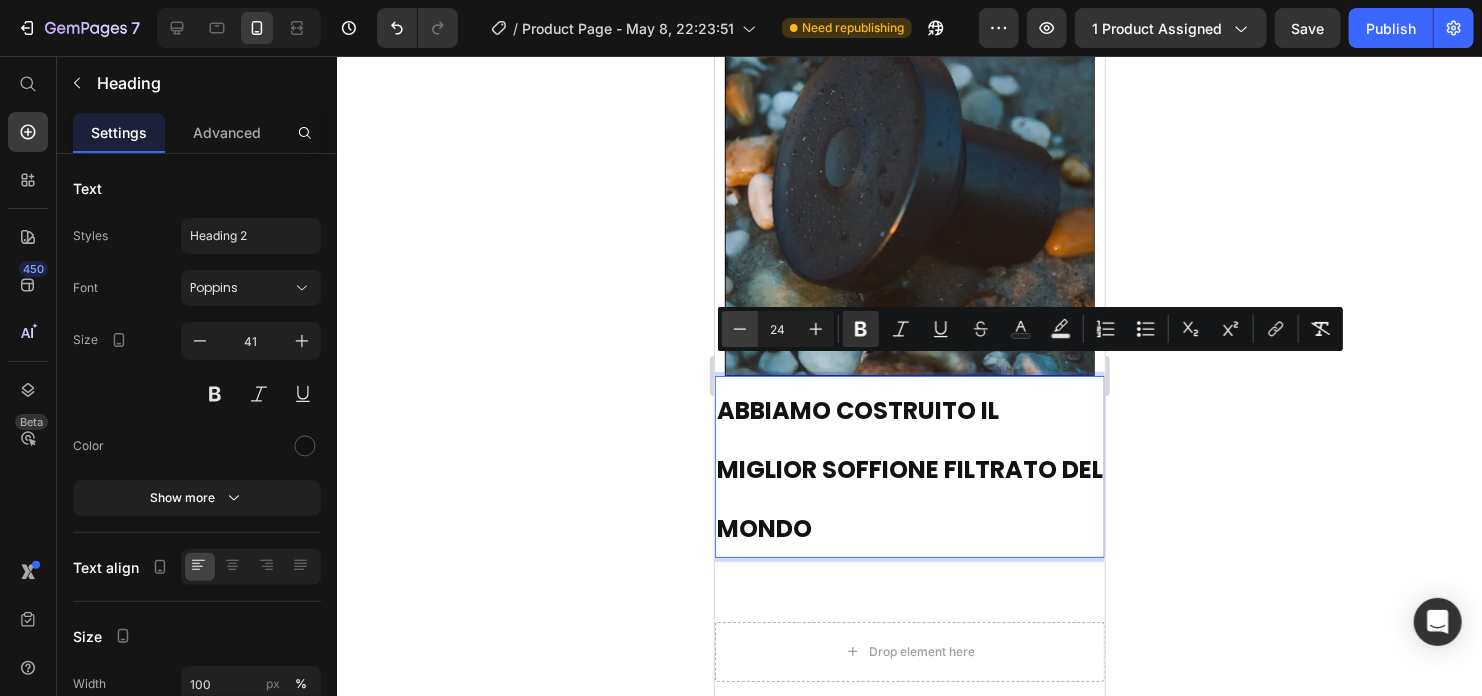 click 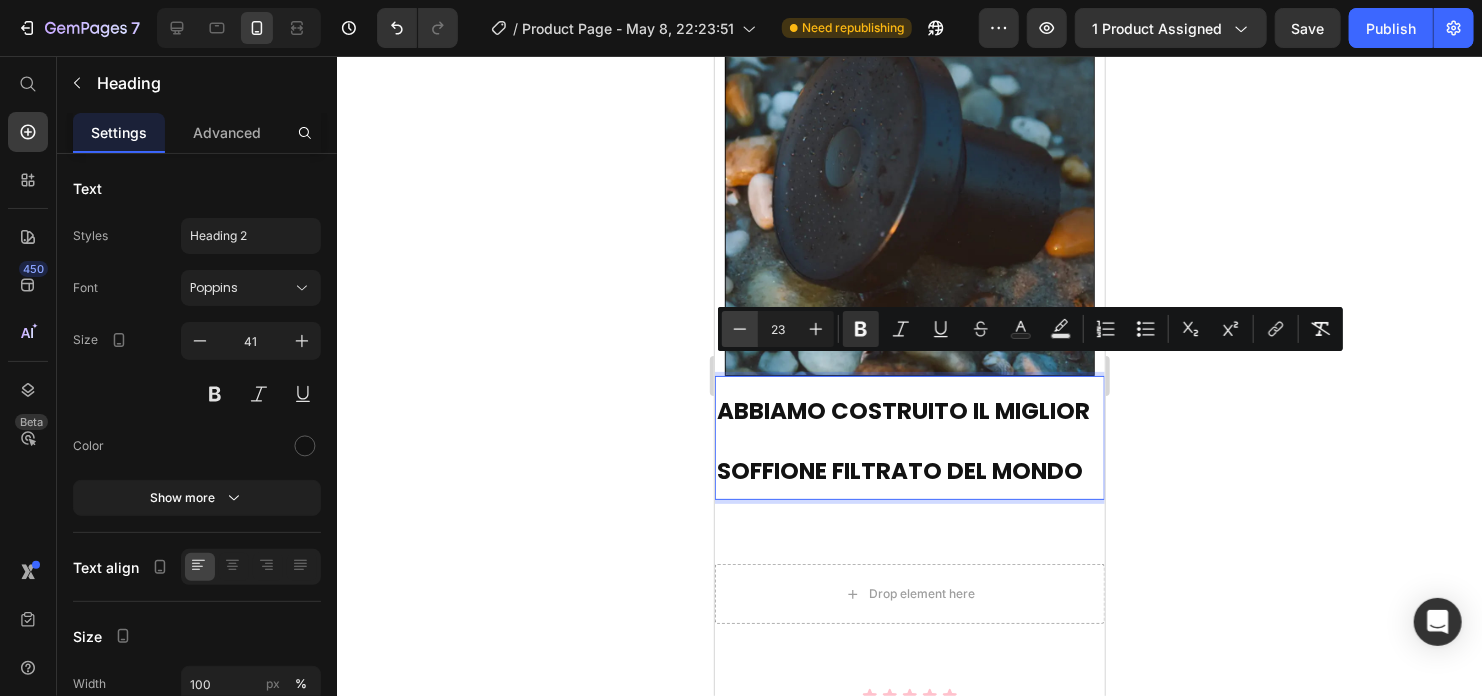 click 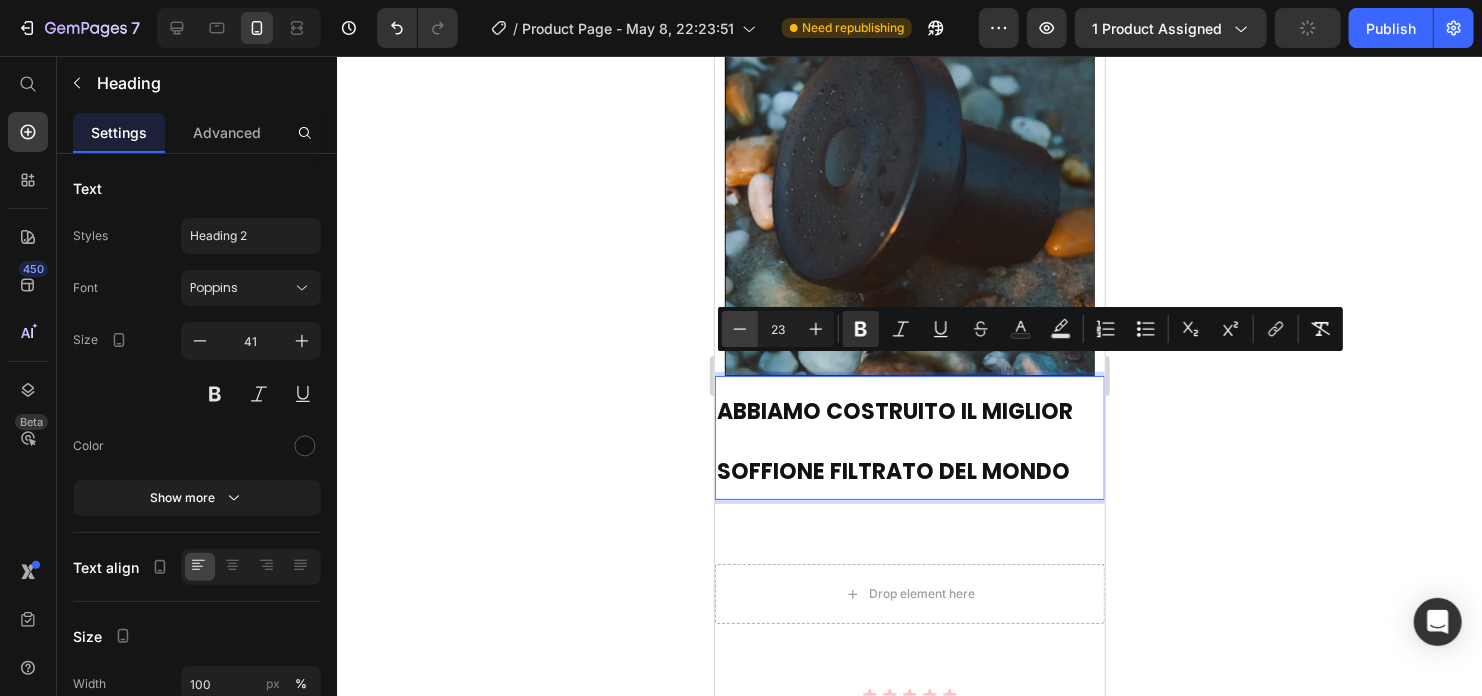 type on "22" 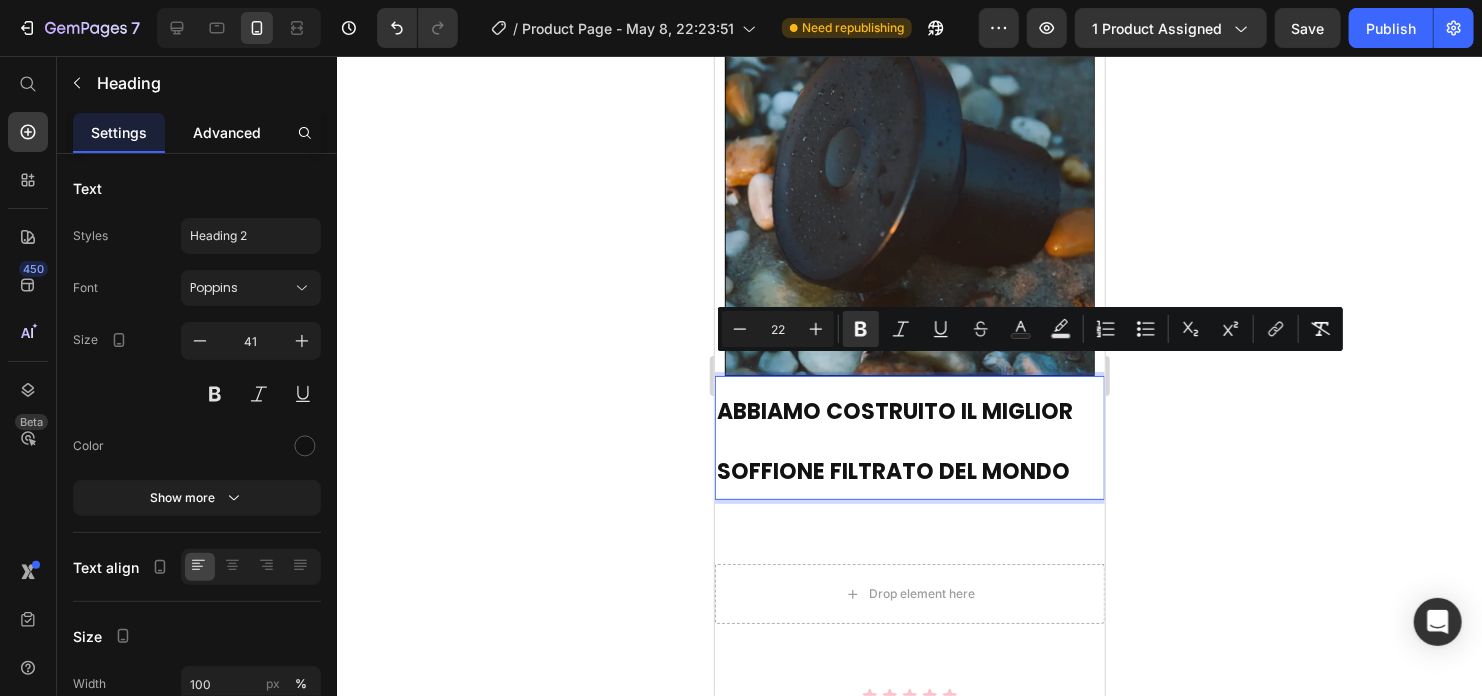click on "Advanced" at bounding box center [227, 132] 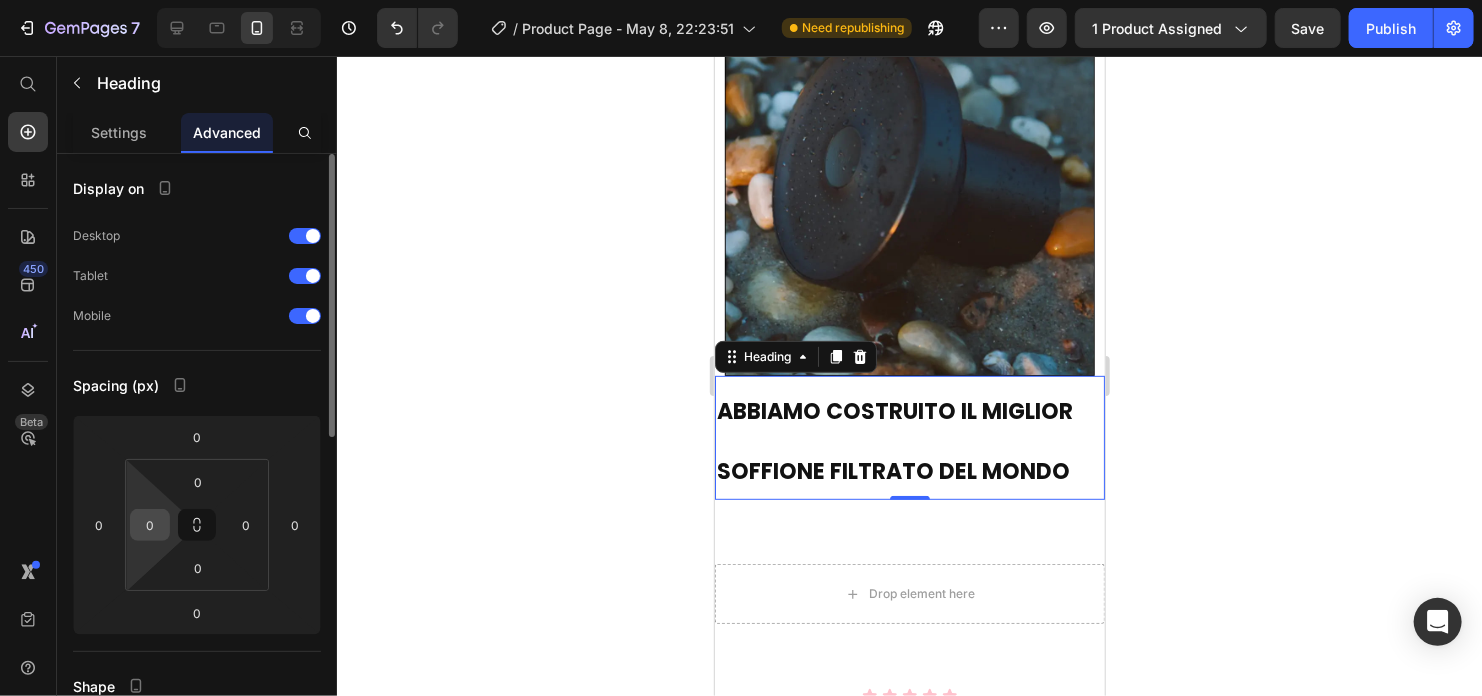 click on "0" at bounding box center (150, 525) 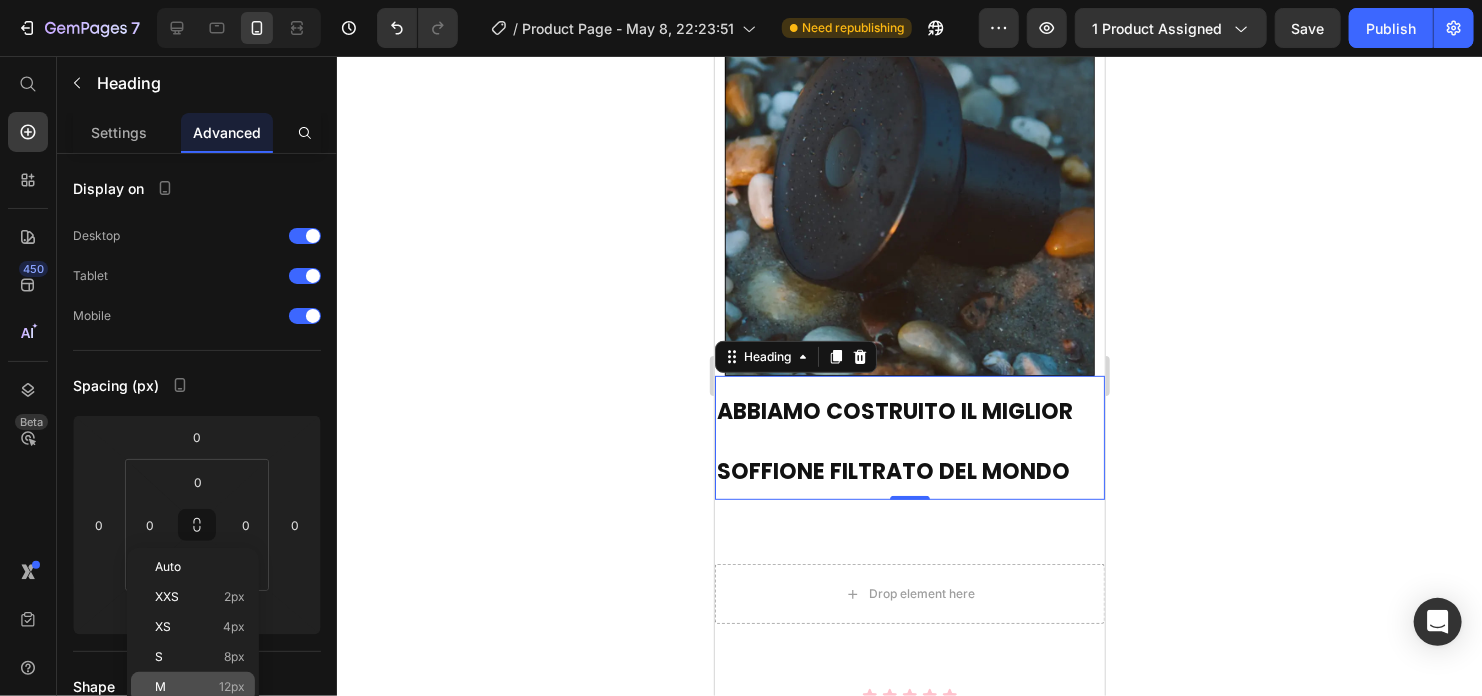 click on "M 12px" 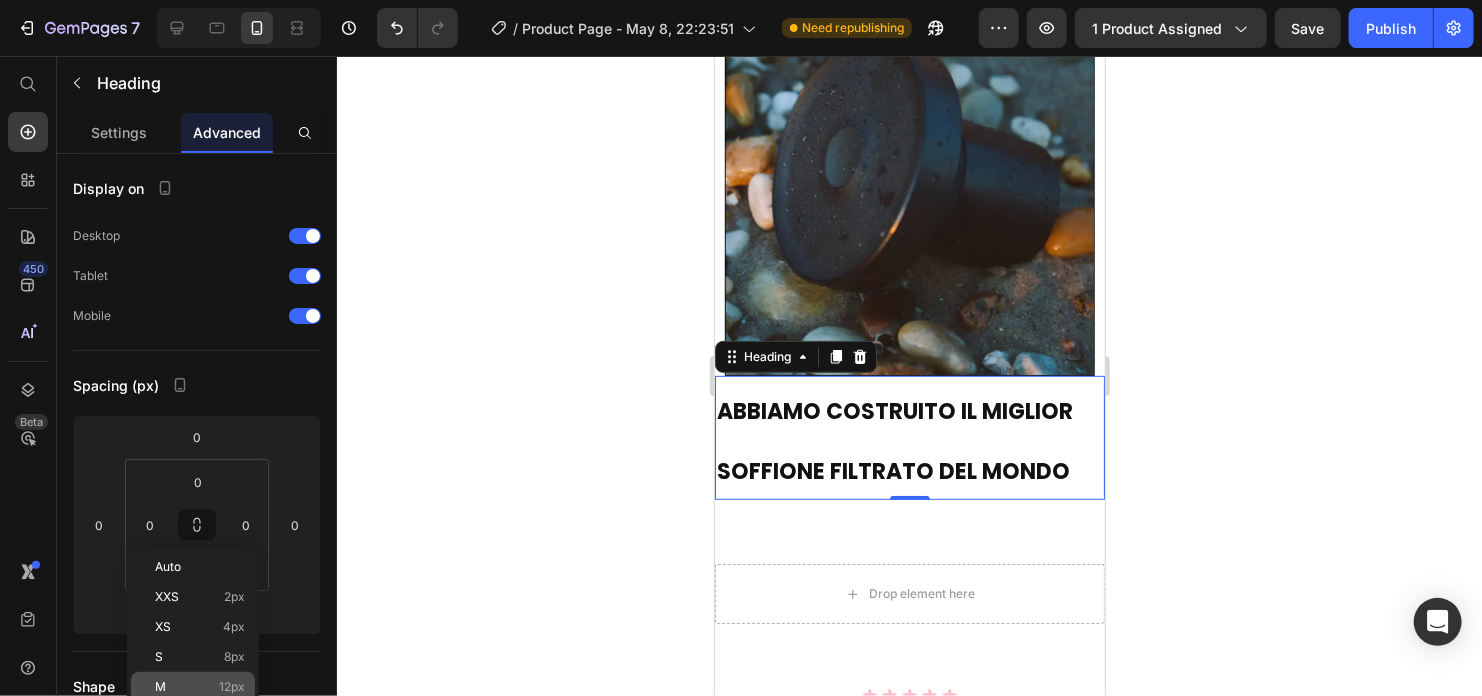type on "12" 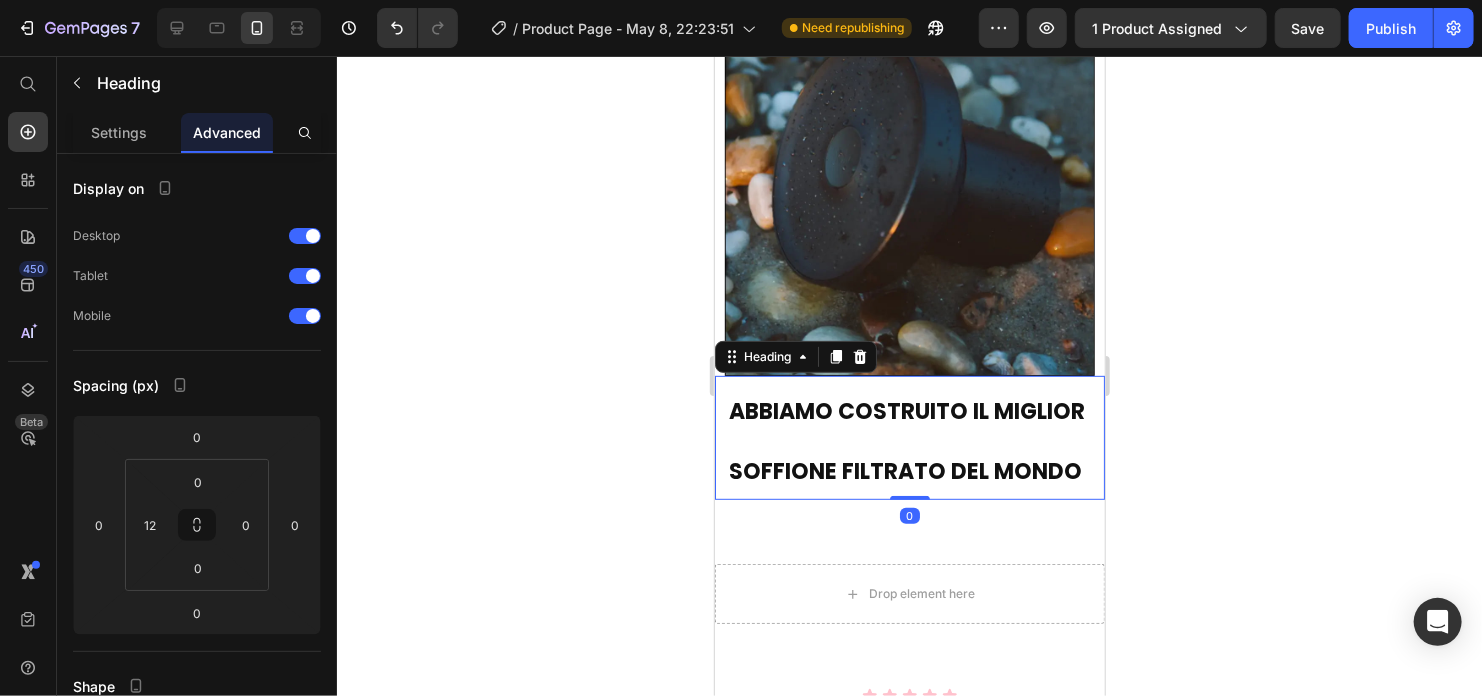 click 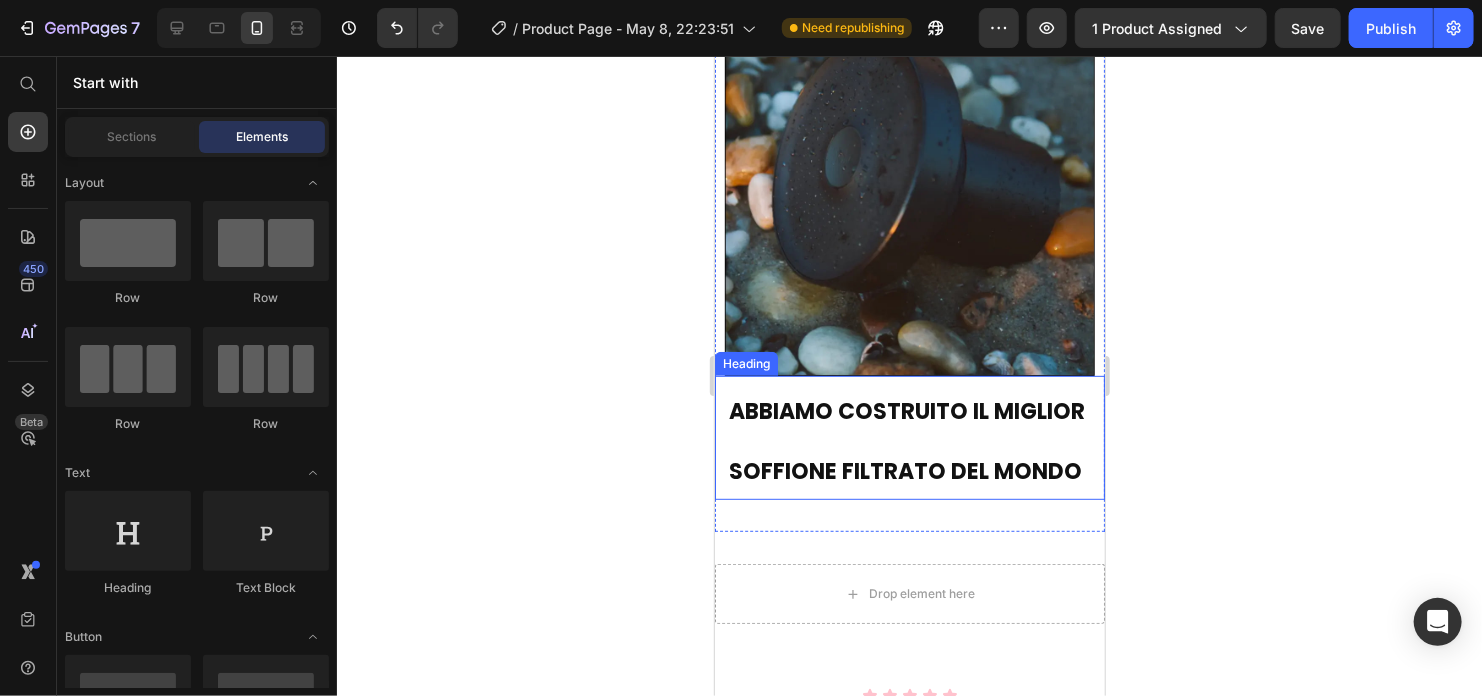 click on "⁠⁠⁠⁠⁠⁠⁠ ABBIAMO COSTRUITO IL MIGLIOR SOFFIONE FILTRATO DEL MONDO" at bounding box center (915, 437) 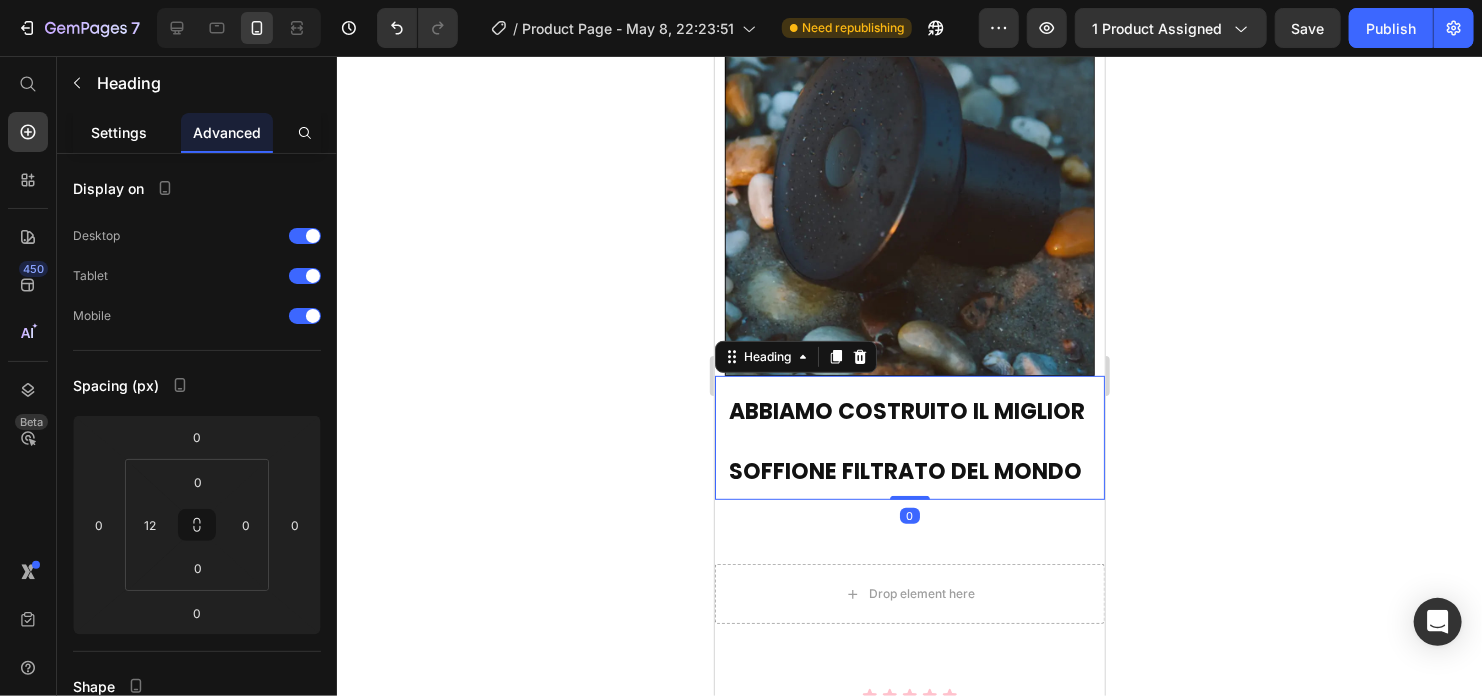 click on "Settings" 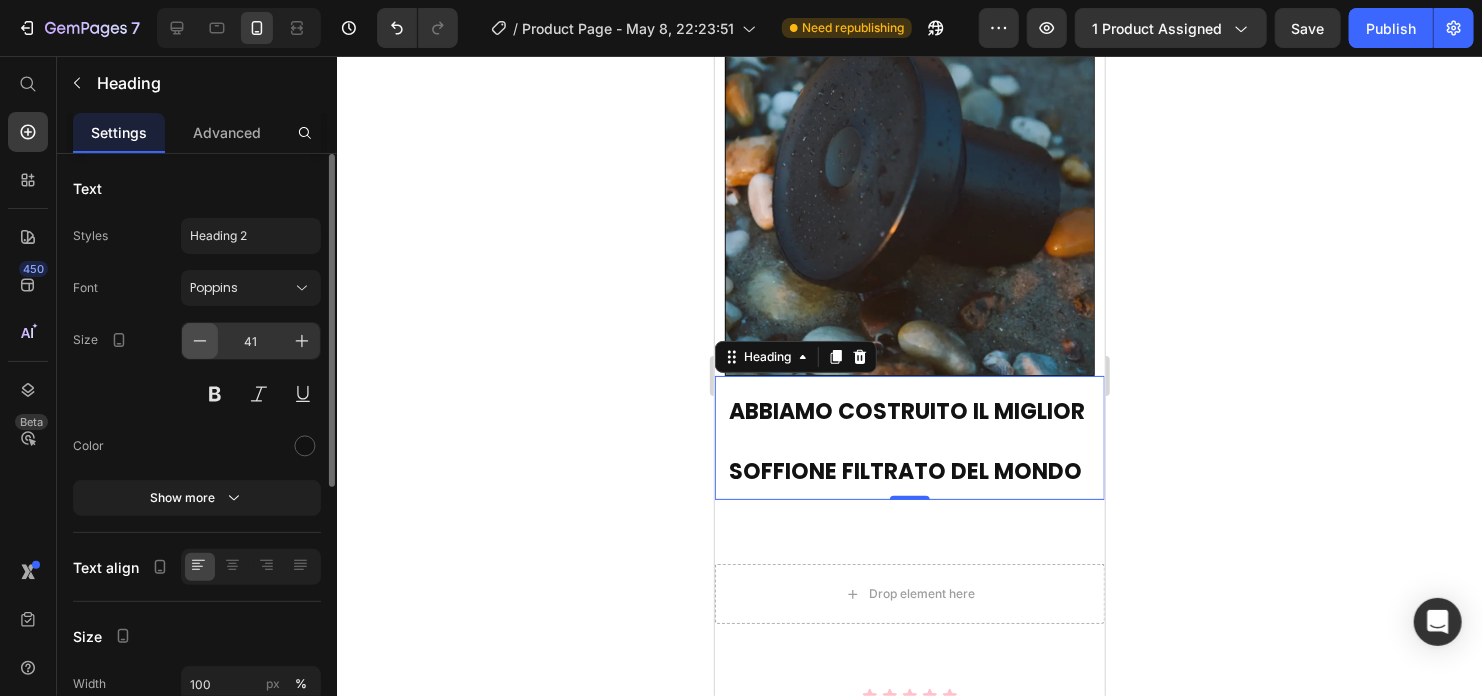 click at bounding box center (200, 341) 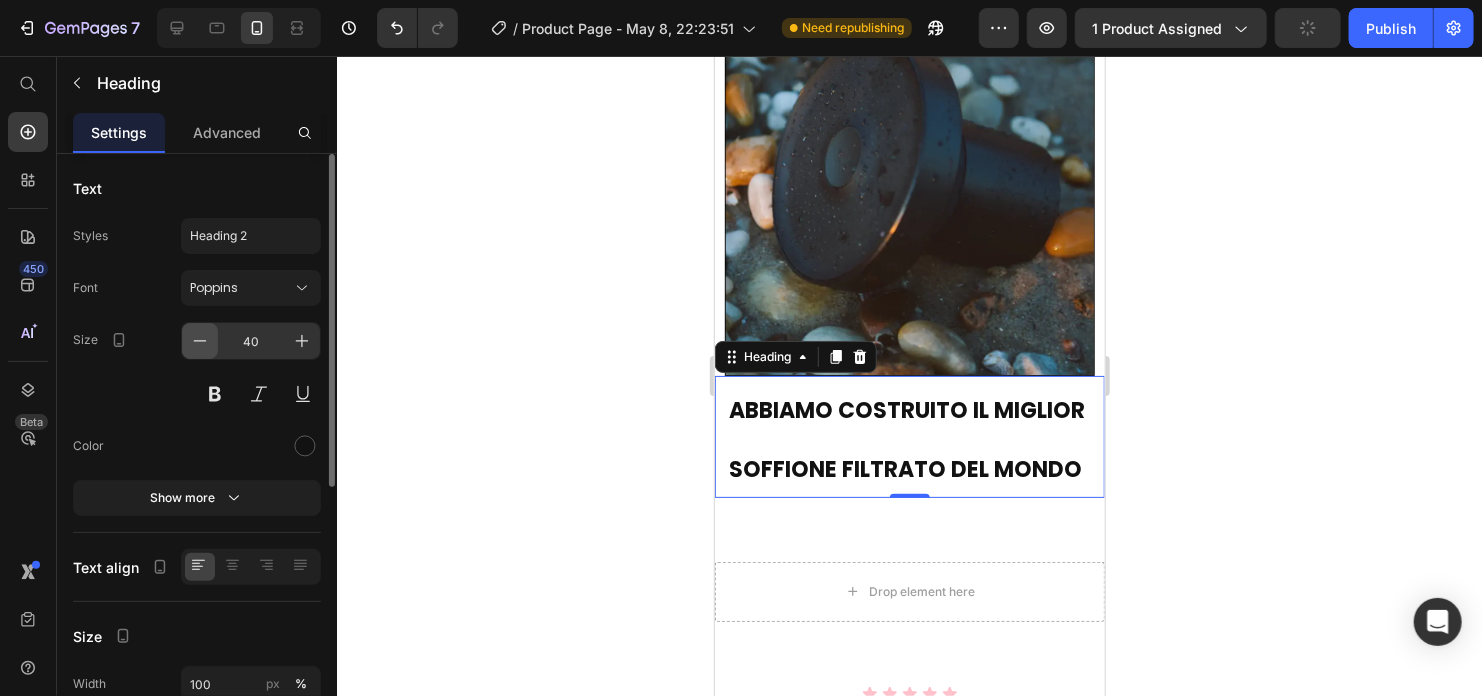 click at bounding box center (200, 341) 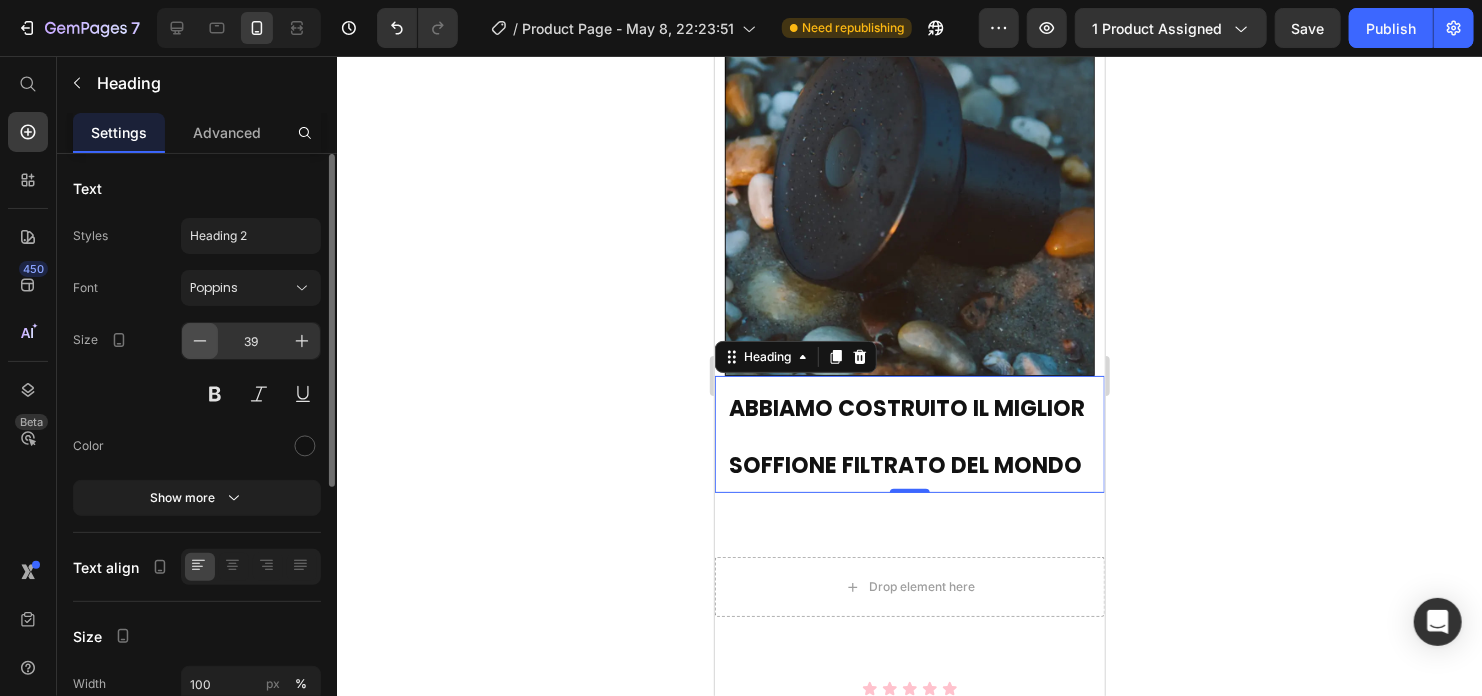 click at bounding box center [200, 341] 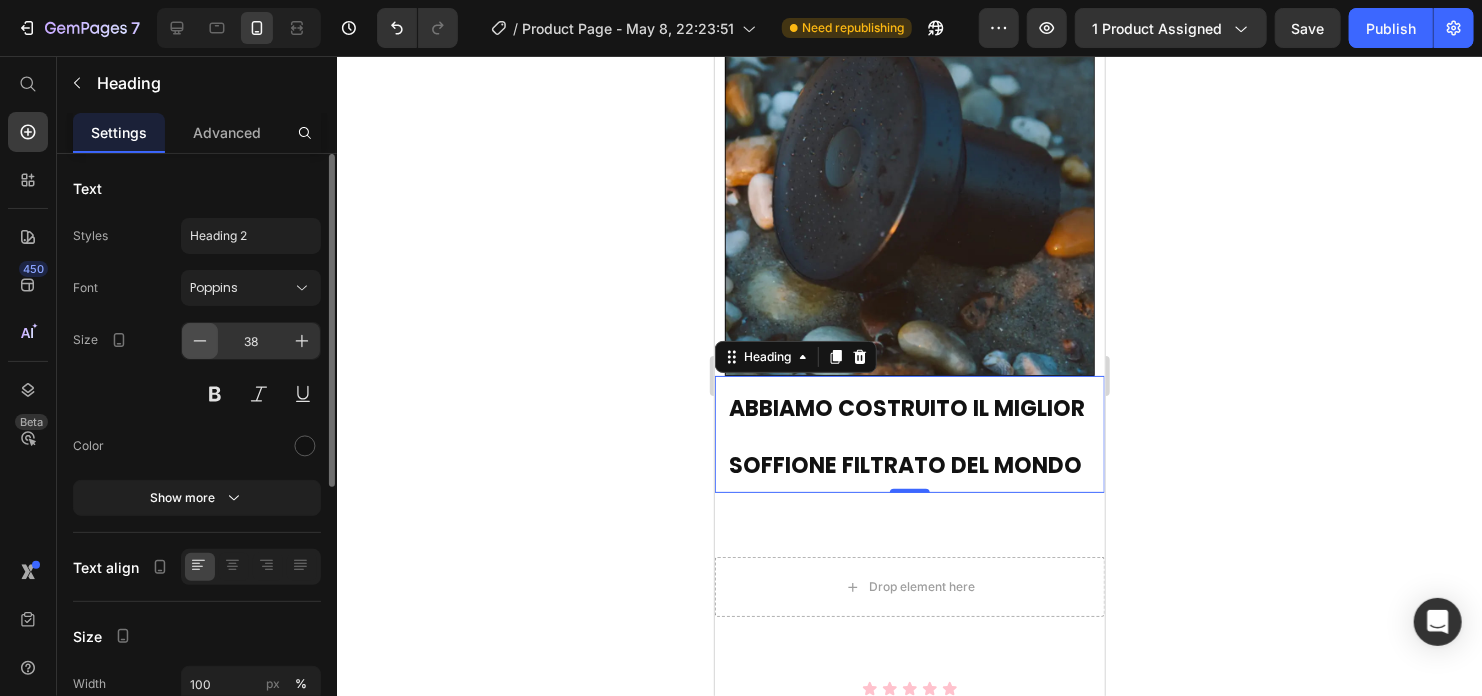 click at bounding box center [200, 341] 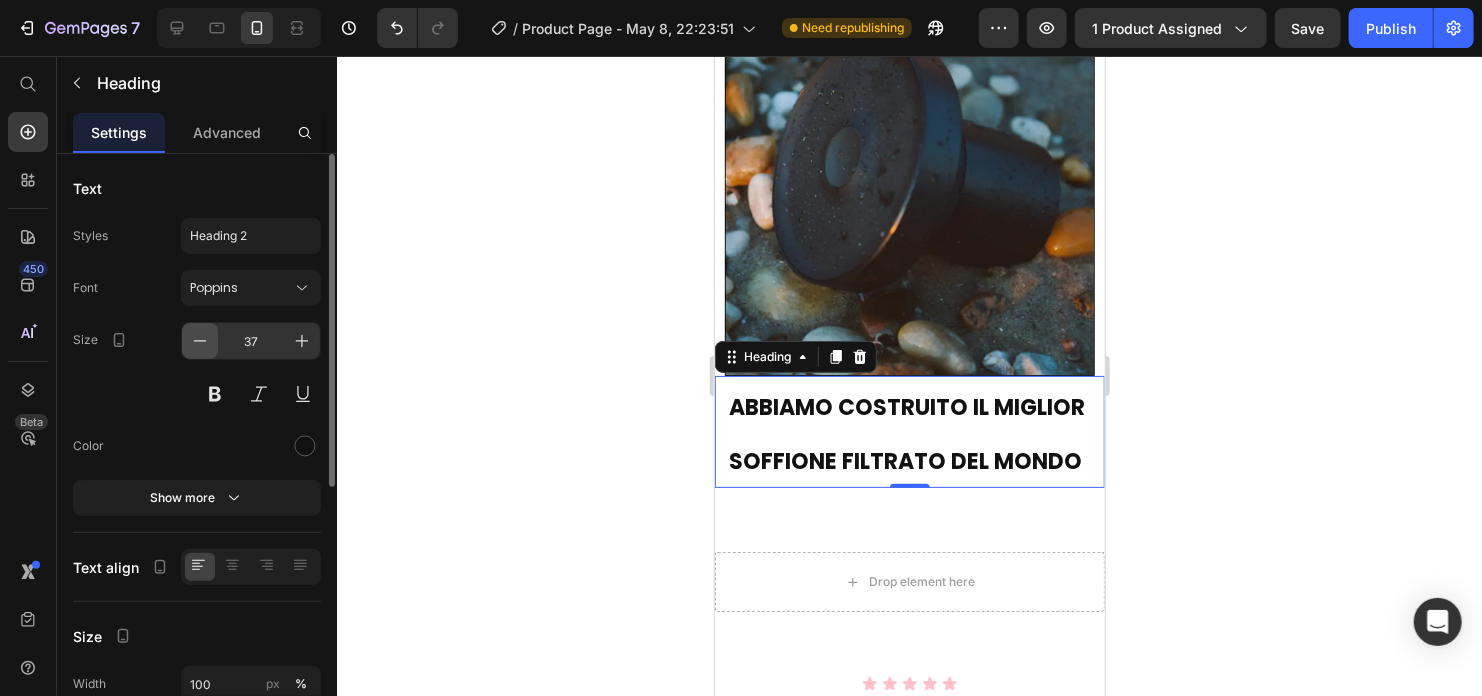 click at bounding box center [200, 341] 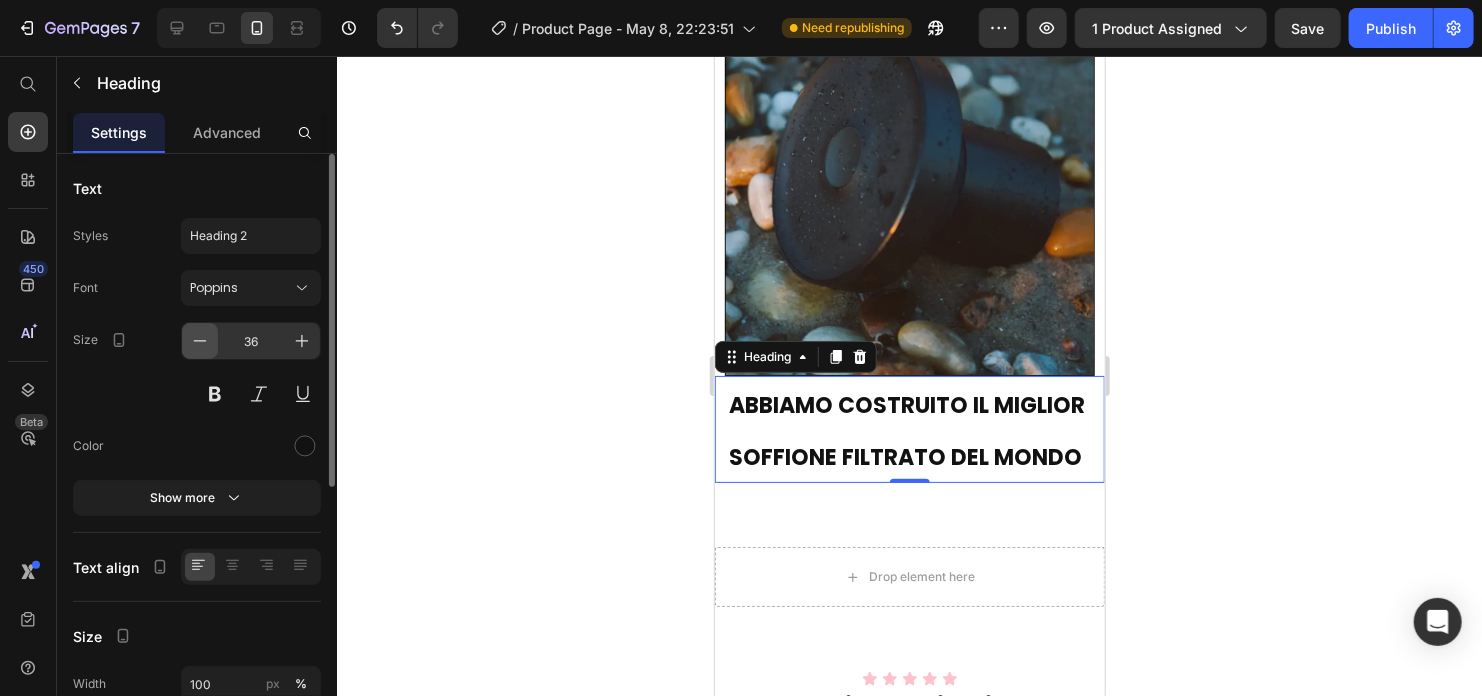 click at bounding box center (200, 341) 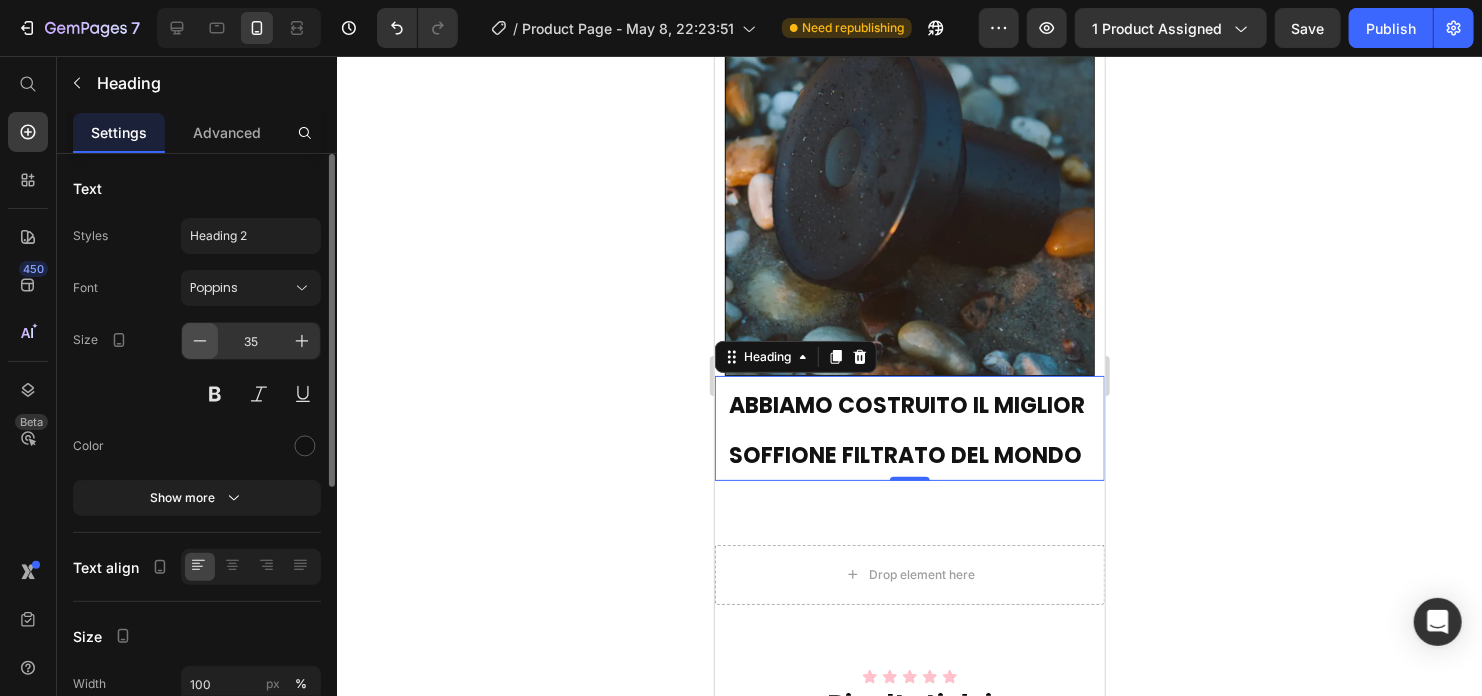 click at bounding box center [200, 341] 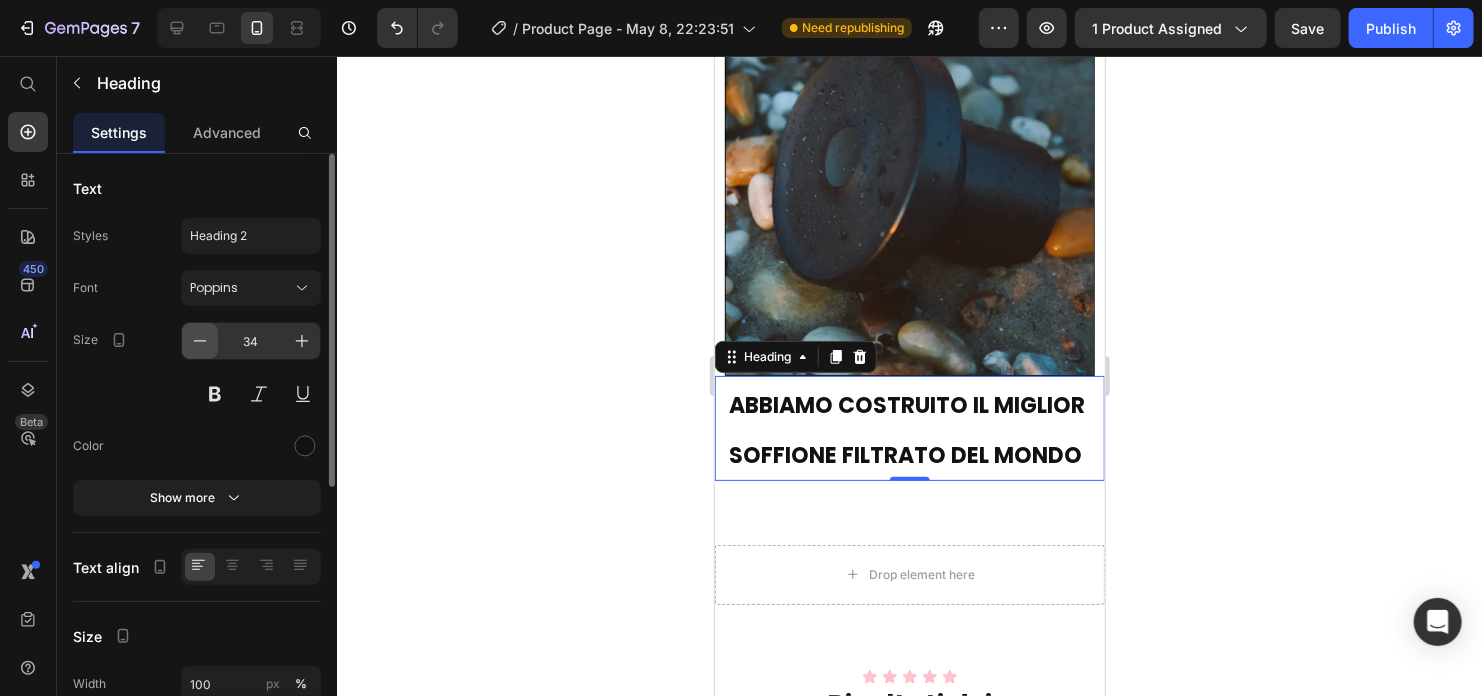 click at bounding box center [200, 341] 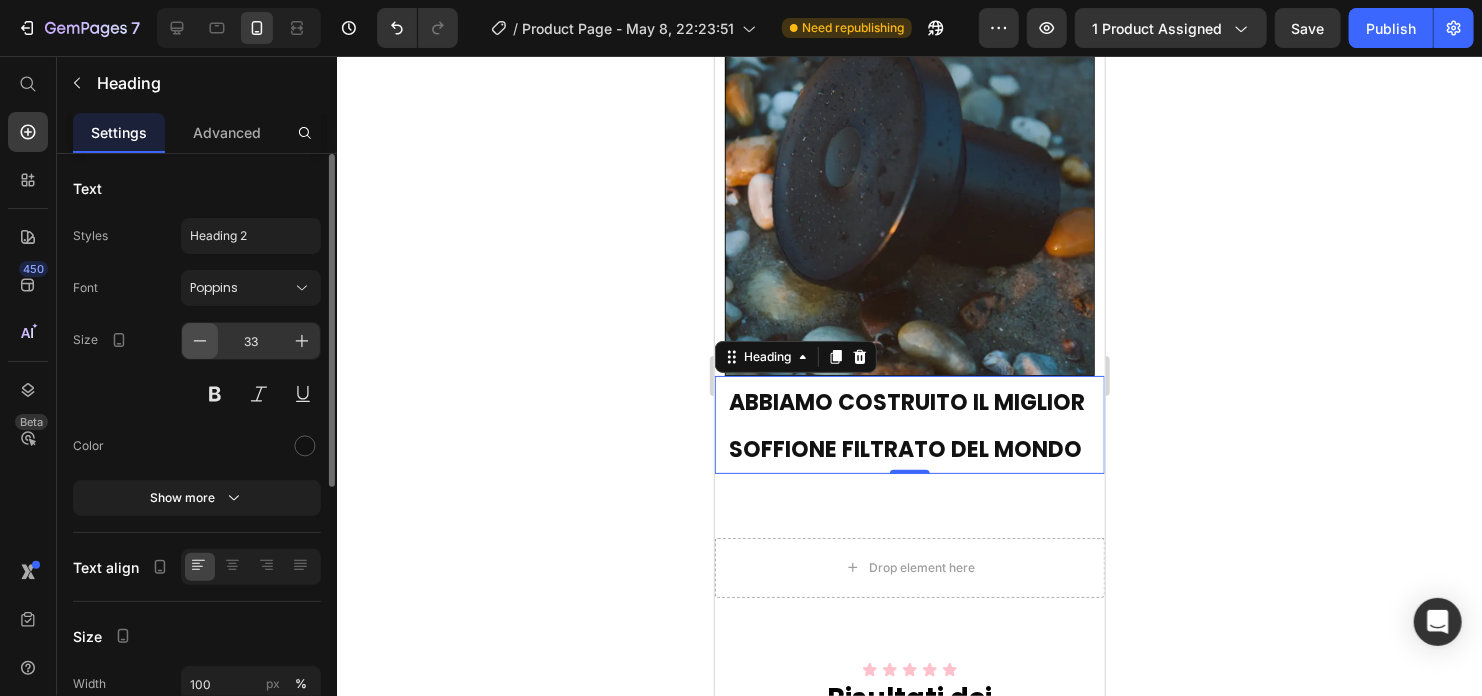 click at bounding box center (200, 341) 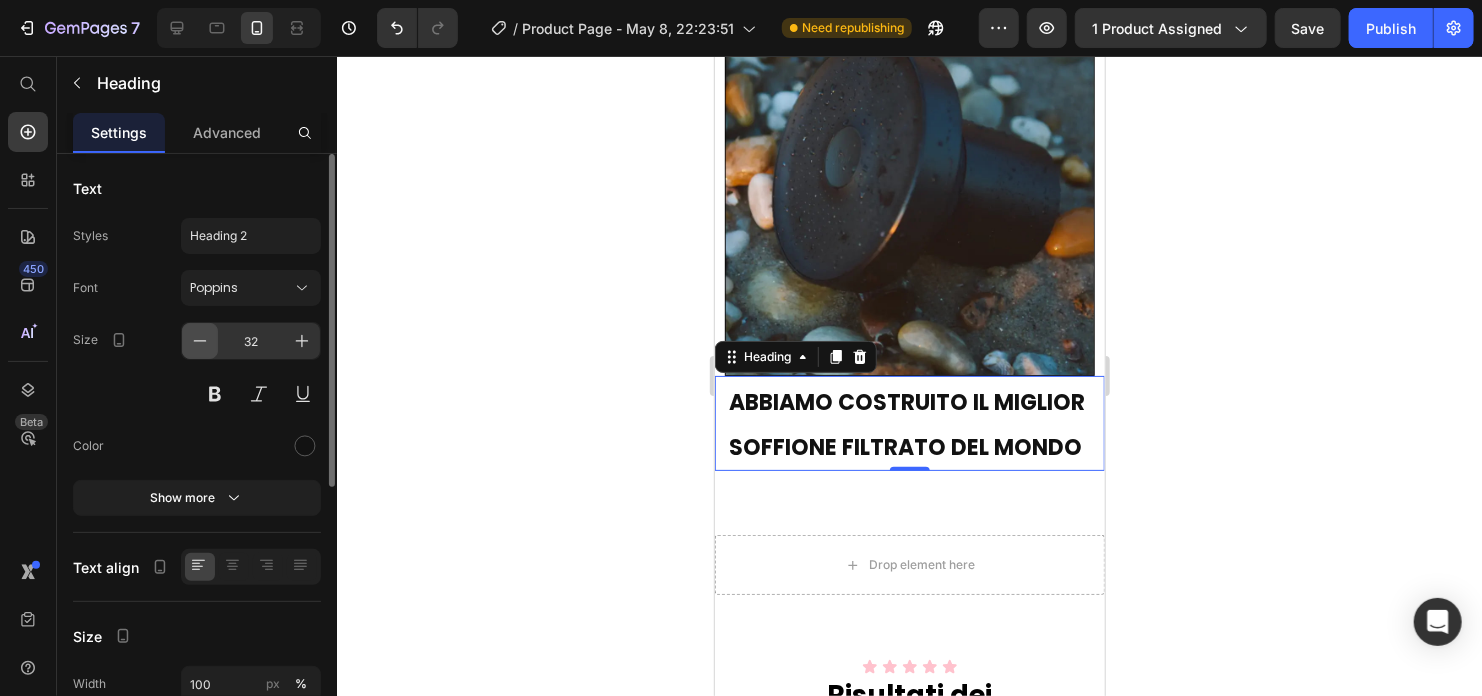 click at bounding box center [200, 341] 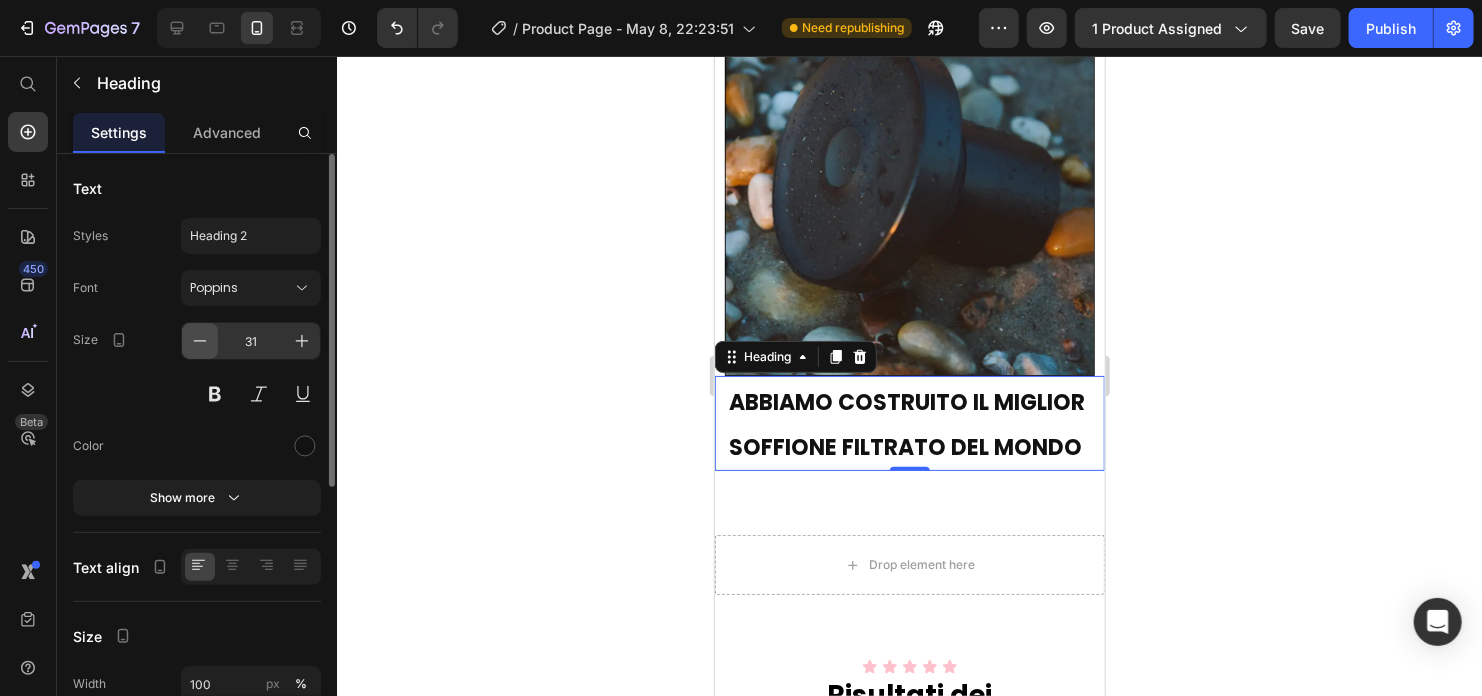 click at bounding box center [200, 341] 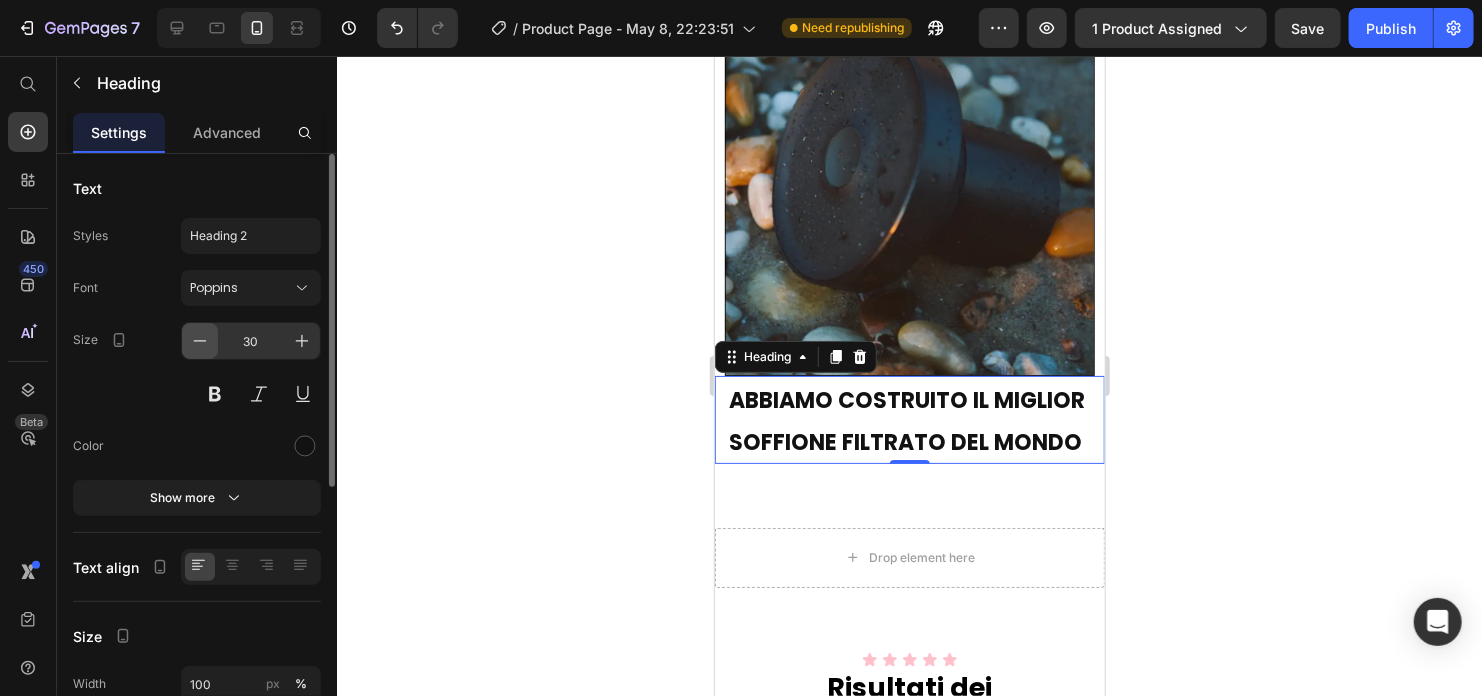 click at bounding box center (200, 341) 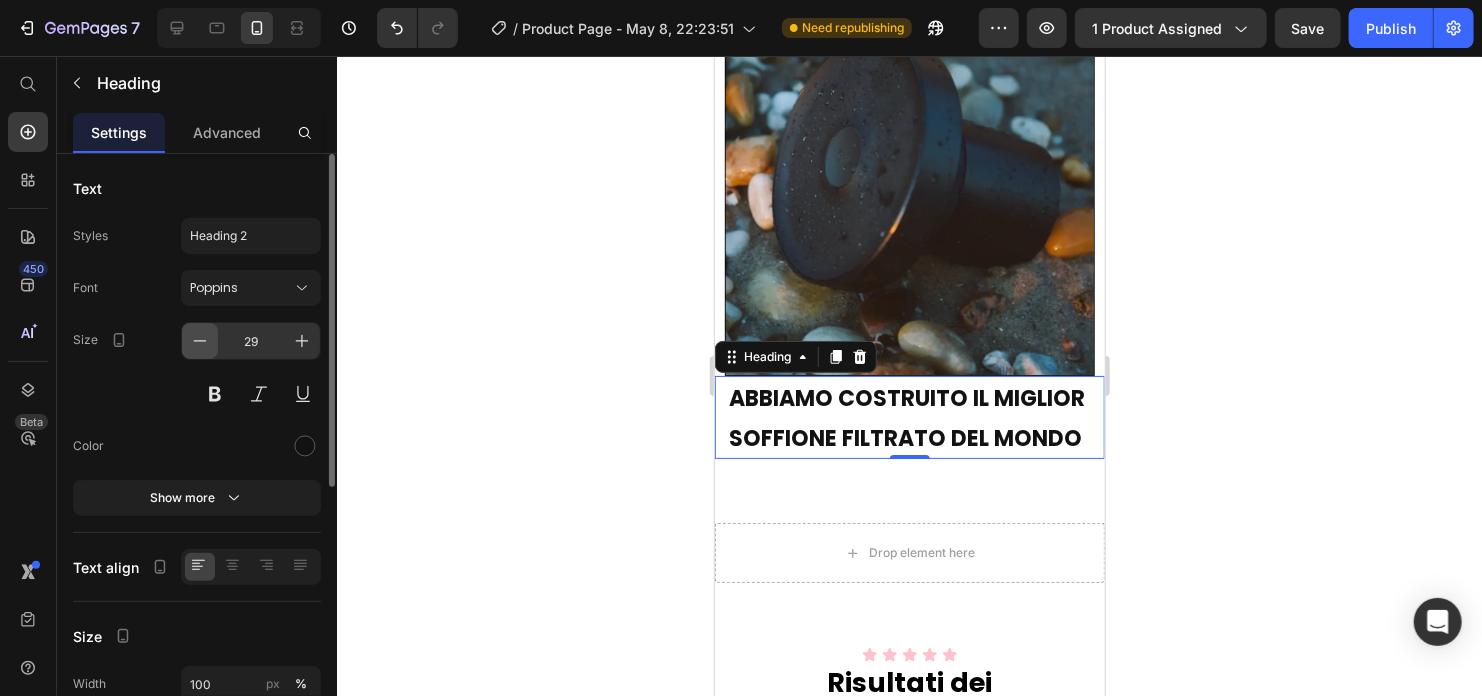 click at bounding box center [200, 341] 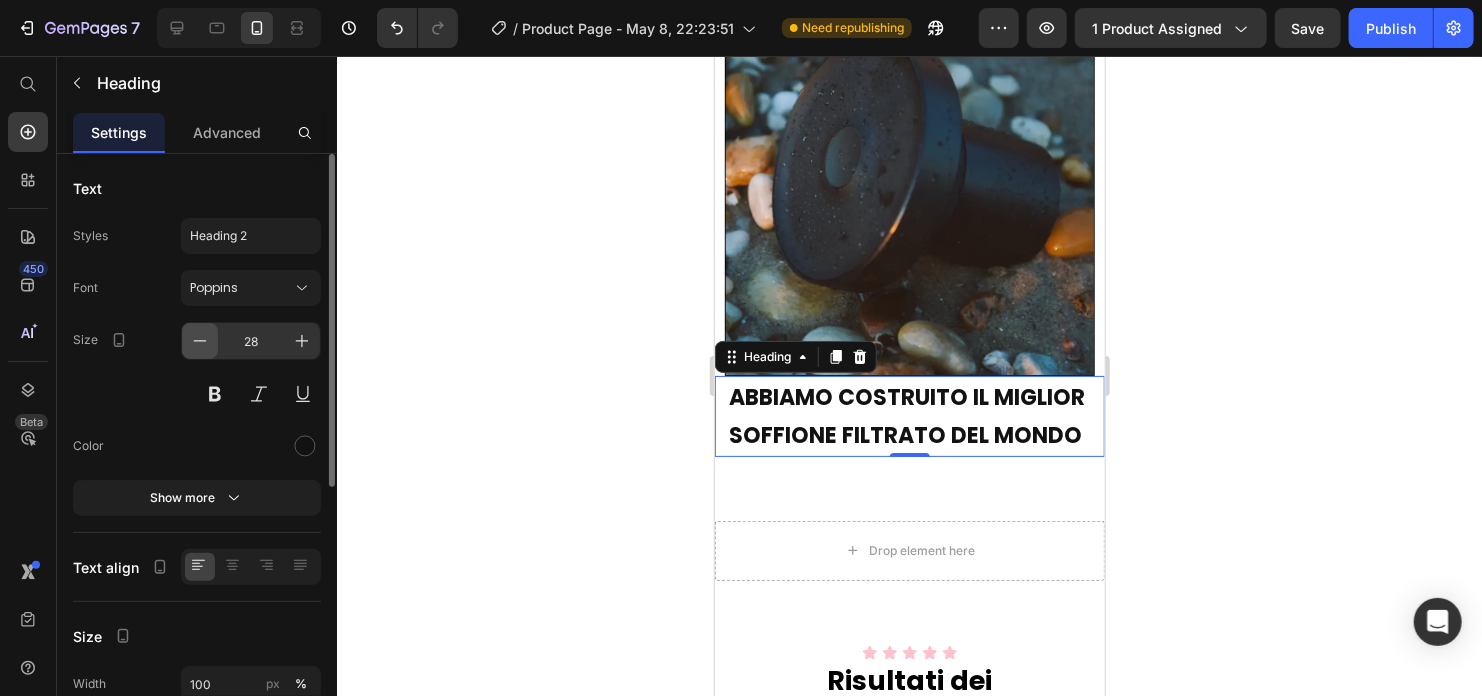 click at bounding box center [200, 341] 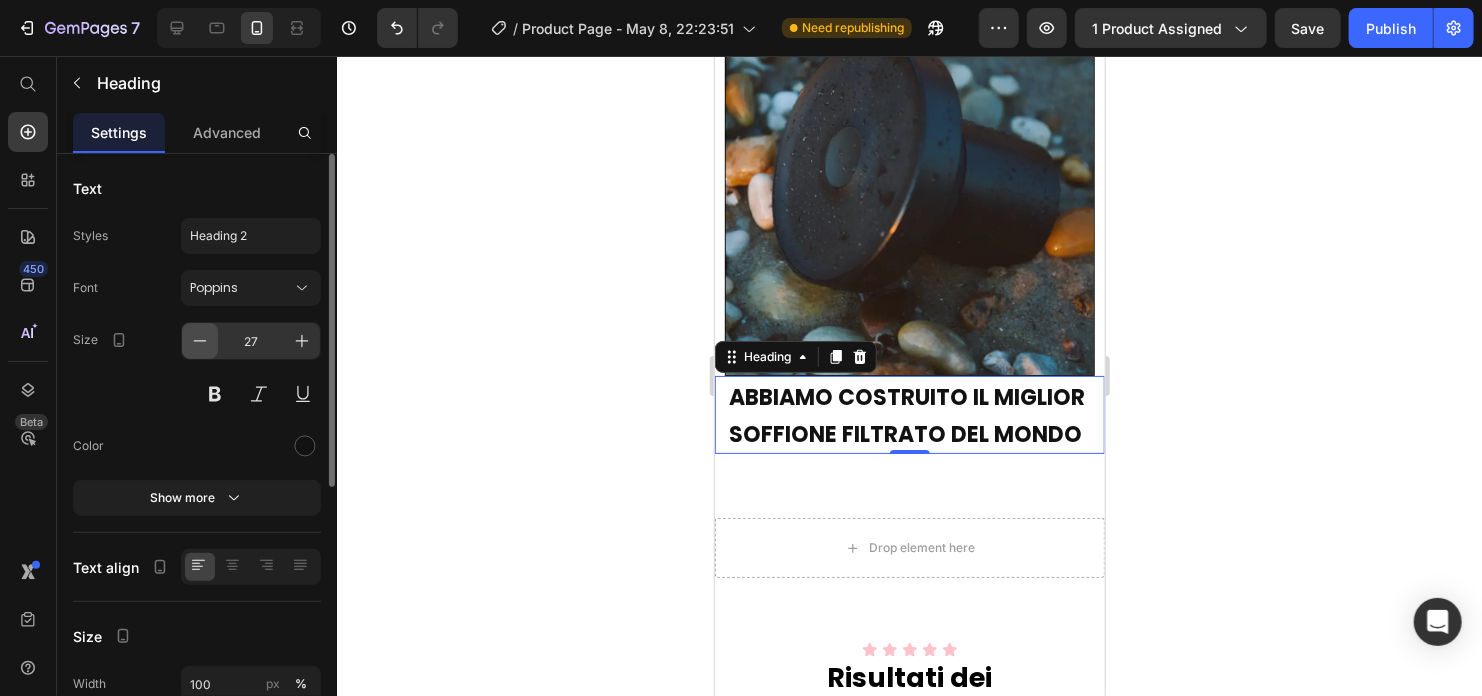 click at bounding box center [200, 341] 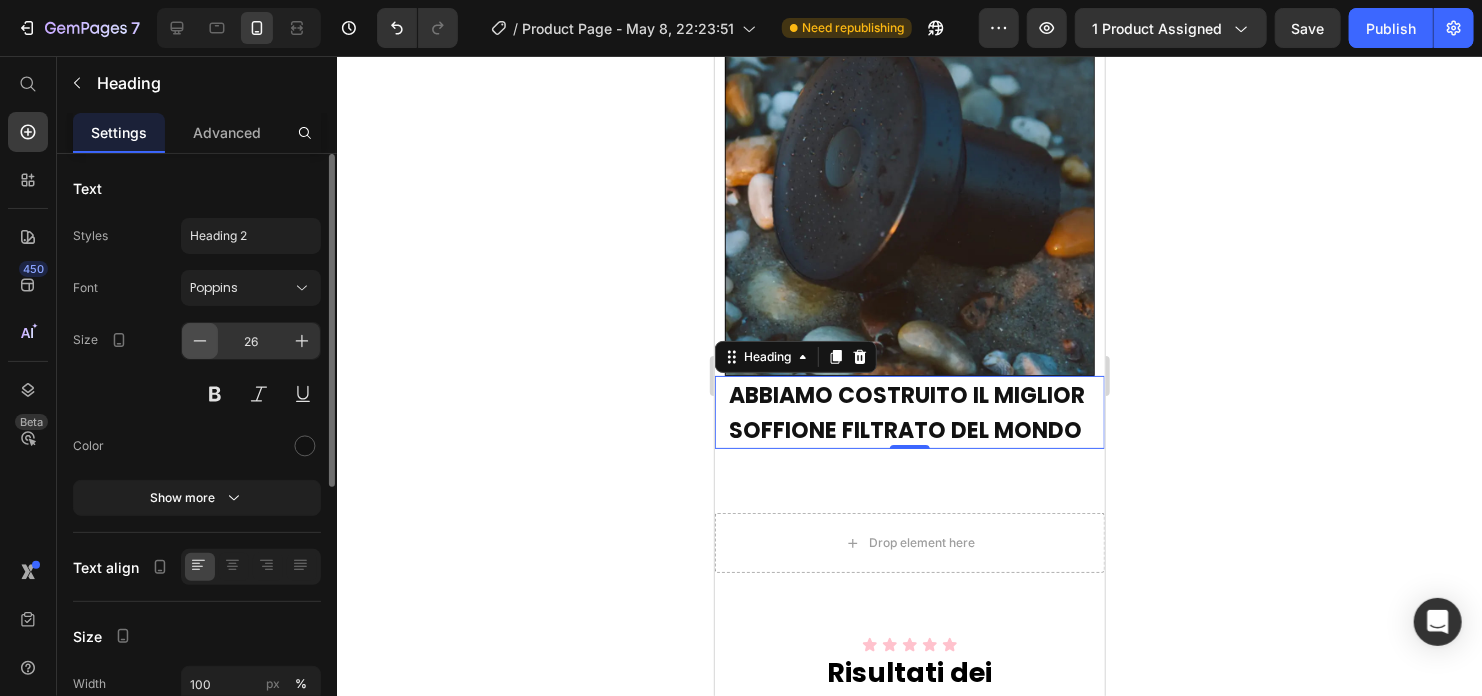 click at bounding box center [200, 341] 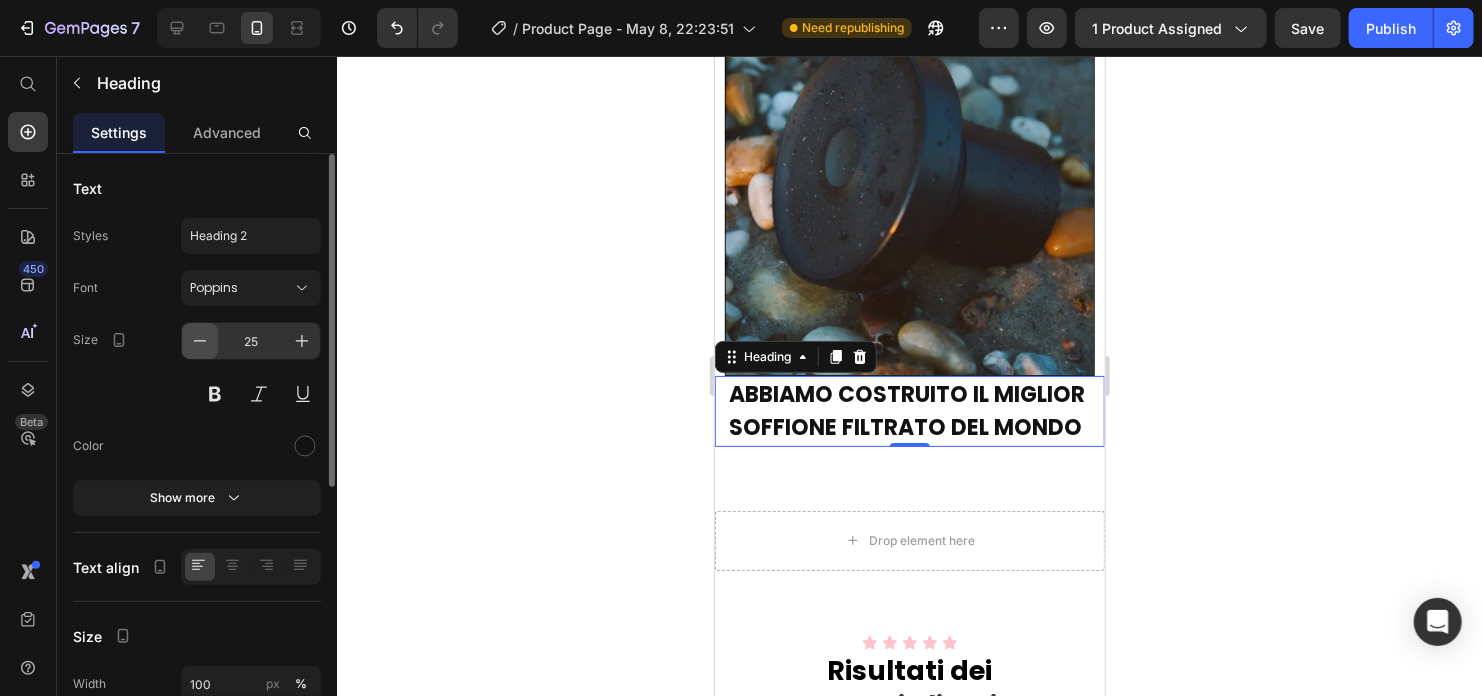 click at bounding box center [200, 341] 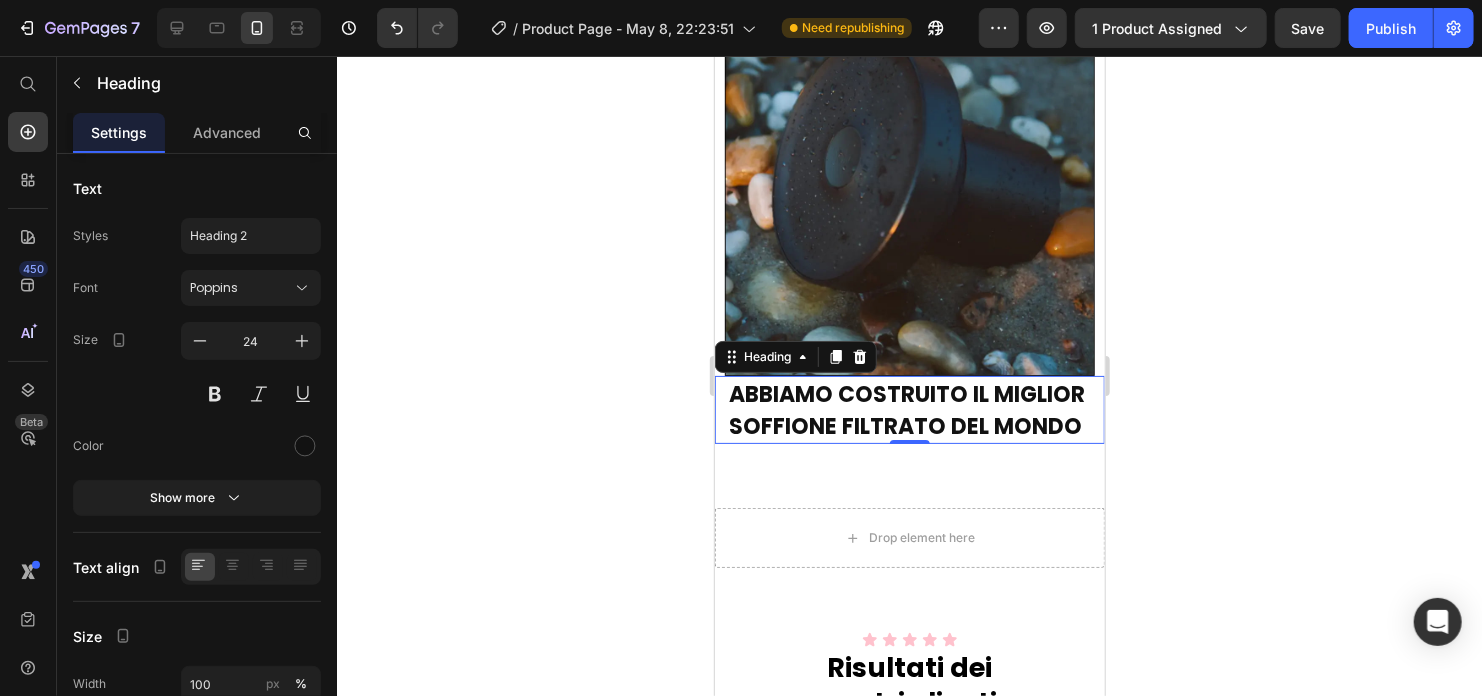 click 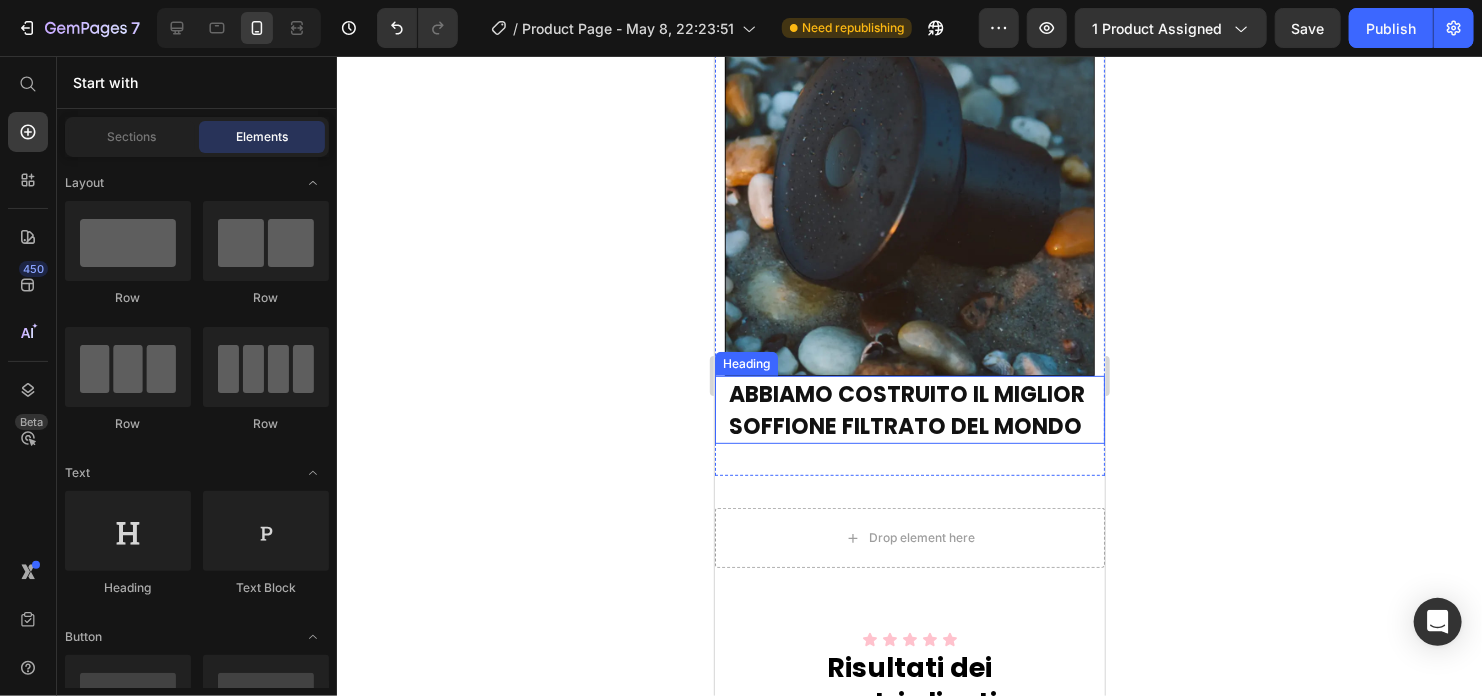click on "⁠⁠⁠⁠⁠⁠⁠ ABBIAMO COSTRUITO IL MIGLIOR SOFFIONE FILTRATO DEL MONDO Heading" at bounding box center [909, 409] 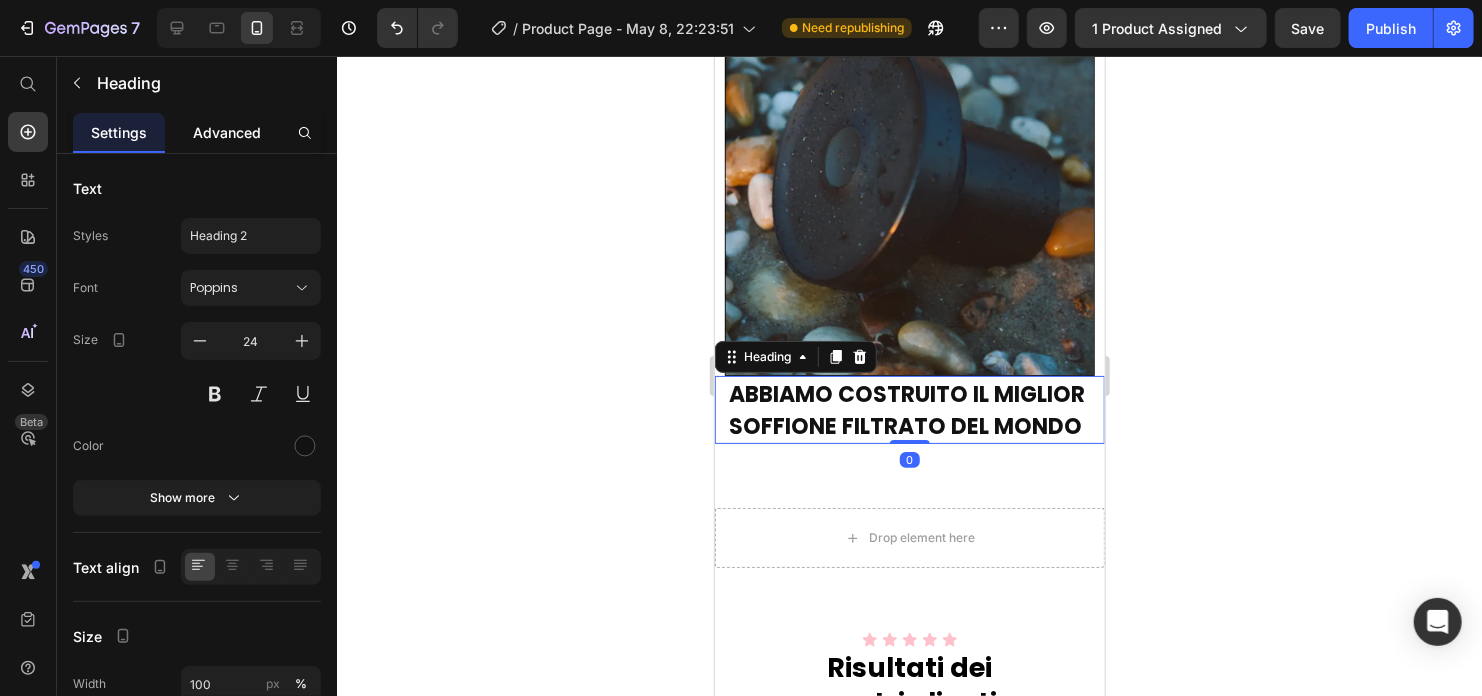 click on "Advanced" at bounding box center (227, 132) 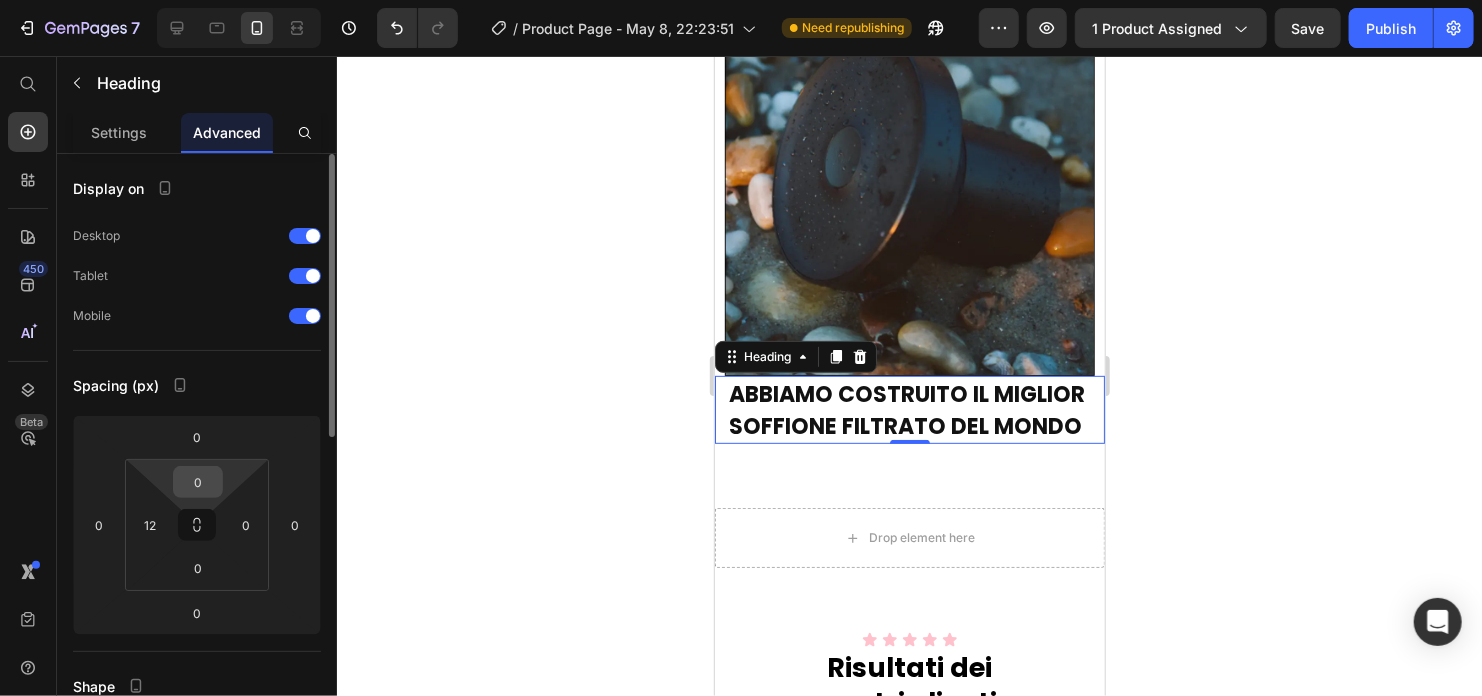 click on "0" at bounding box center [198, 482] 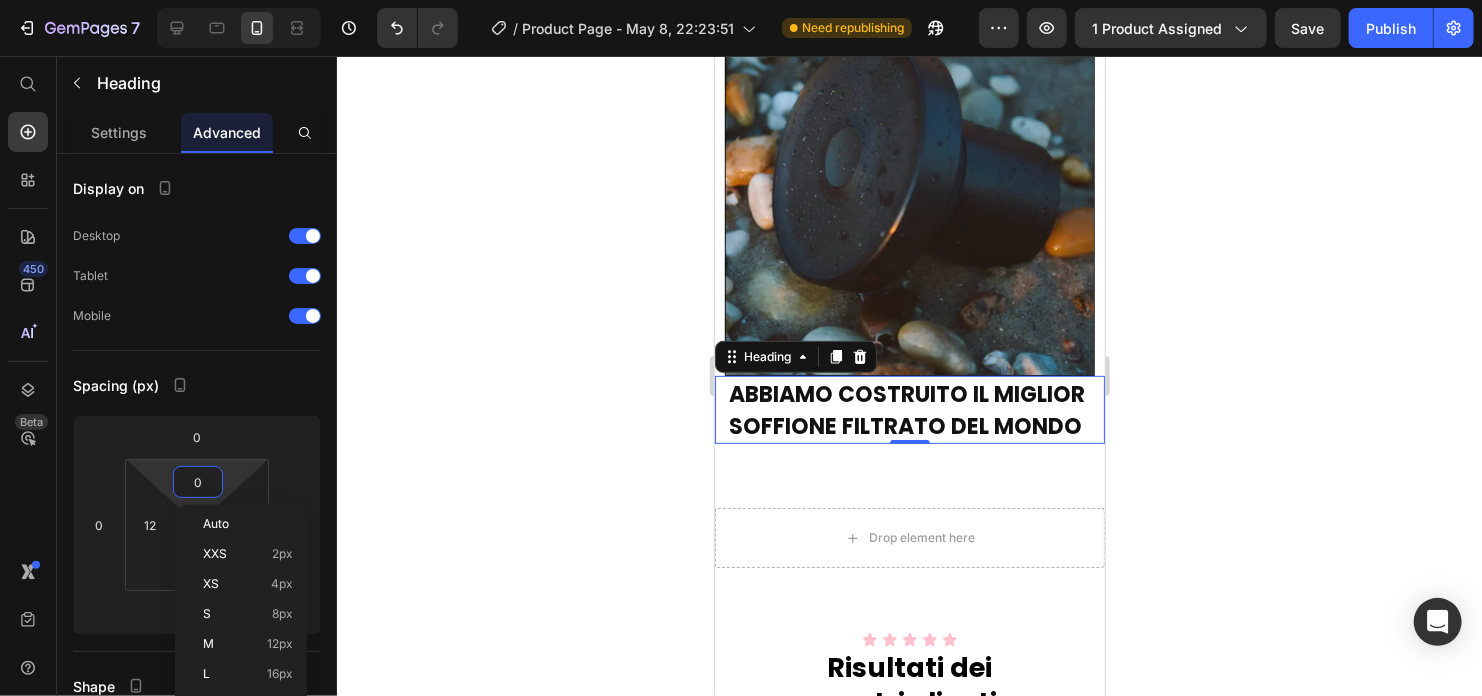 drag, startPoint x: 280, startPoint y: 605, endPoint x: 342, endPoint y: 561, distance: 76.02631 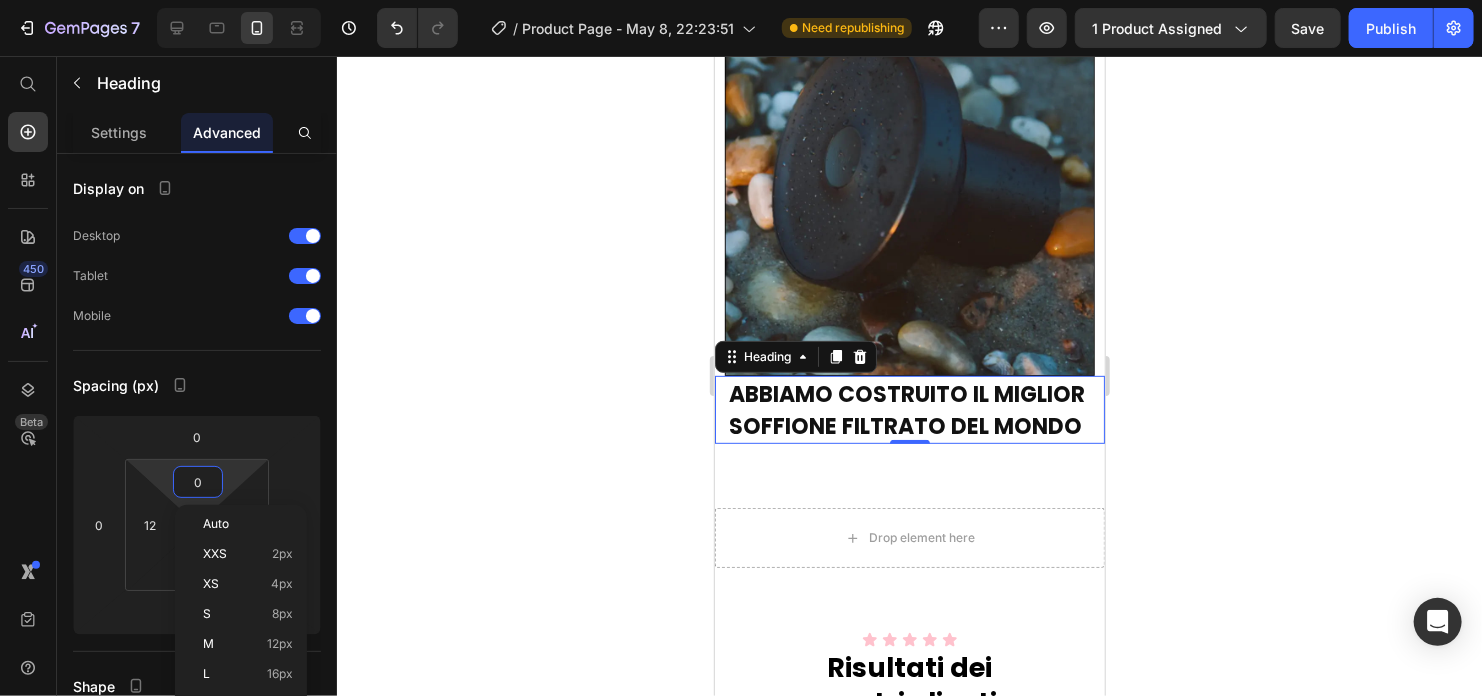 click on "S 8px" 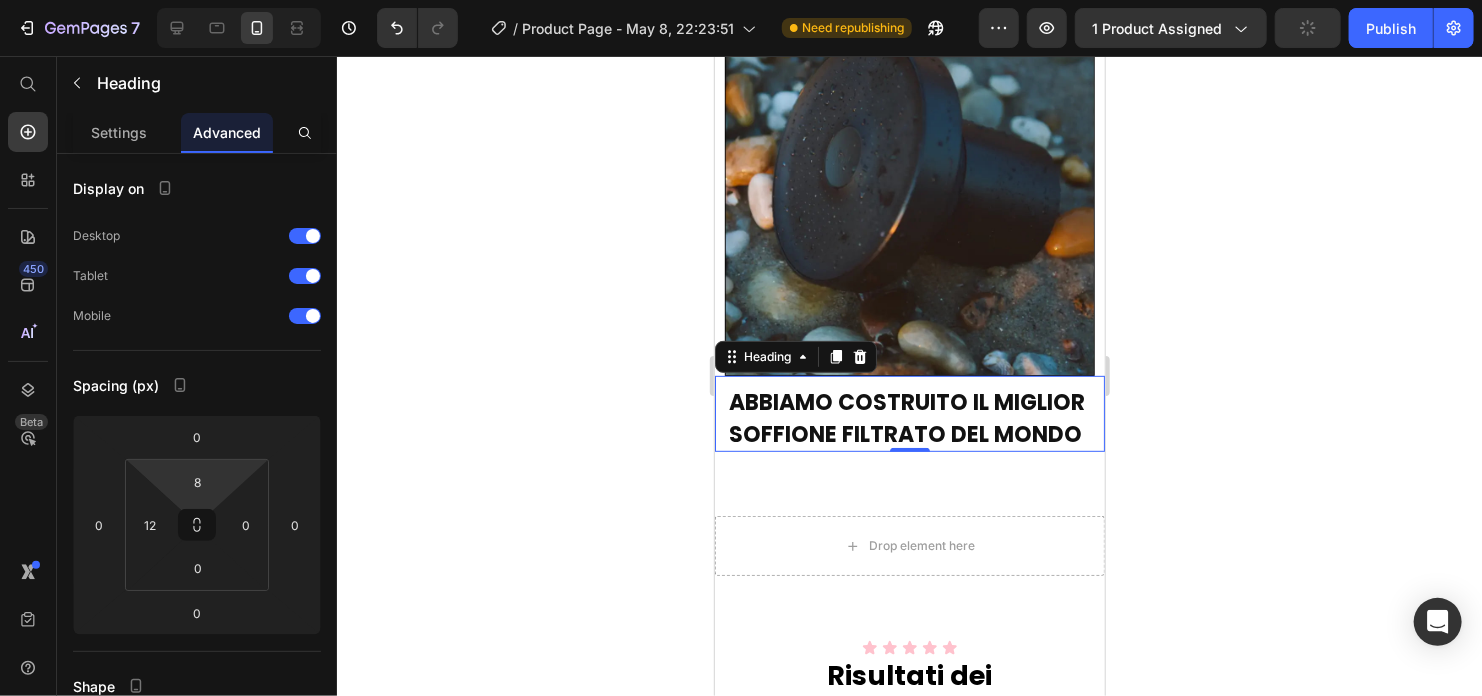 click on "8" at bounding box center (198, 482) 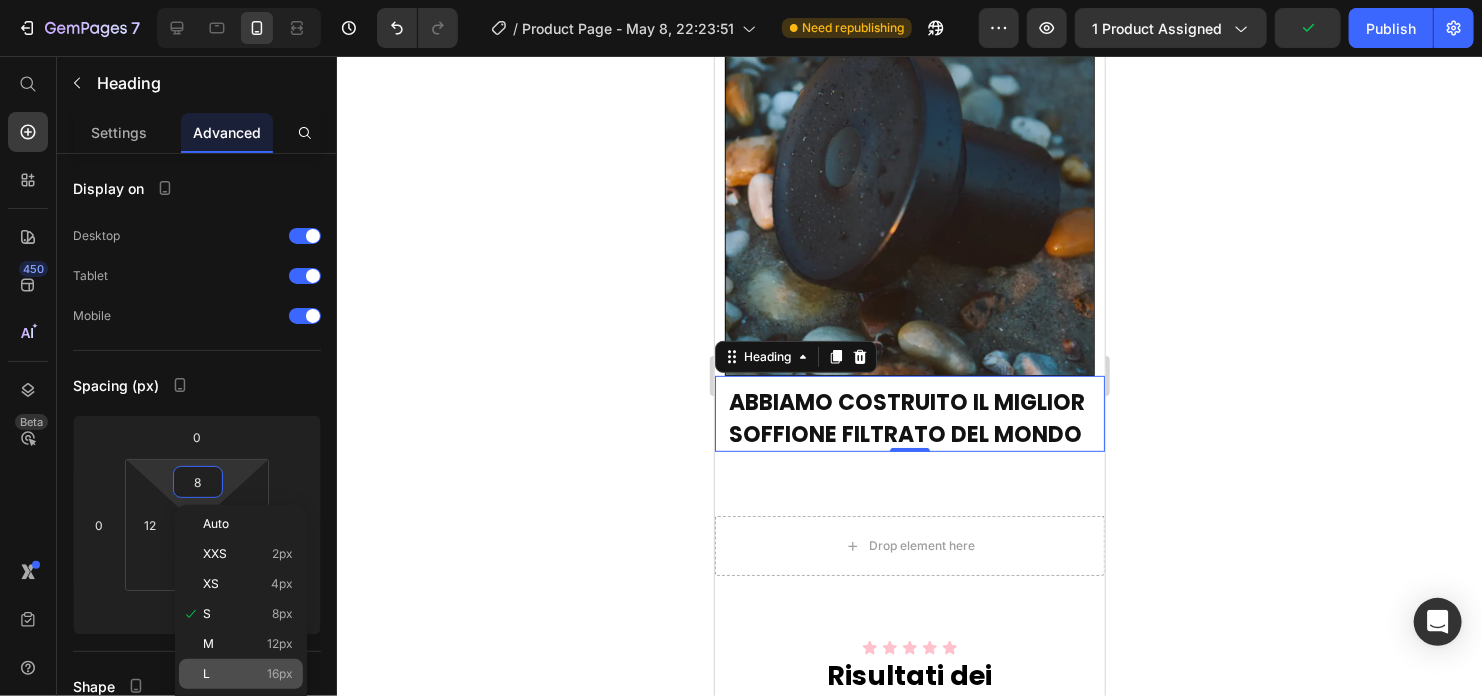 click on "L 16px" at bounding box center (248, 674) 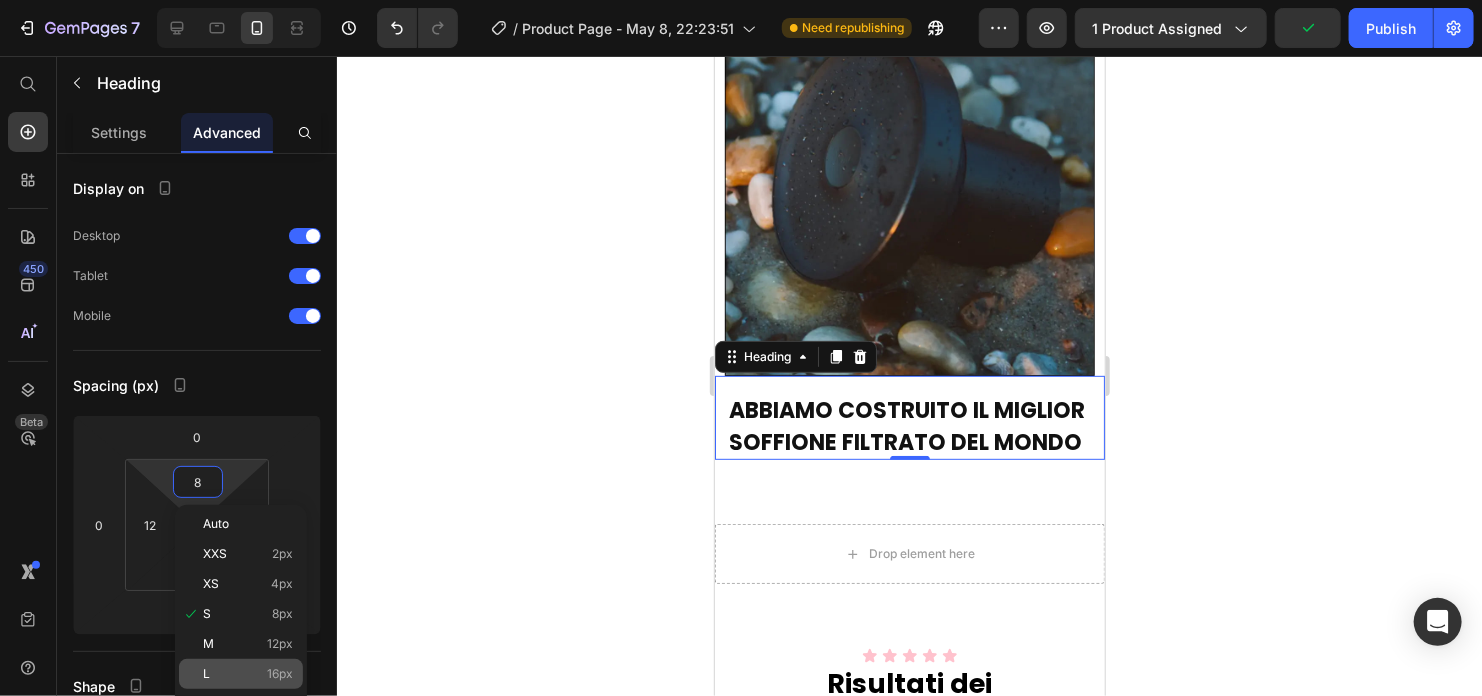 type on "16" 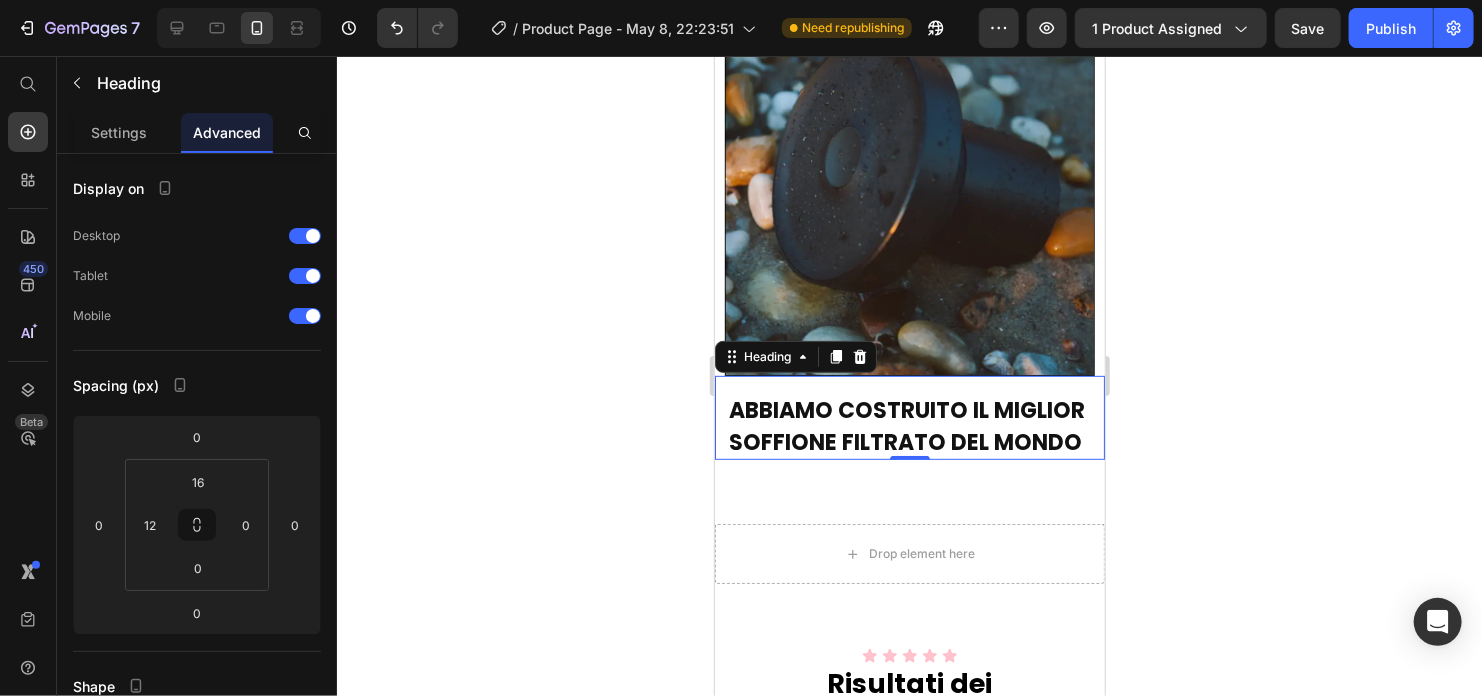 click 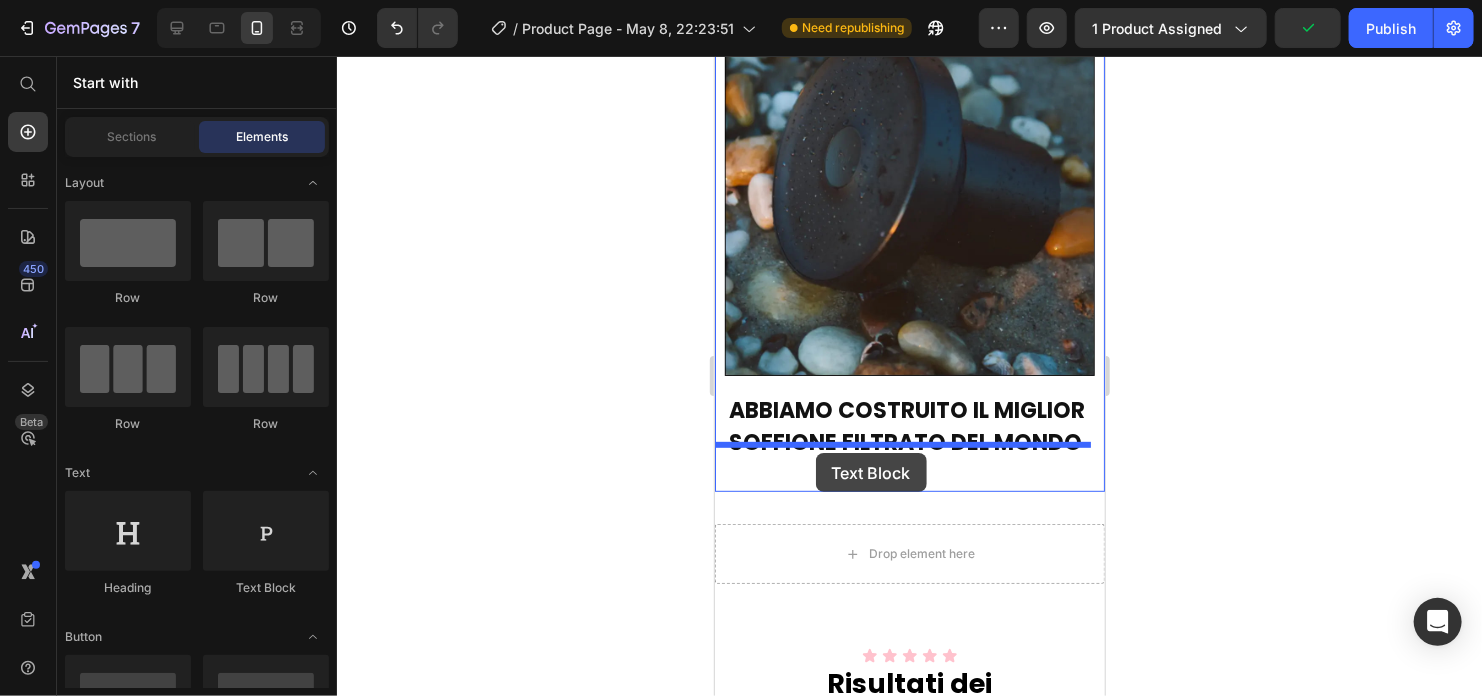 drag, startPoint x: 981, startPoint y: 604, endPoint x: 815, endPoint y: 452, distance: 225.07776 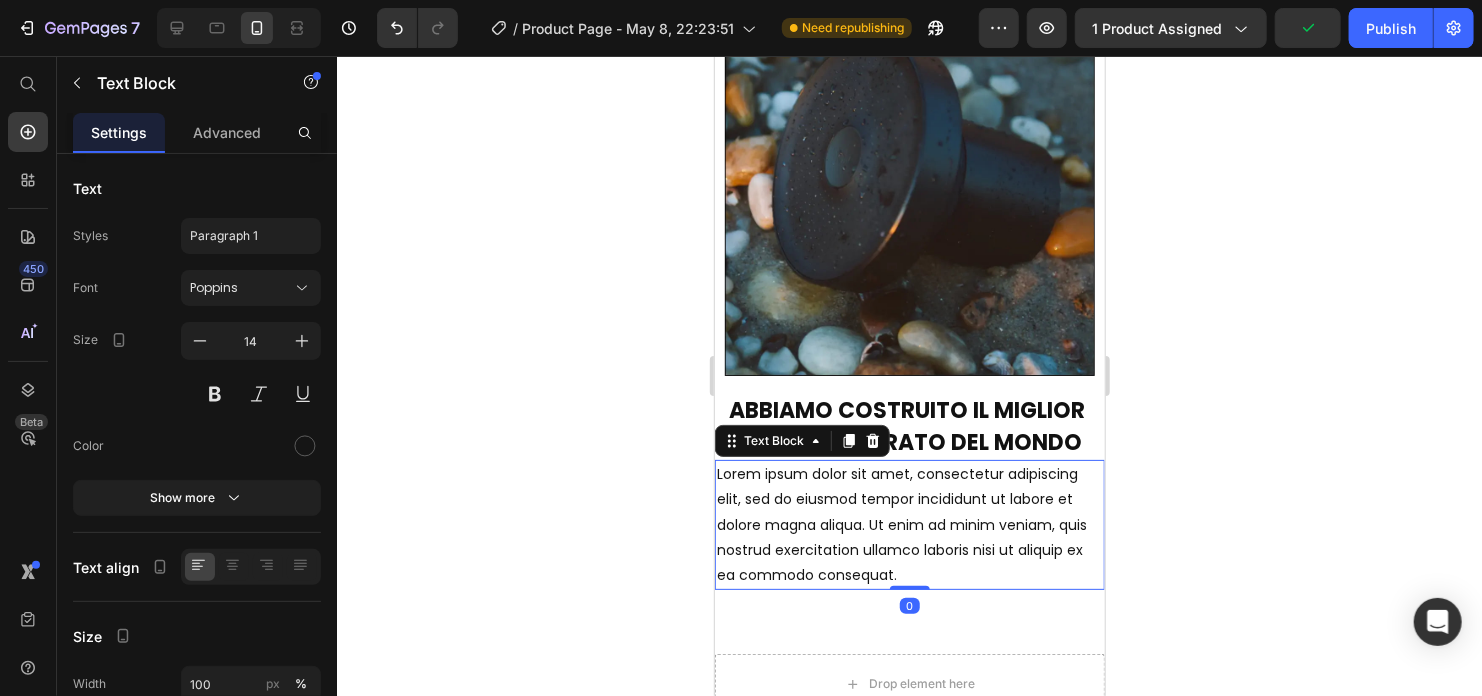 click on "Lorem ipsum dolor sit amet, consectetur adipiscing elit, sed do eiusmod tempor incididunt ut labore et dolore magna aliqua. Ut enim ad minim veniam, quis nostrud exercitation ullamco laboris nisi ut aliquip ex ea commodo consequat." at bounding box center (909, 524) 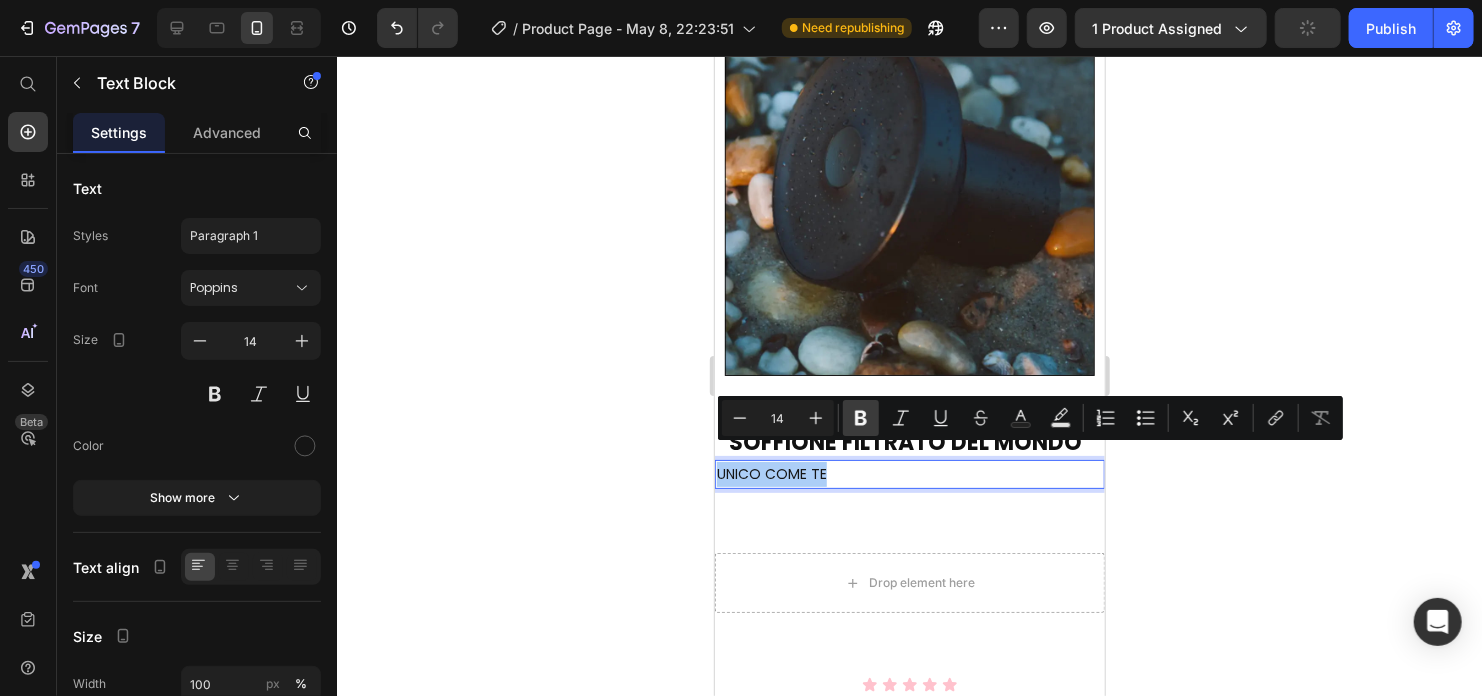 click 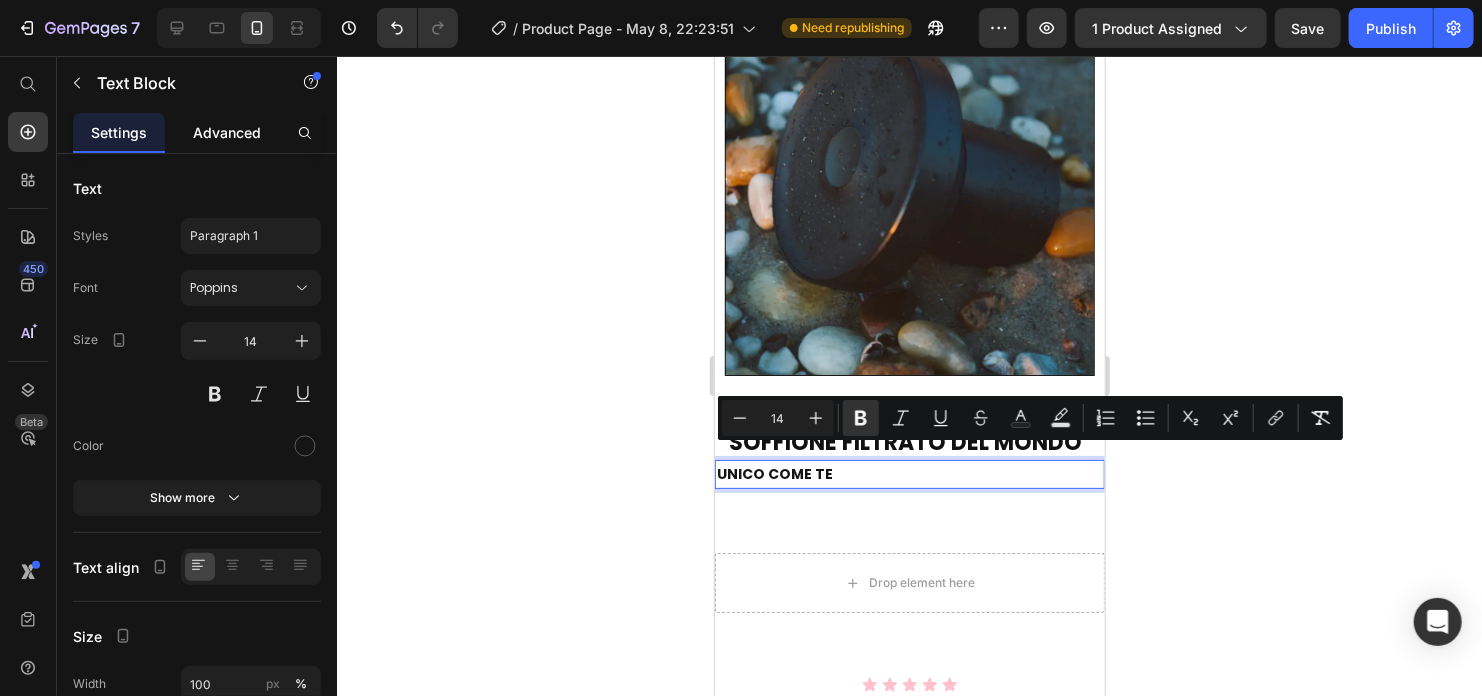 click on "Advanced" at bounding box center [227, 132] 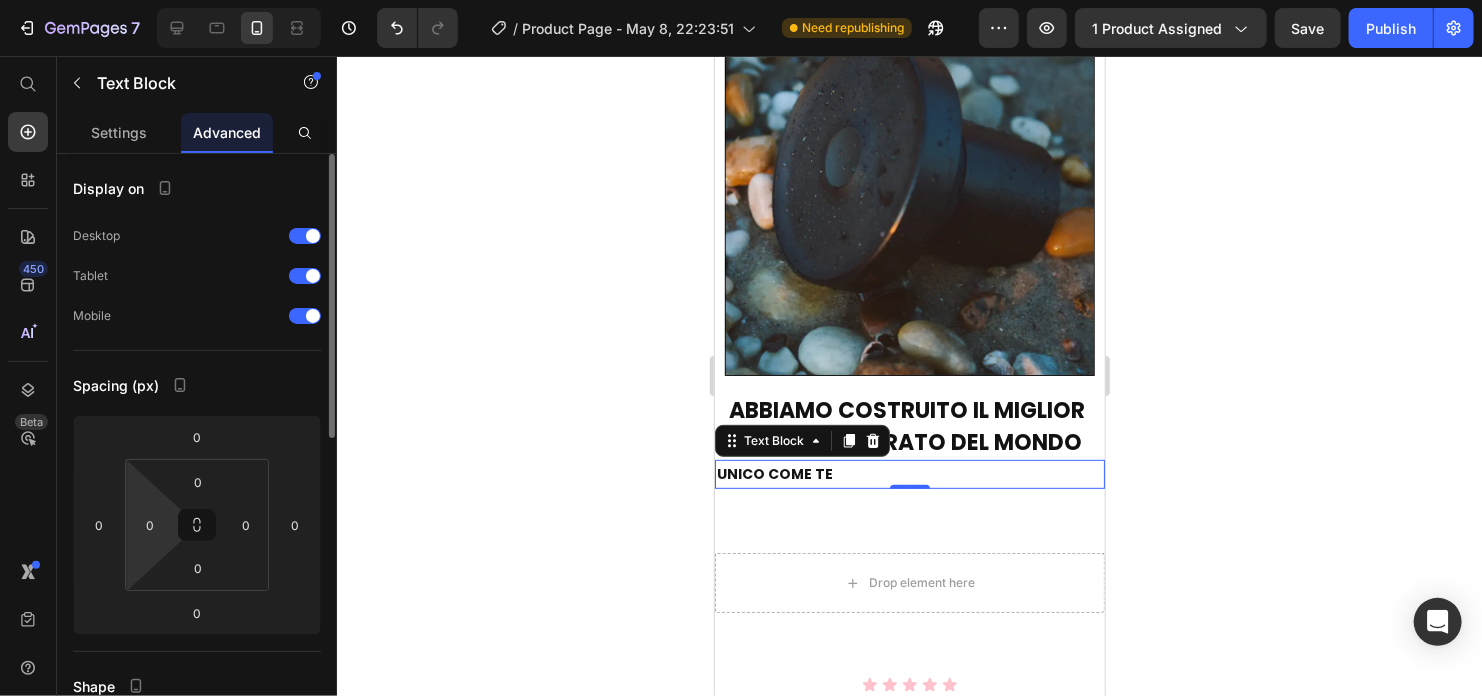 click on "7  Version history  /  Product Page - May 8, 22:23:51 Need republishing Preview 1 product assigned  Save   Publish  450 Beta Start with Sections Elements Hero Section Product Detail Brands Trusted Badges Guarantee Product Breakdown How to use Testimonials Compare Bundle FAQs Social Proof Brand Story Product List Collection Blog List Contact Sticky Add to Cart Custom Footer Browse Library 450 Layout
Row
Row
Row
Row Text
Heading
Text Block Button
Button
Button
Sticky Back to top Media" at bounding box center [741, 0] 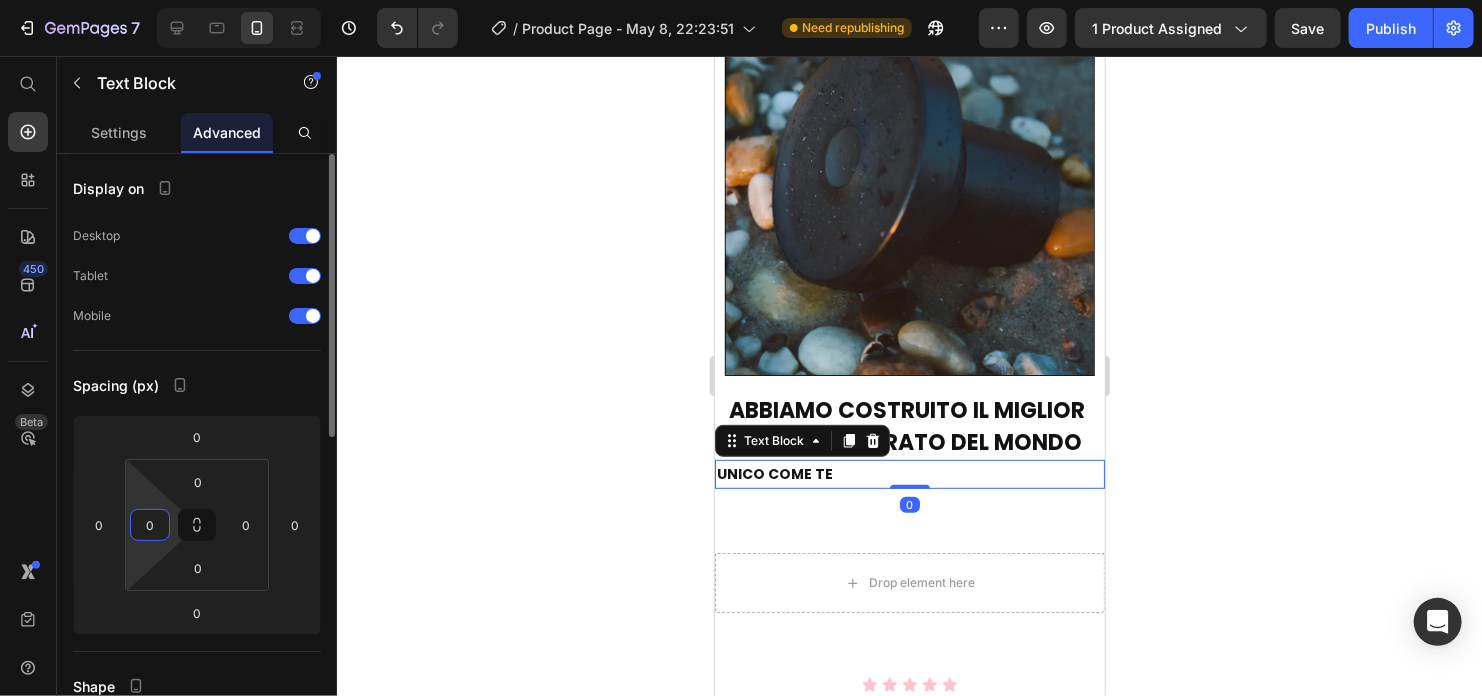 click on "0" at bounding box center (150, 525) 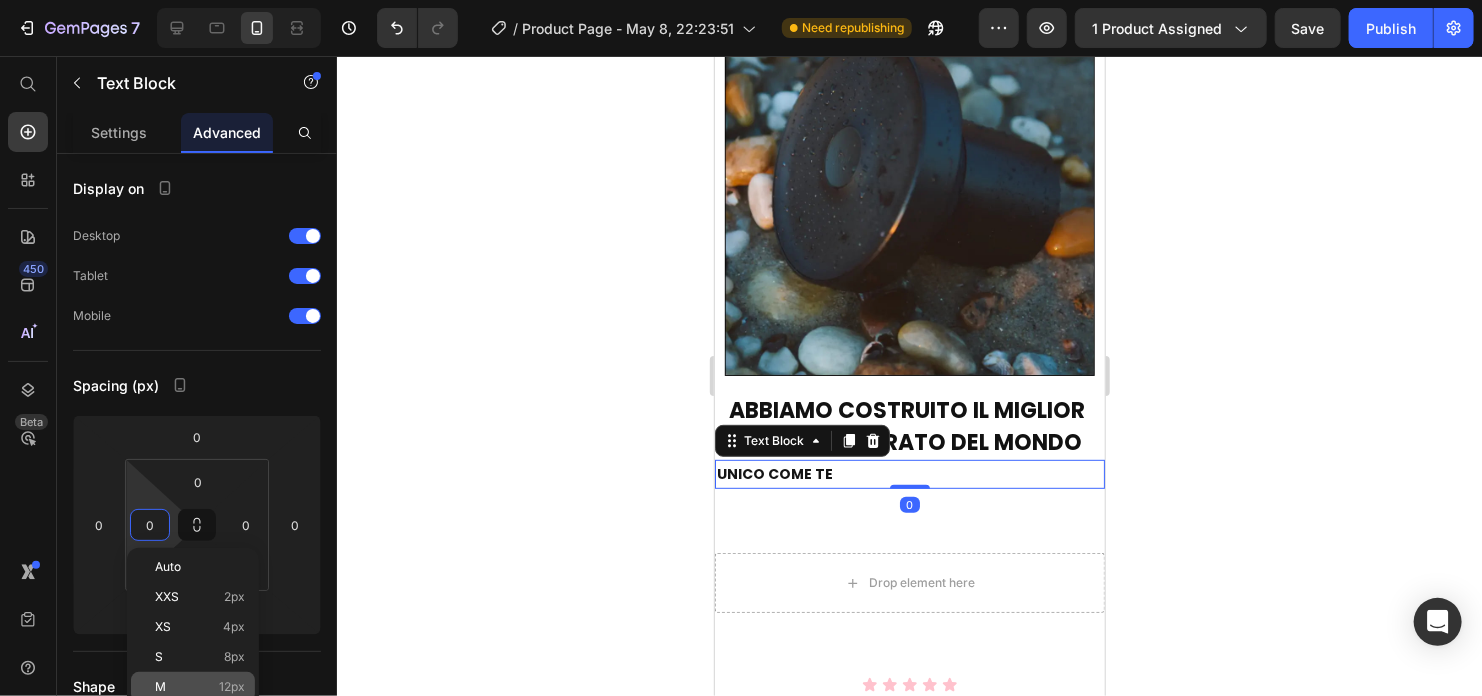 click on "M 12px" 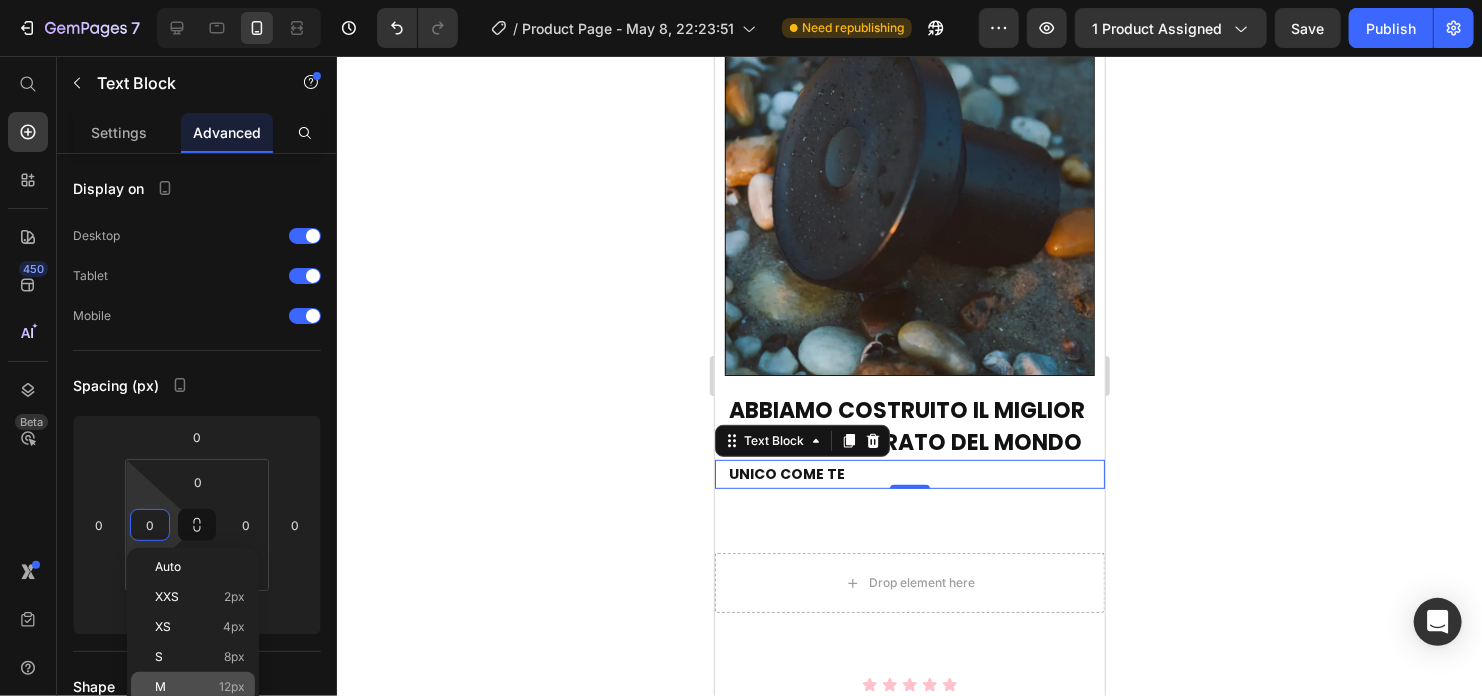 type on "12" 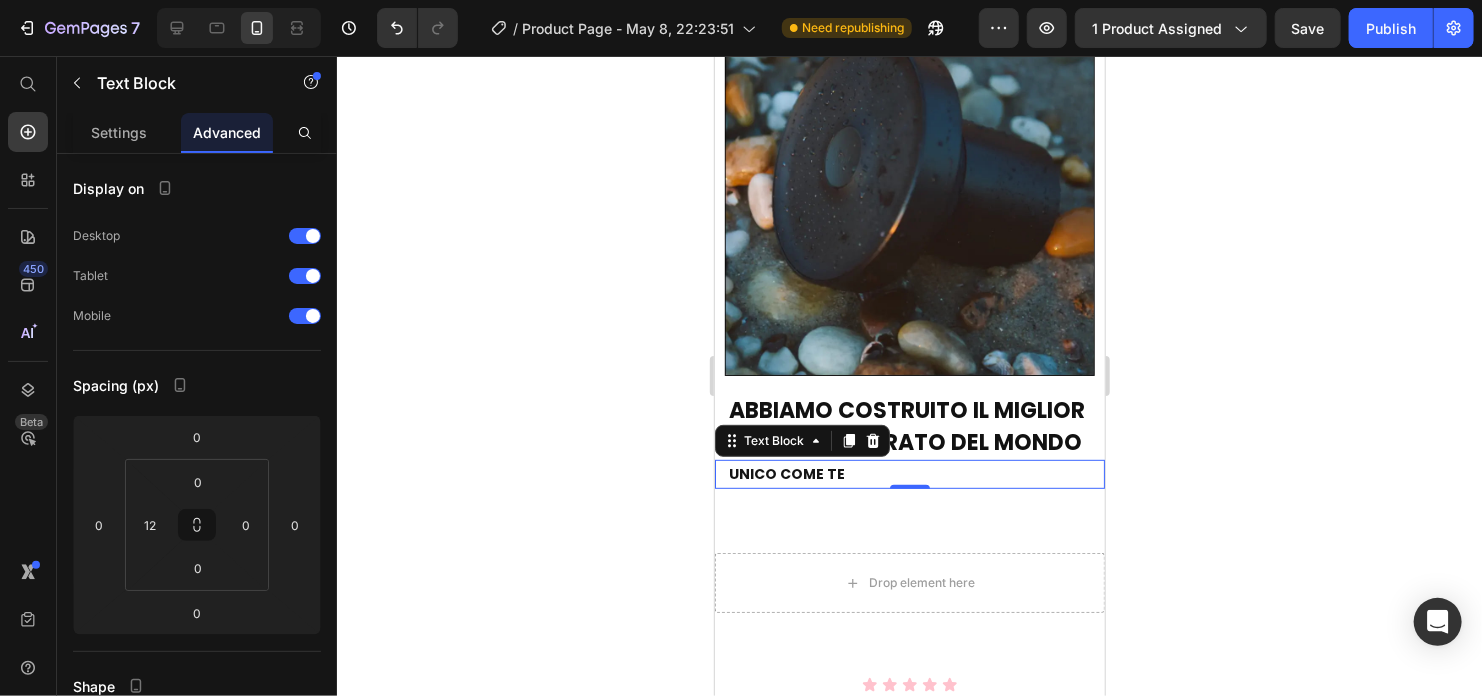 click 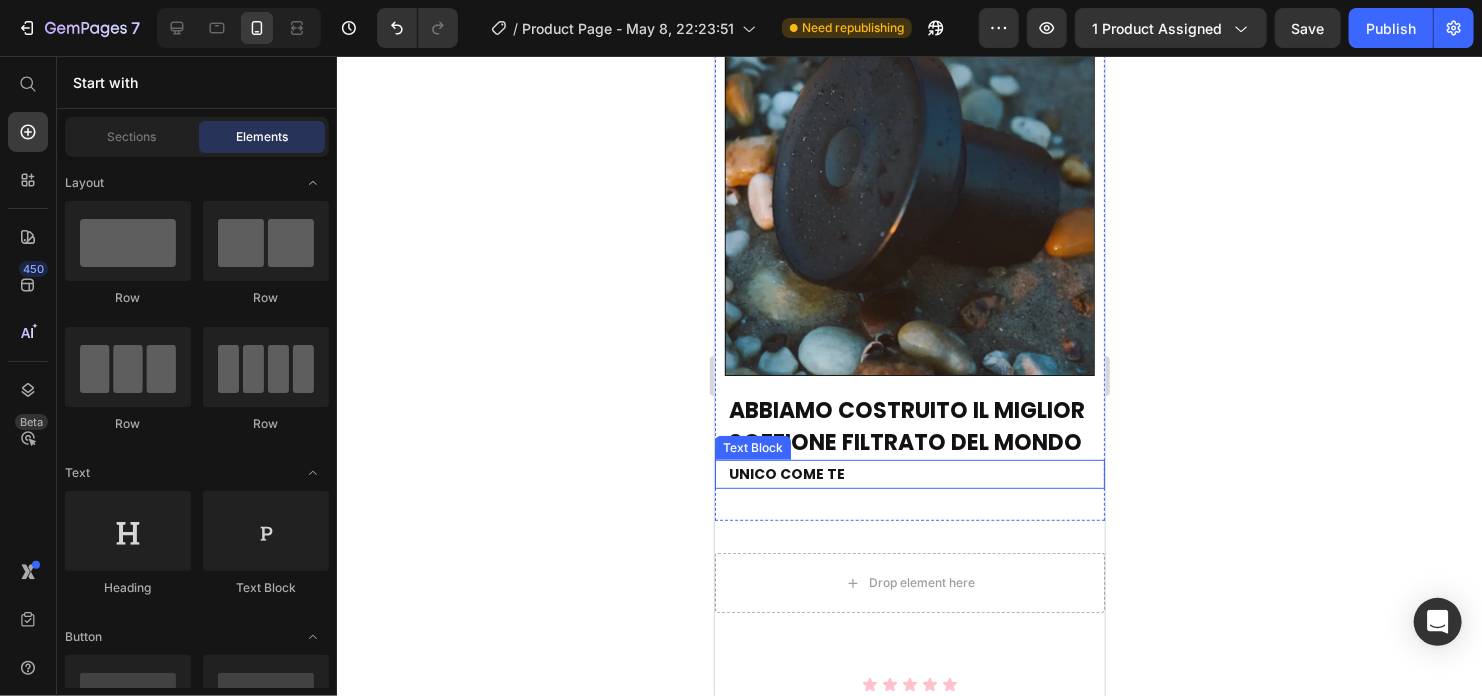 click on "UNICO COME TE" at bounding box center (786, 473) 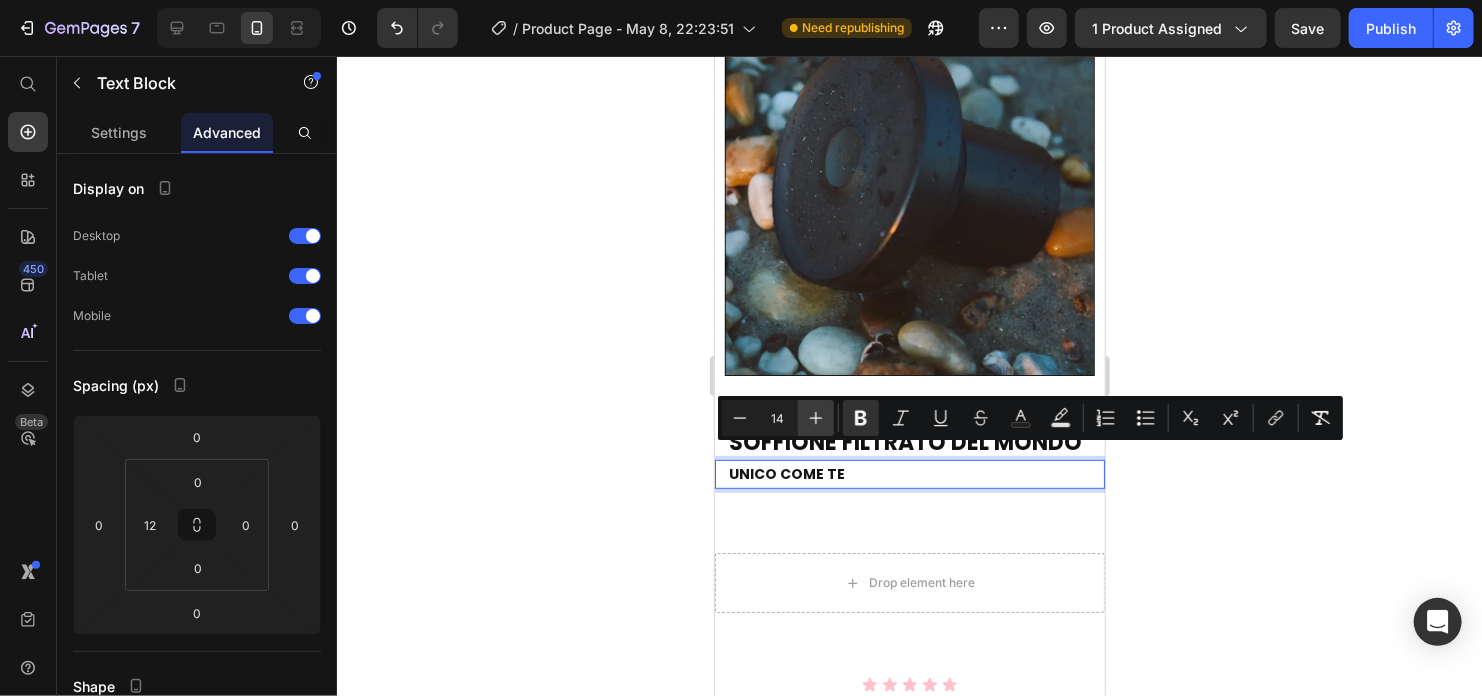 click 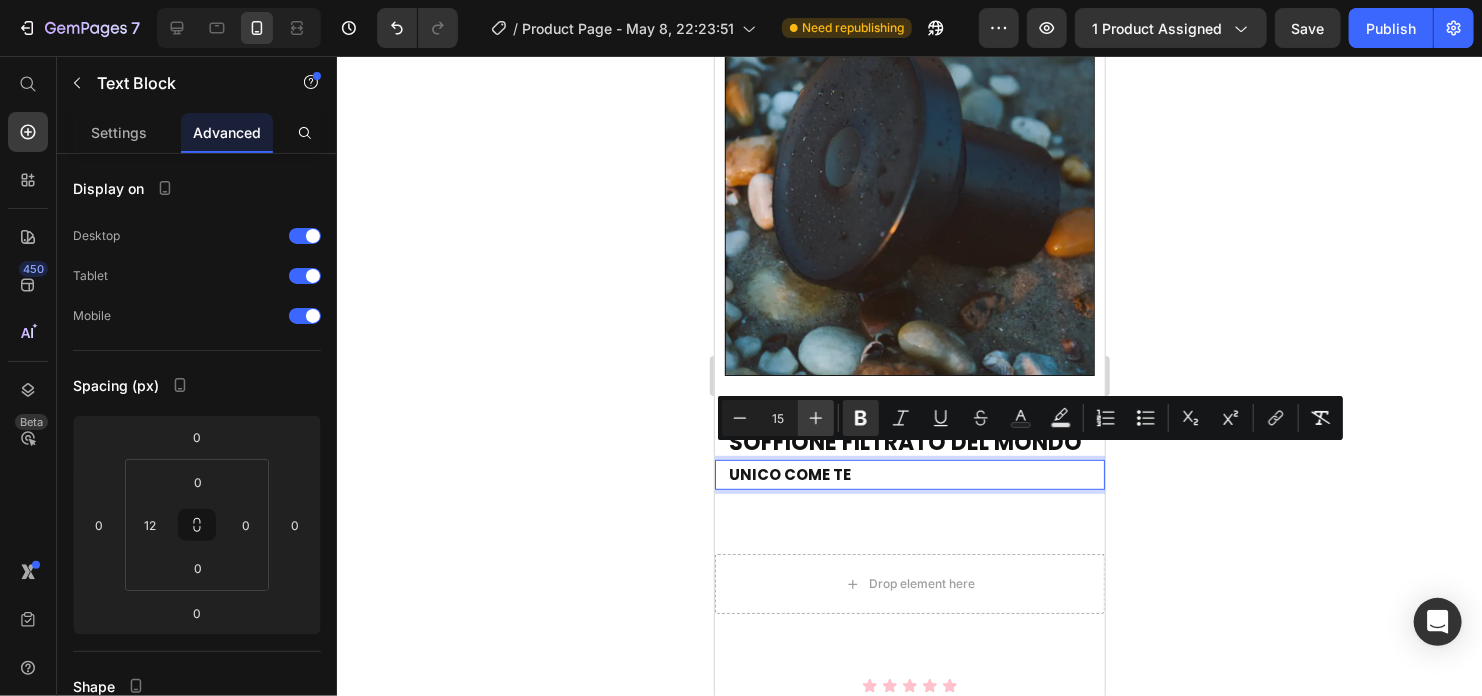 click 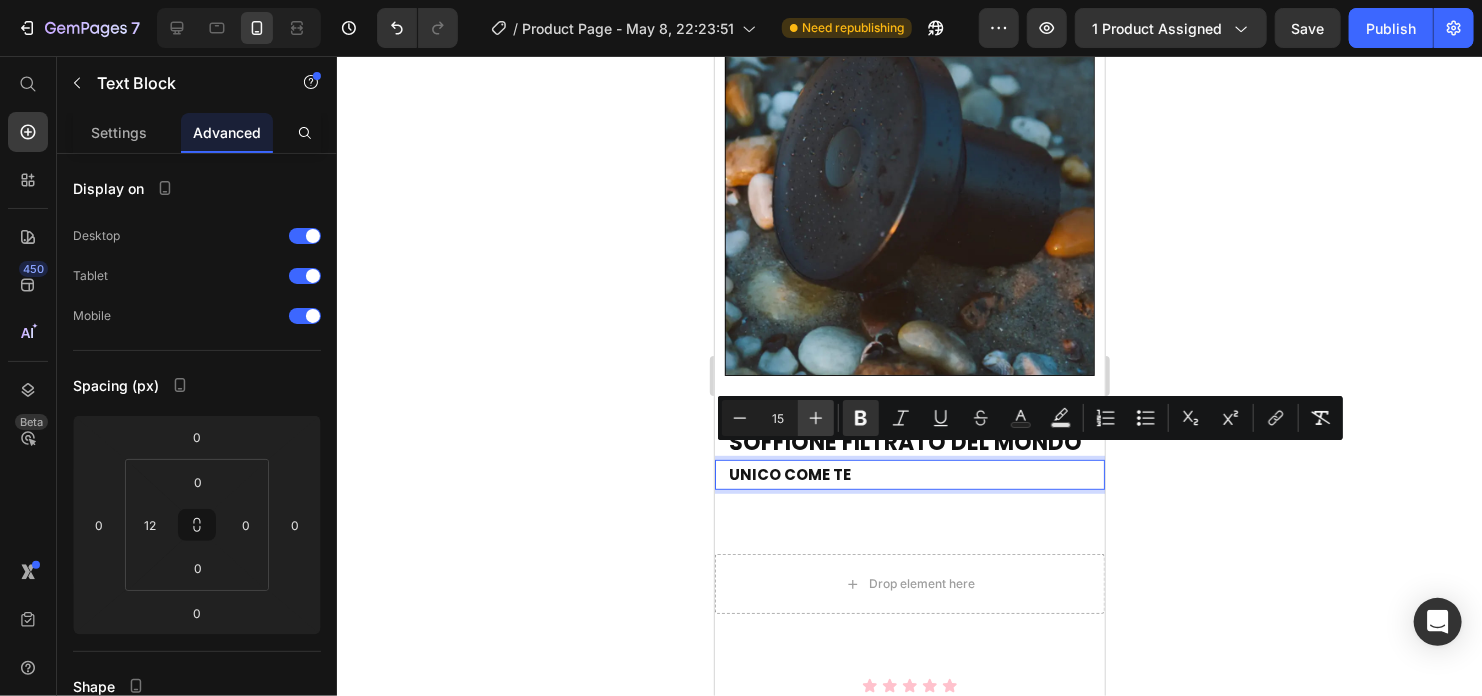 click 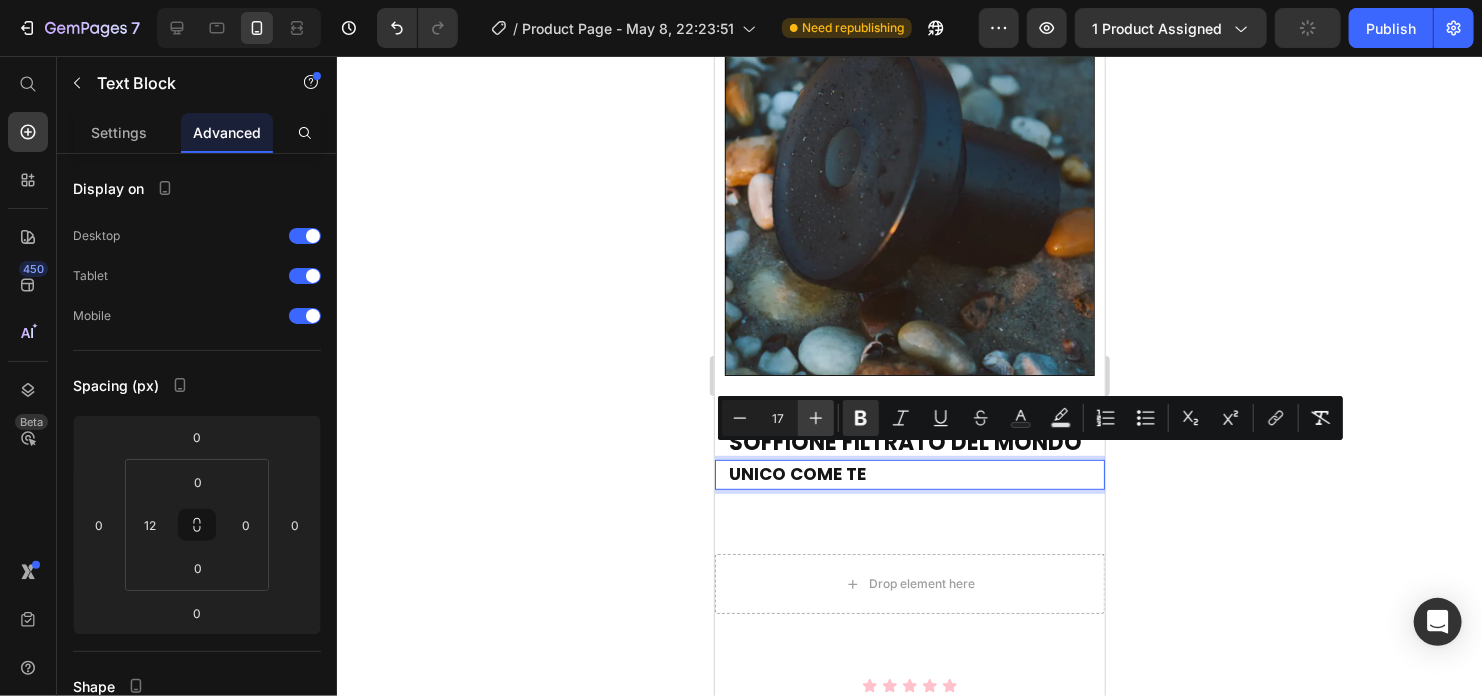 click 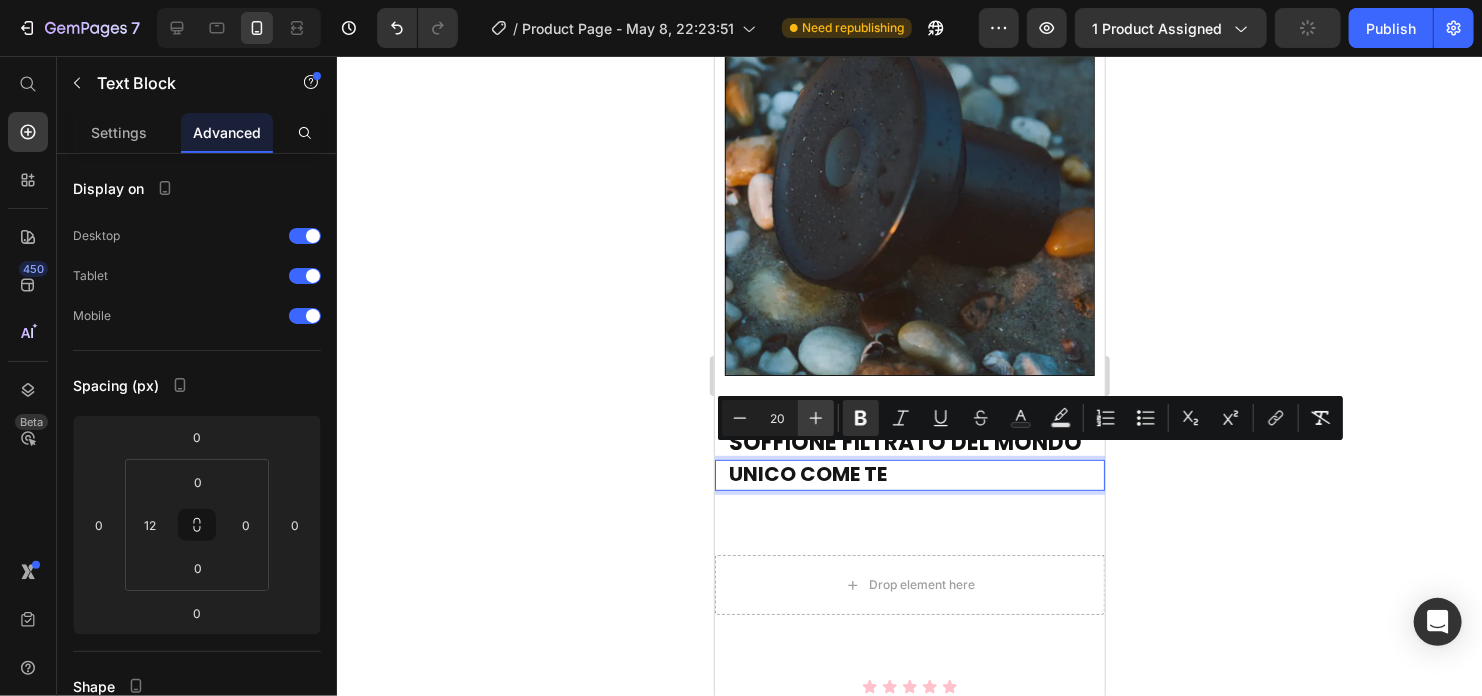 click 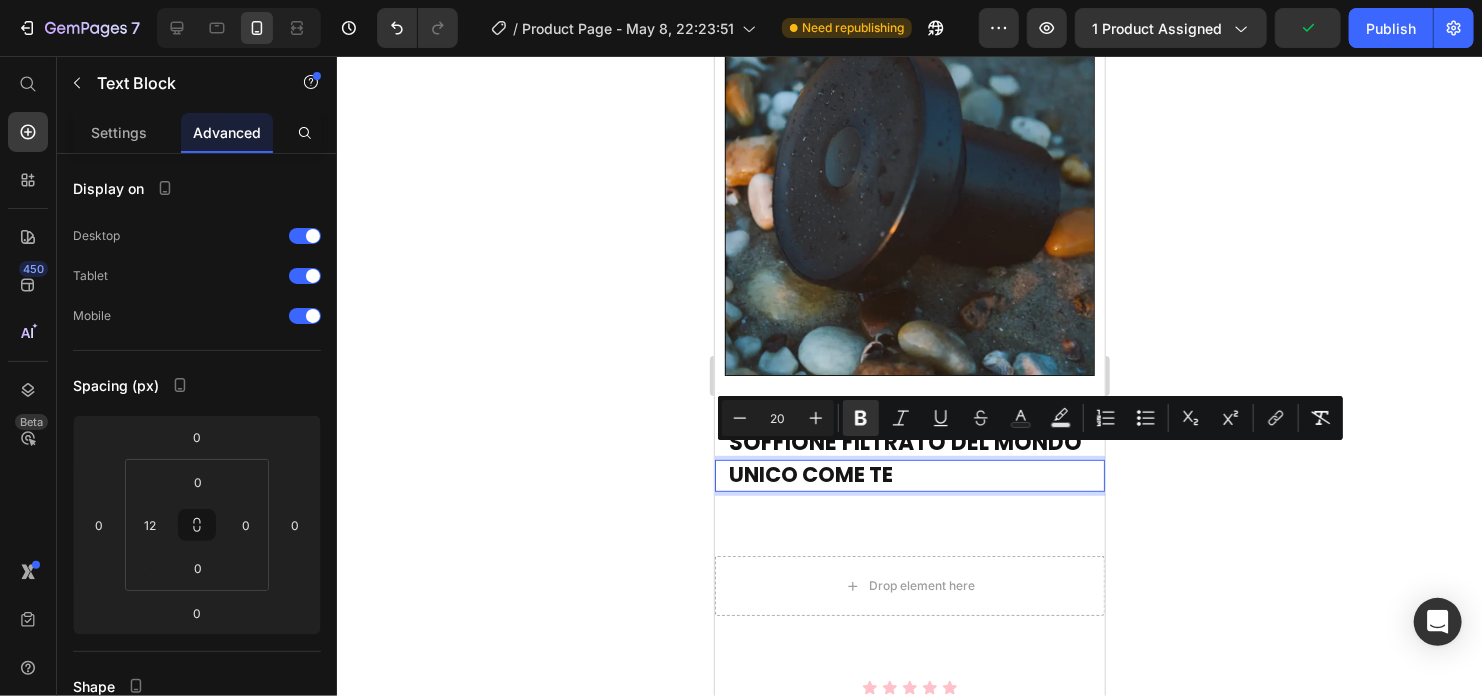 type on "21" 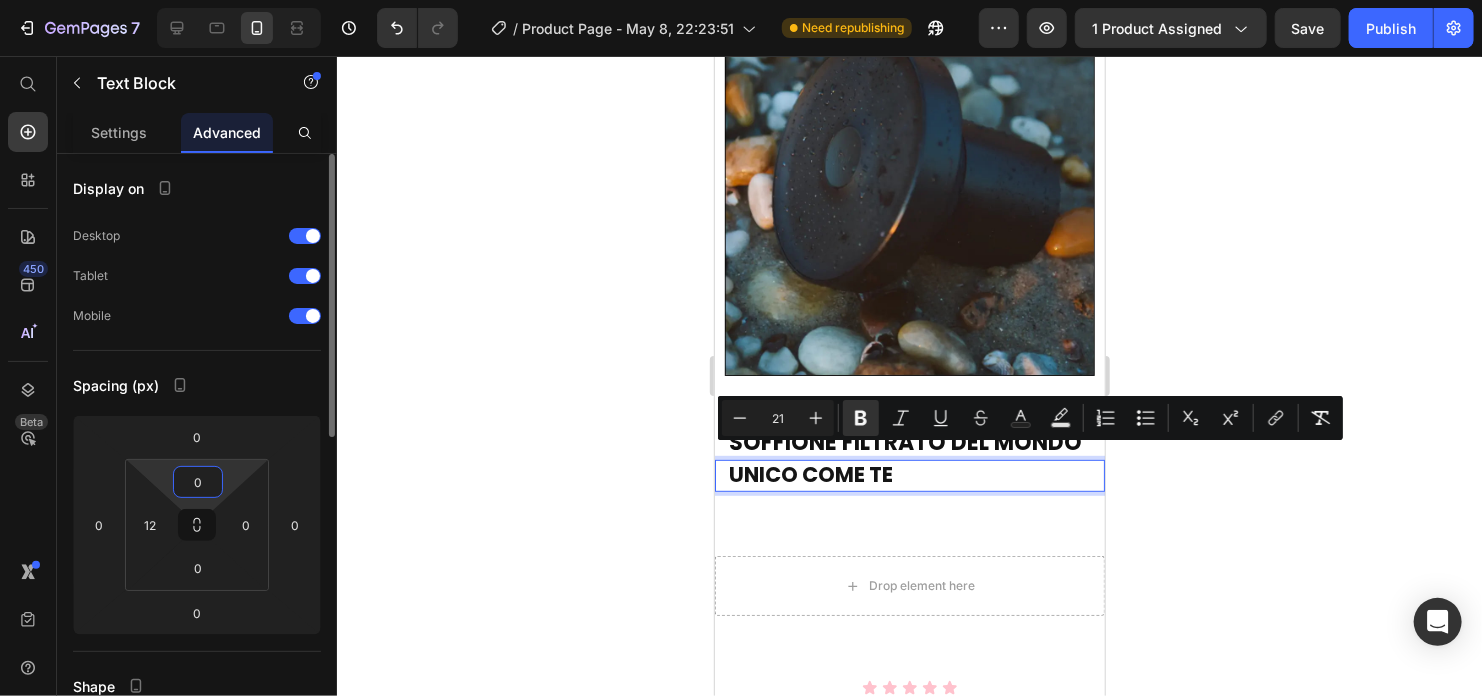 click on "0" at bounding box center (198, 482) 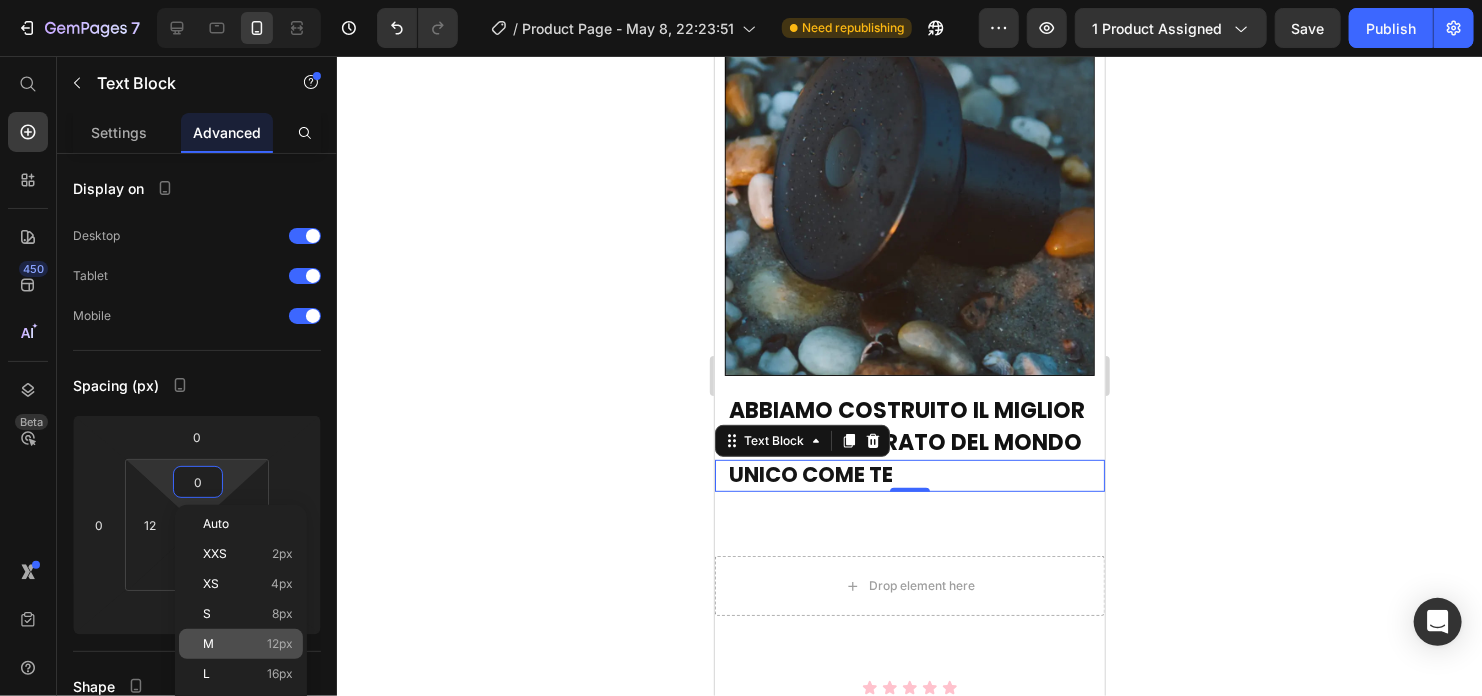 click on "M 12px" 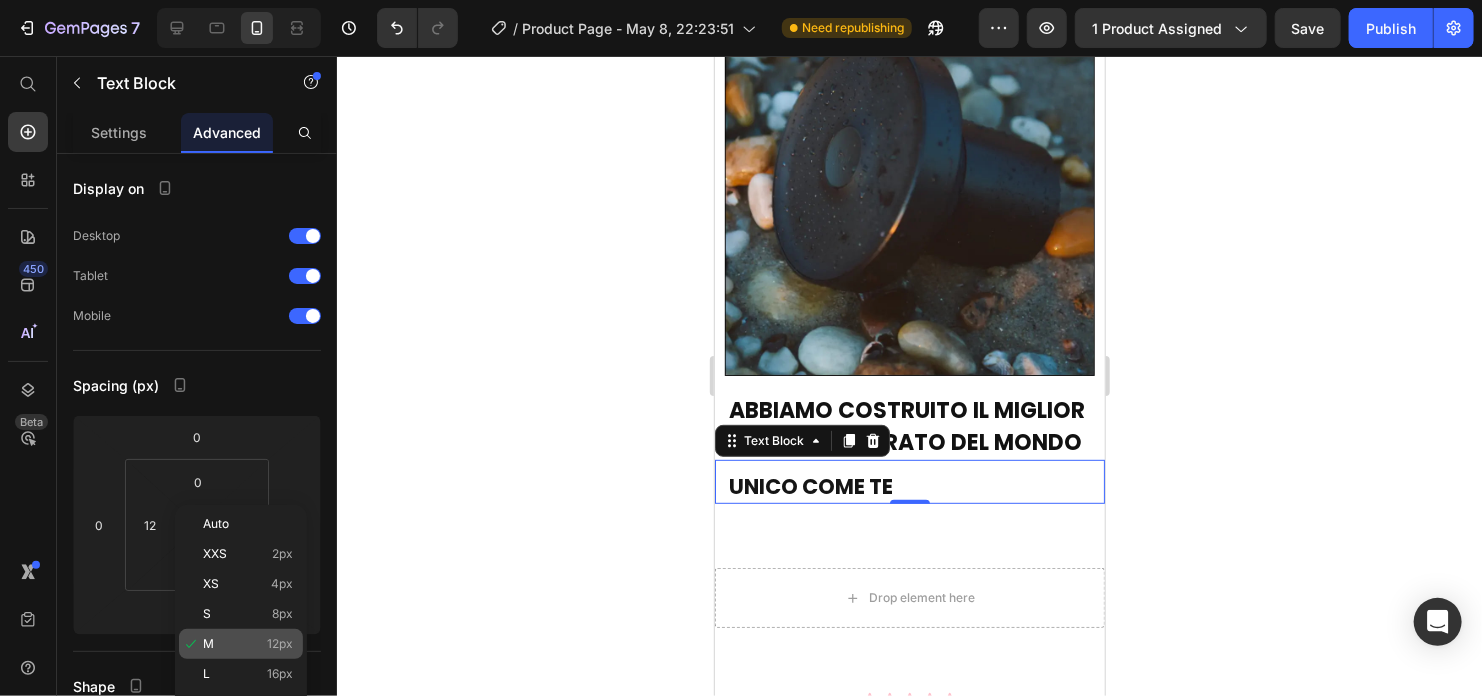 type on "12" 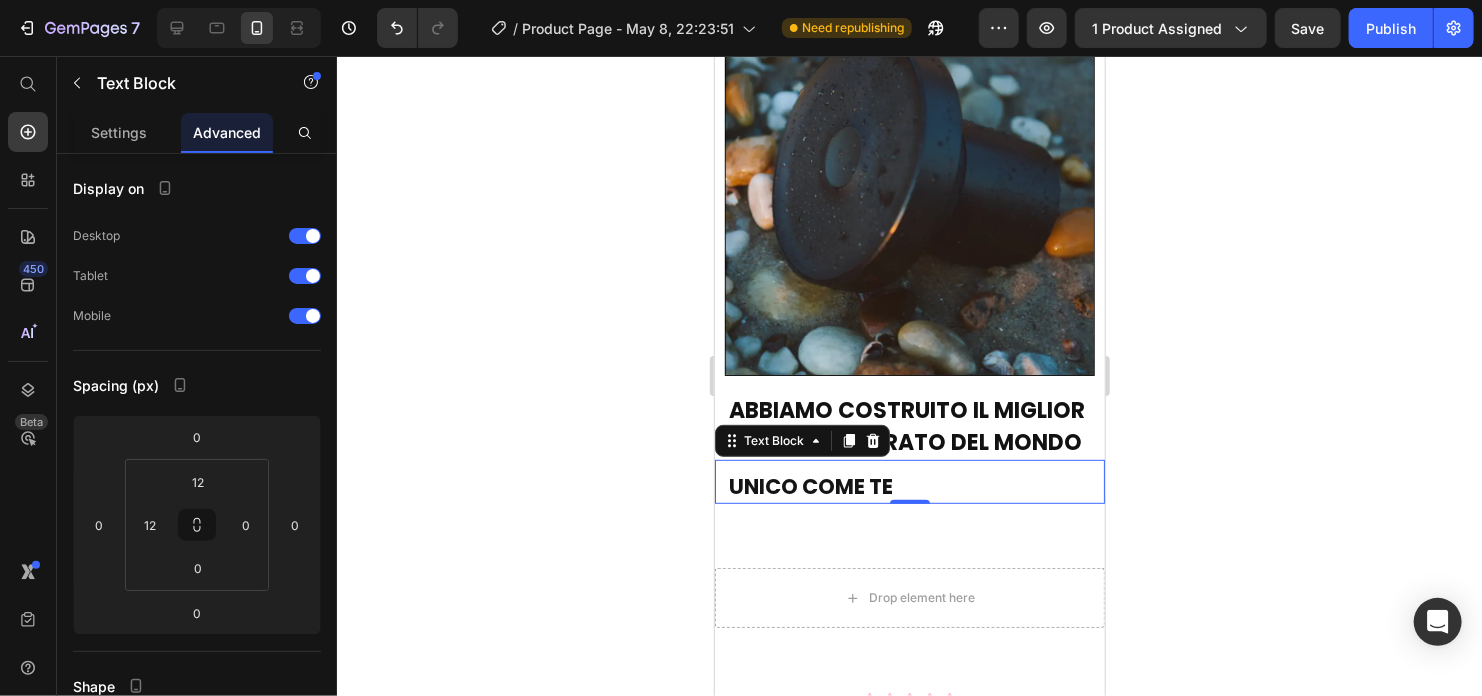 click 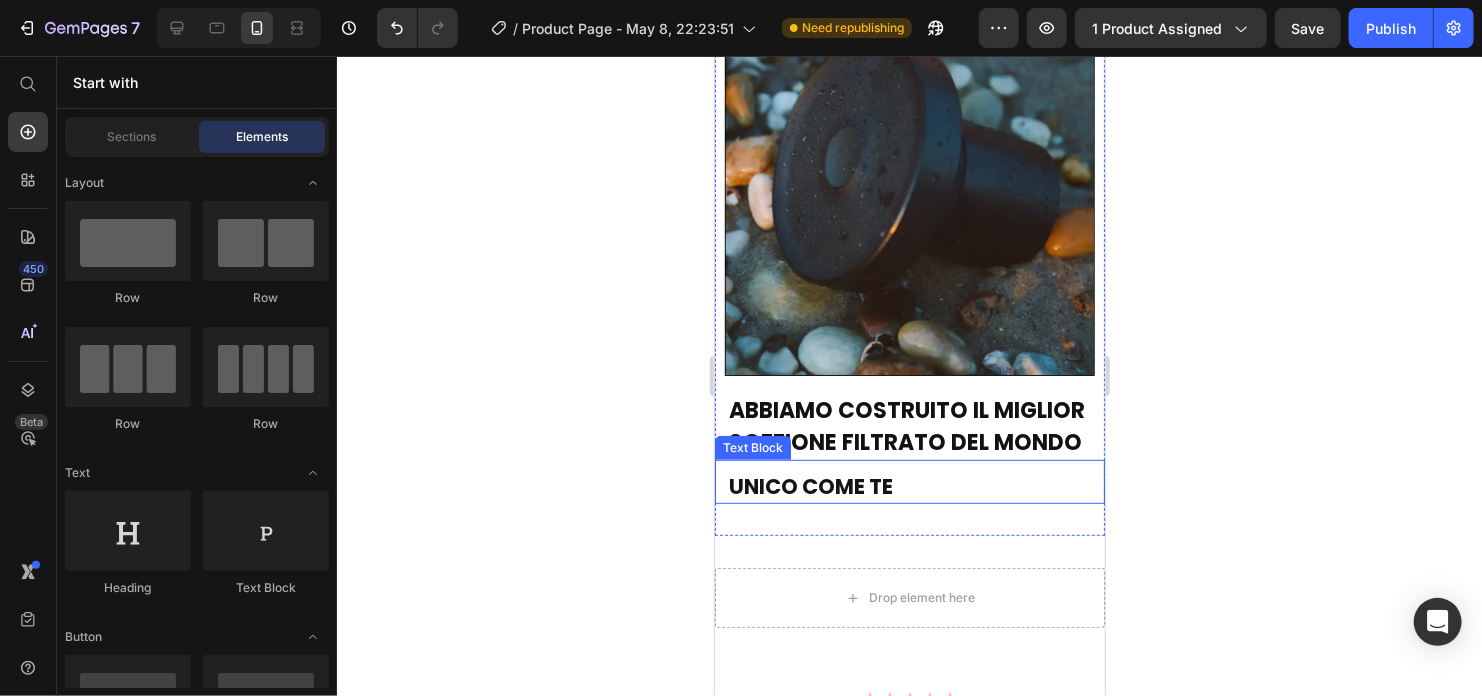 click on "UNICO COME TE" at bounding box center (810, 485) 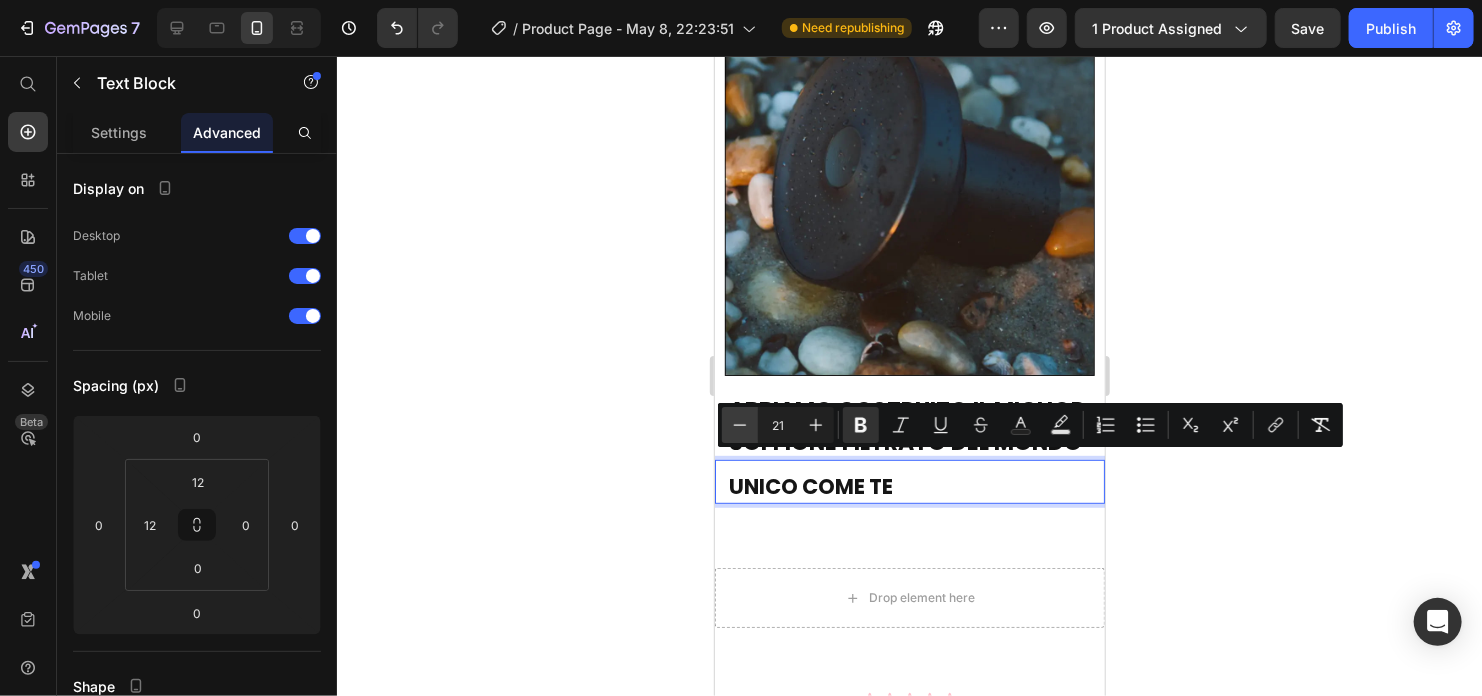 click 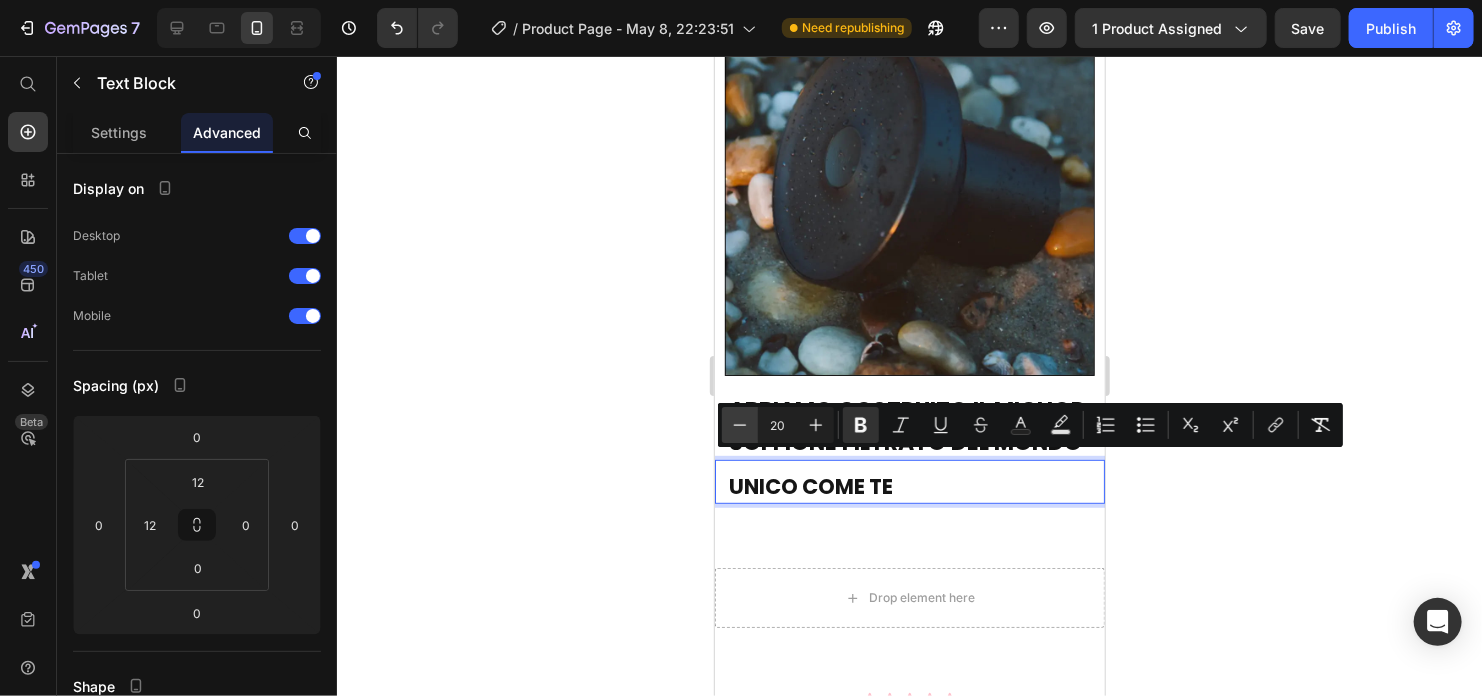 click 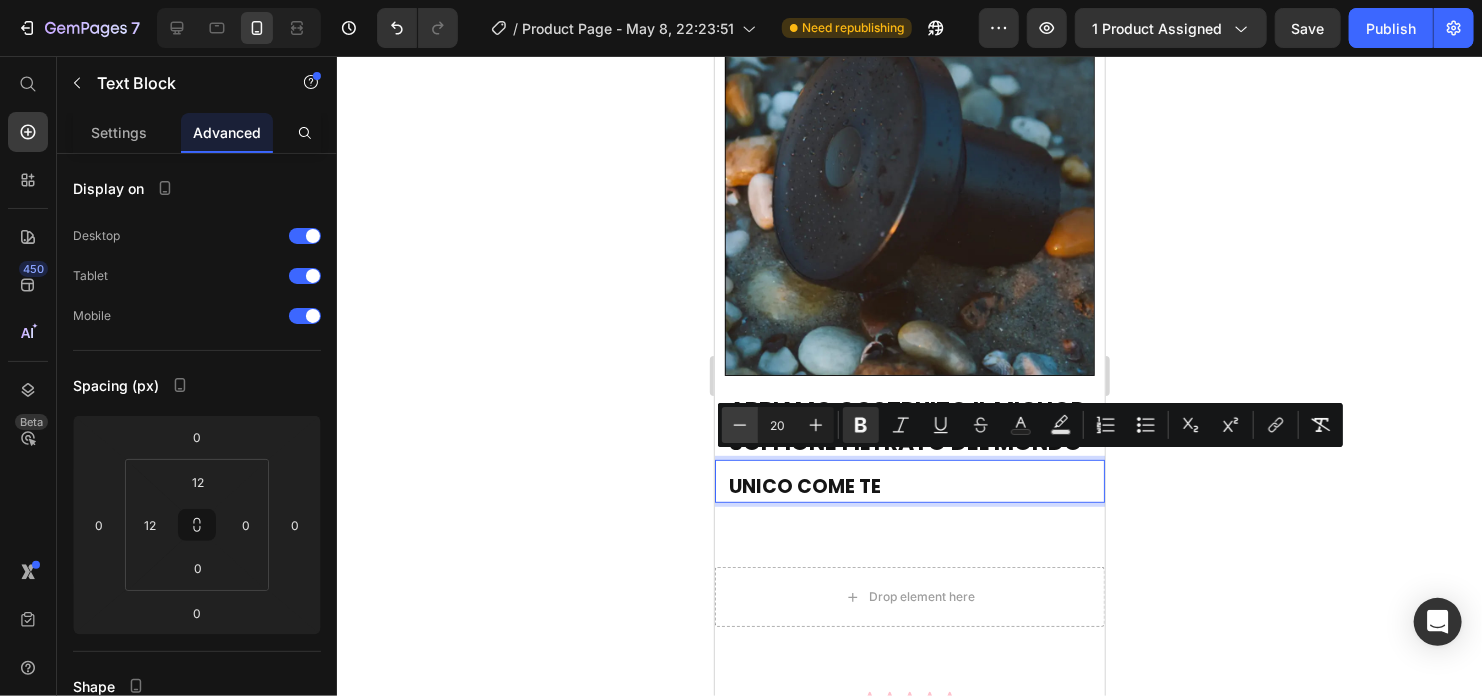 type on "19" 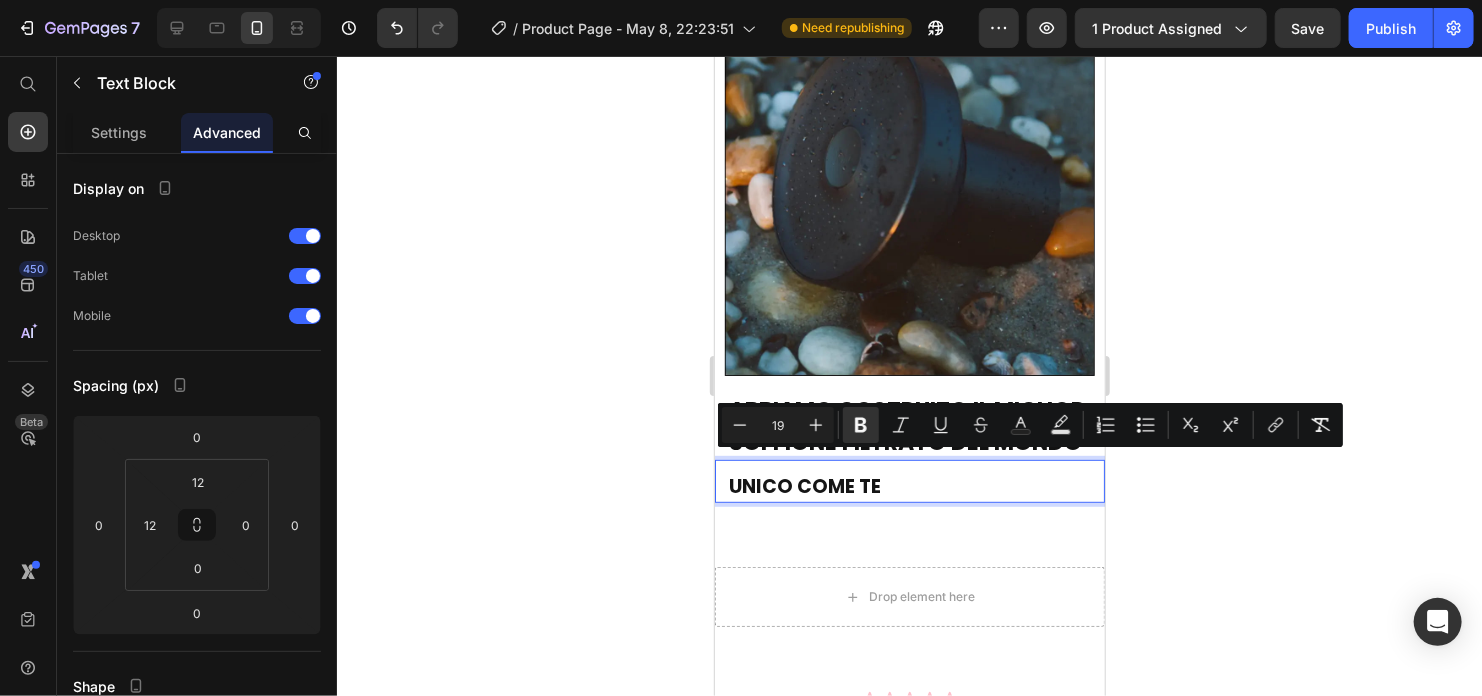 click 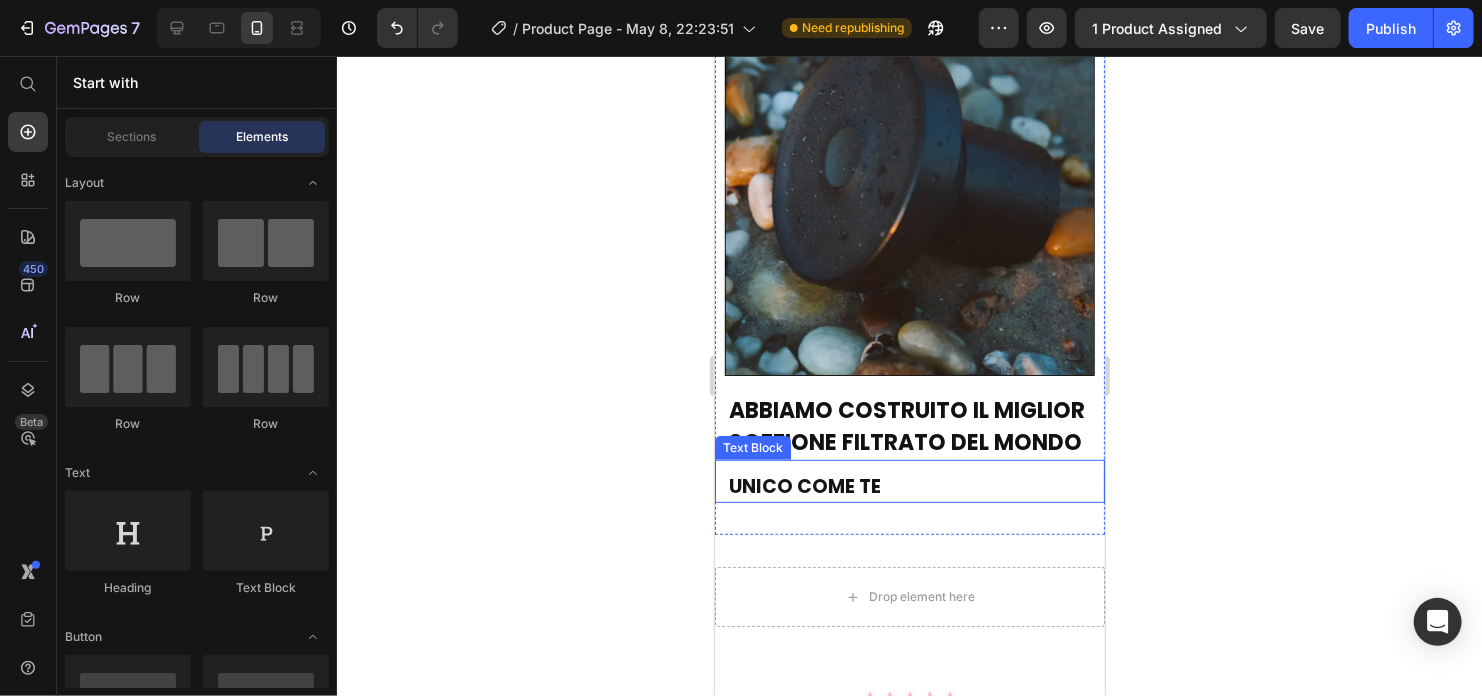 click on "UNICO COME TE" at bounding box center [804, 485] 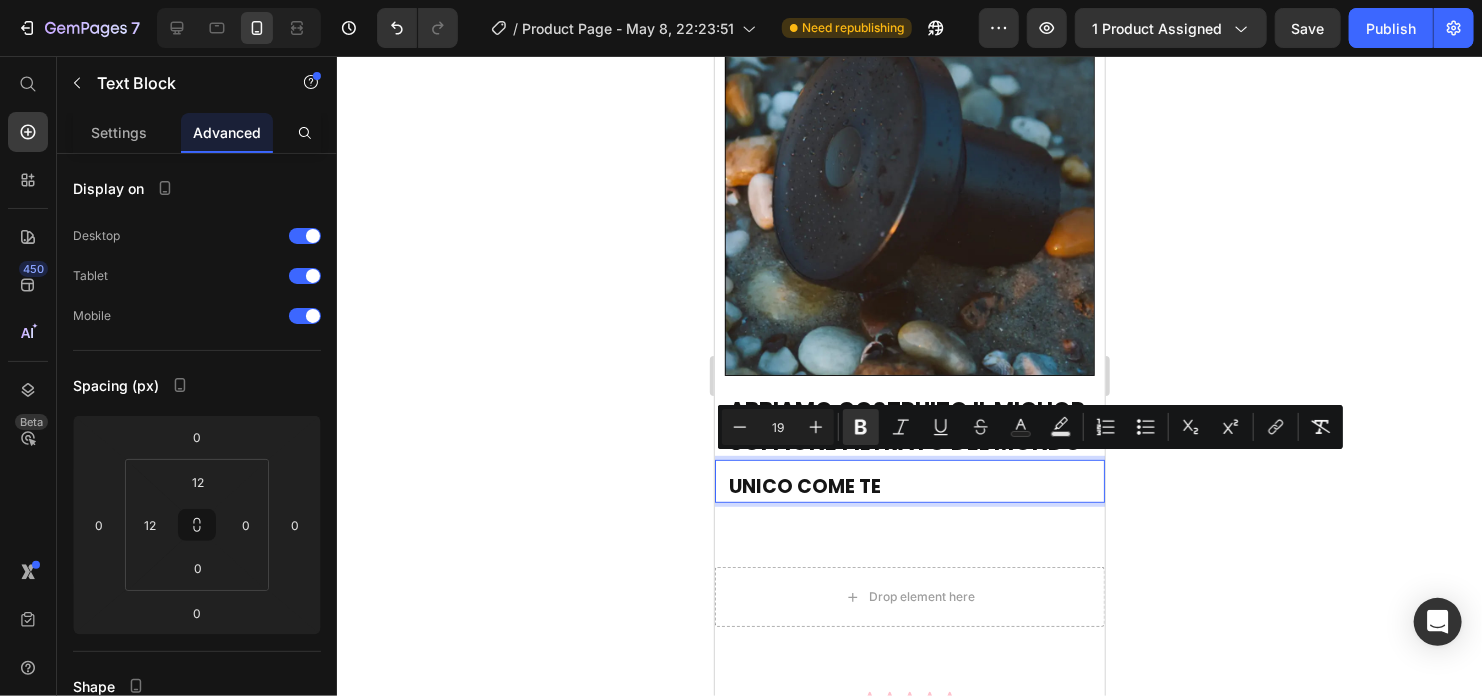 click on "Minus 19 Plus" at bounding box center [778, 427] 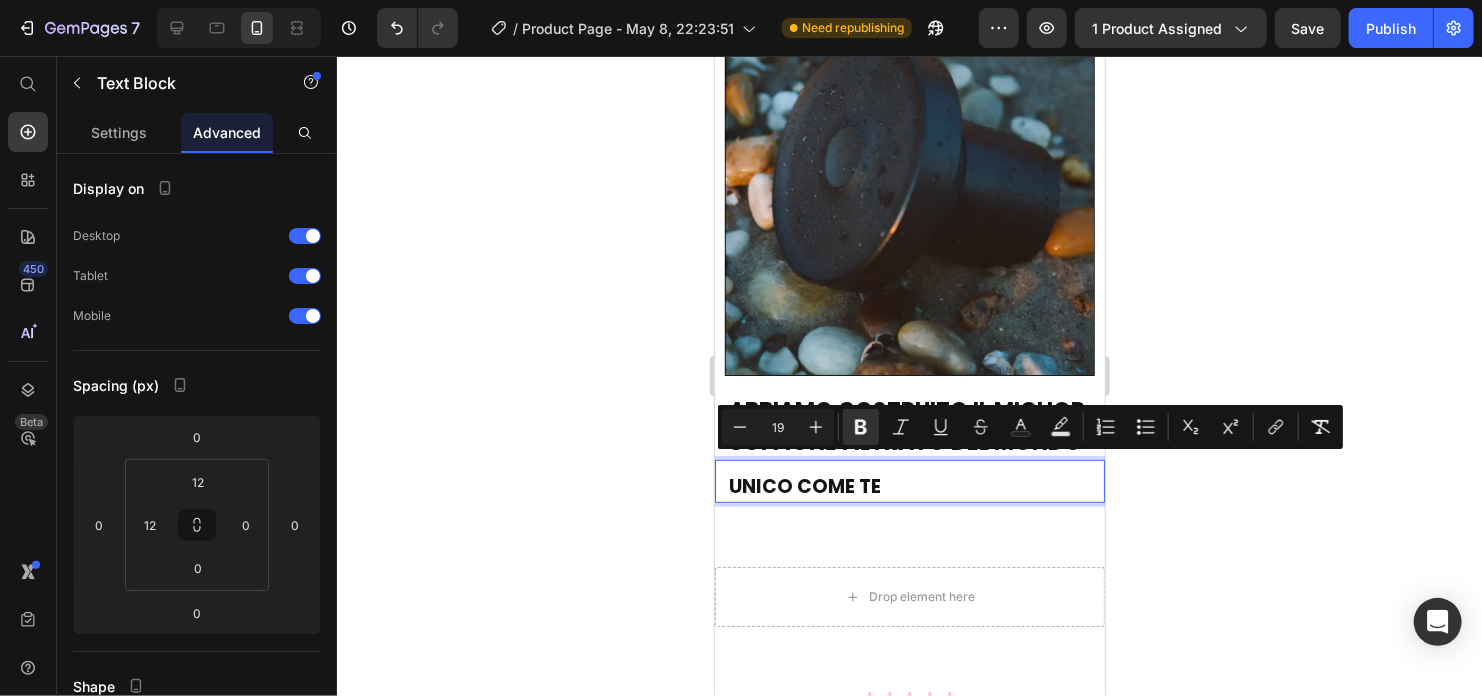 click on "19" at bounding box center (778, 427) 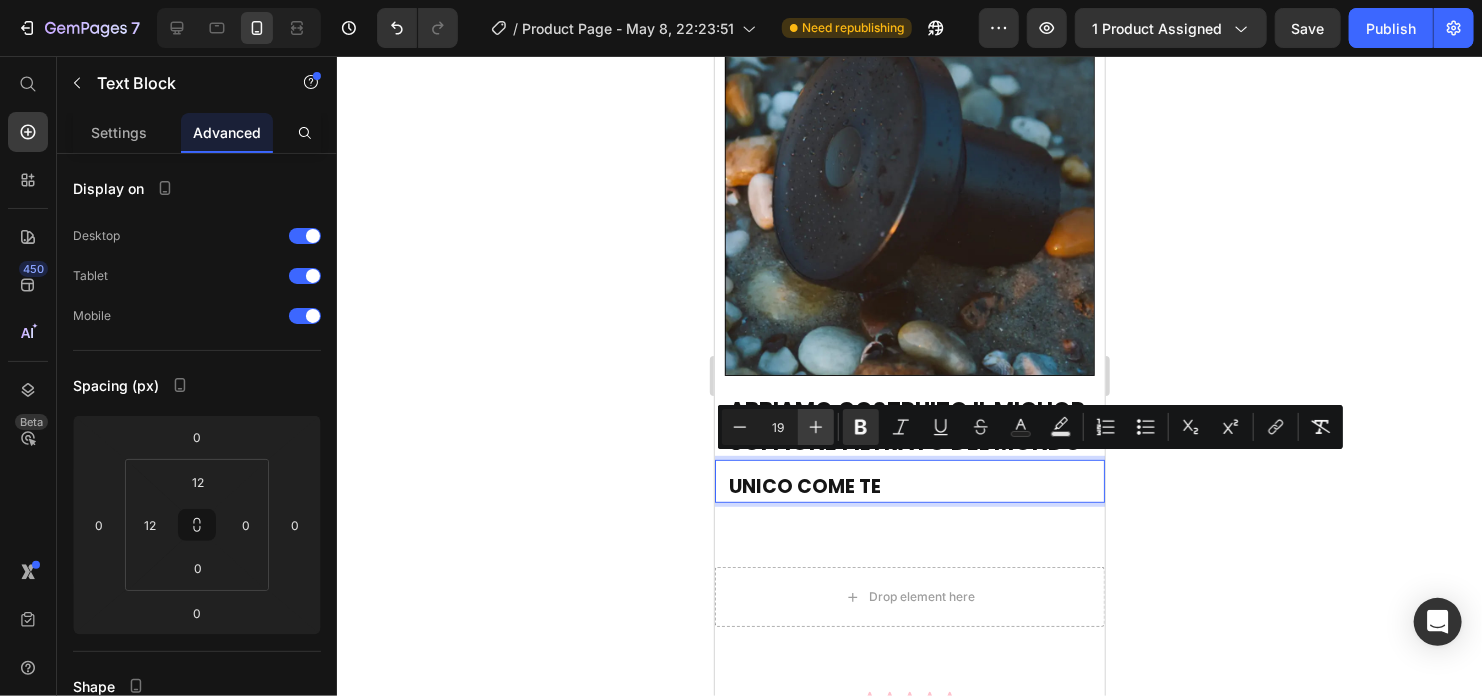 click 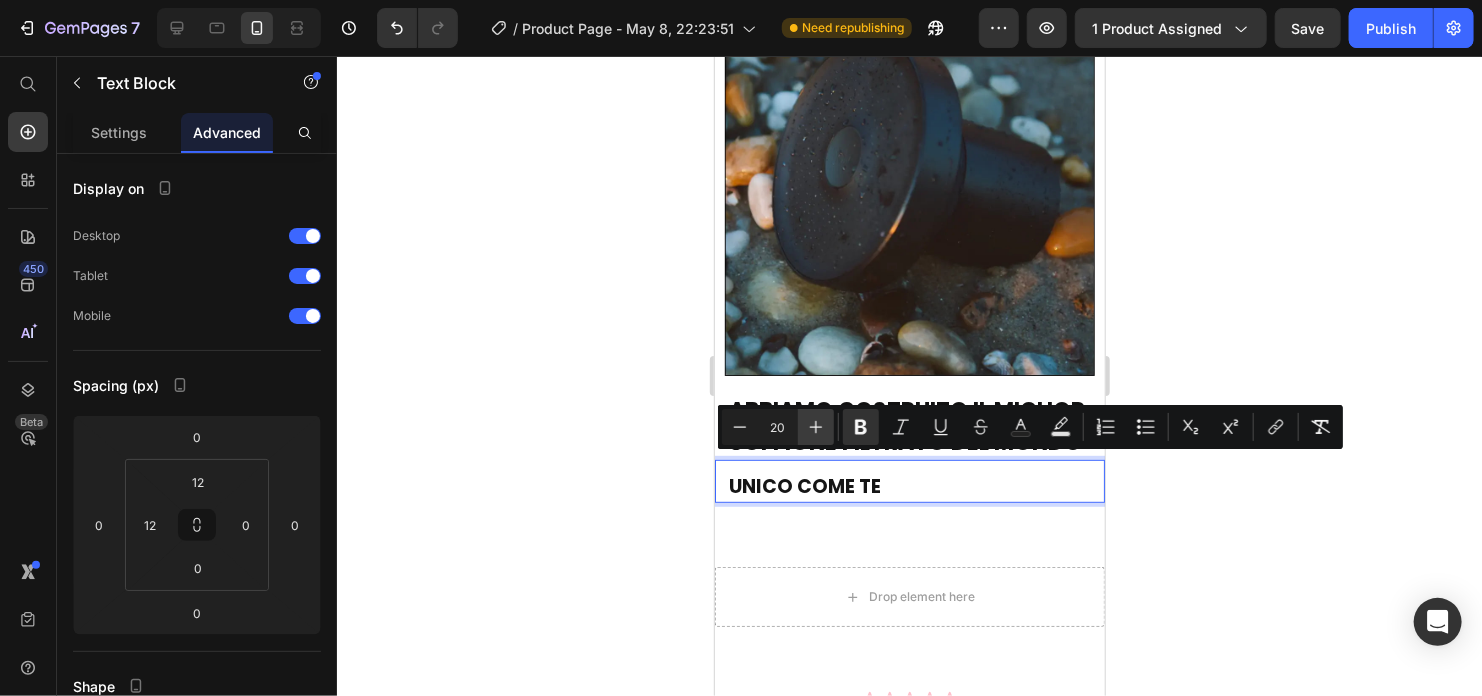 click 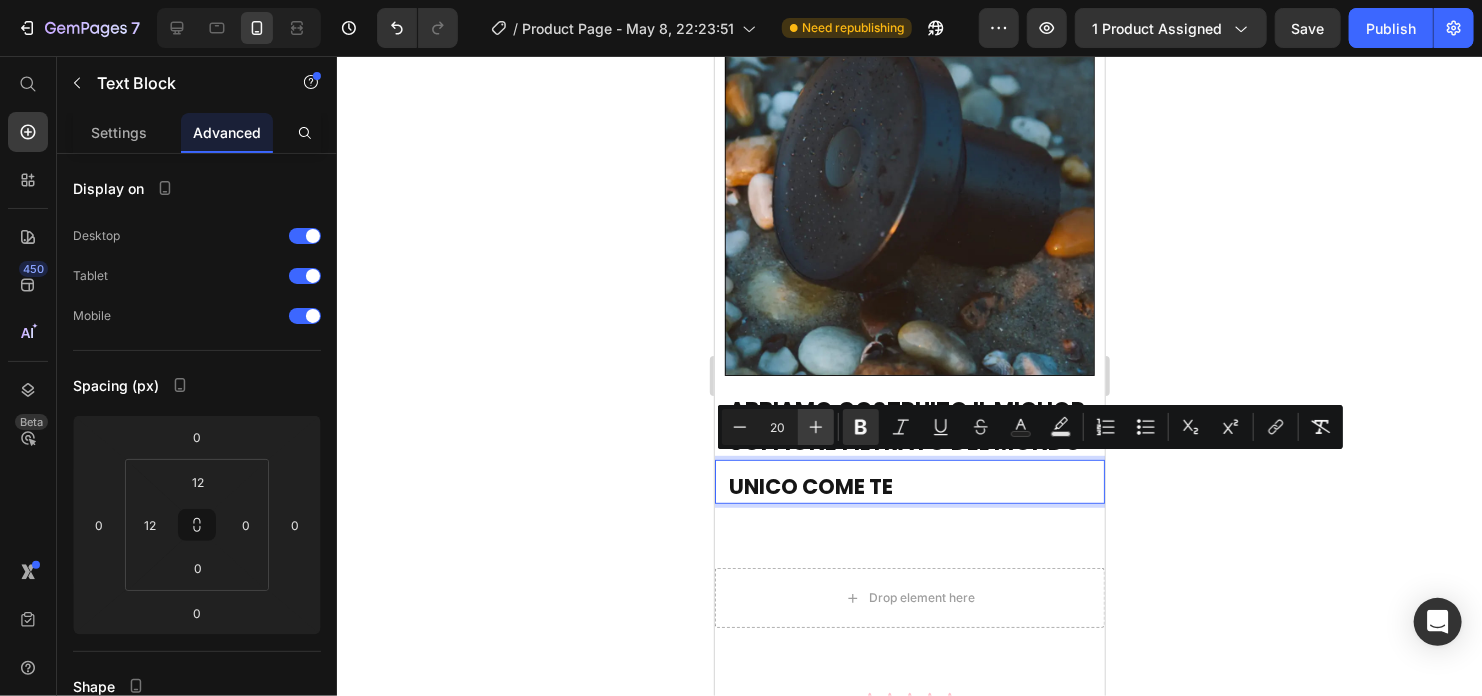 type on "21" 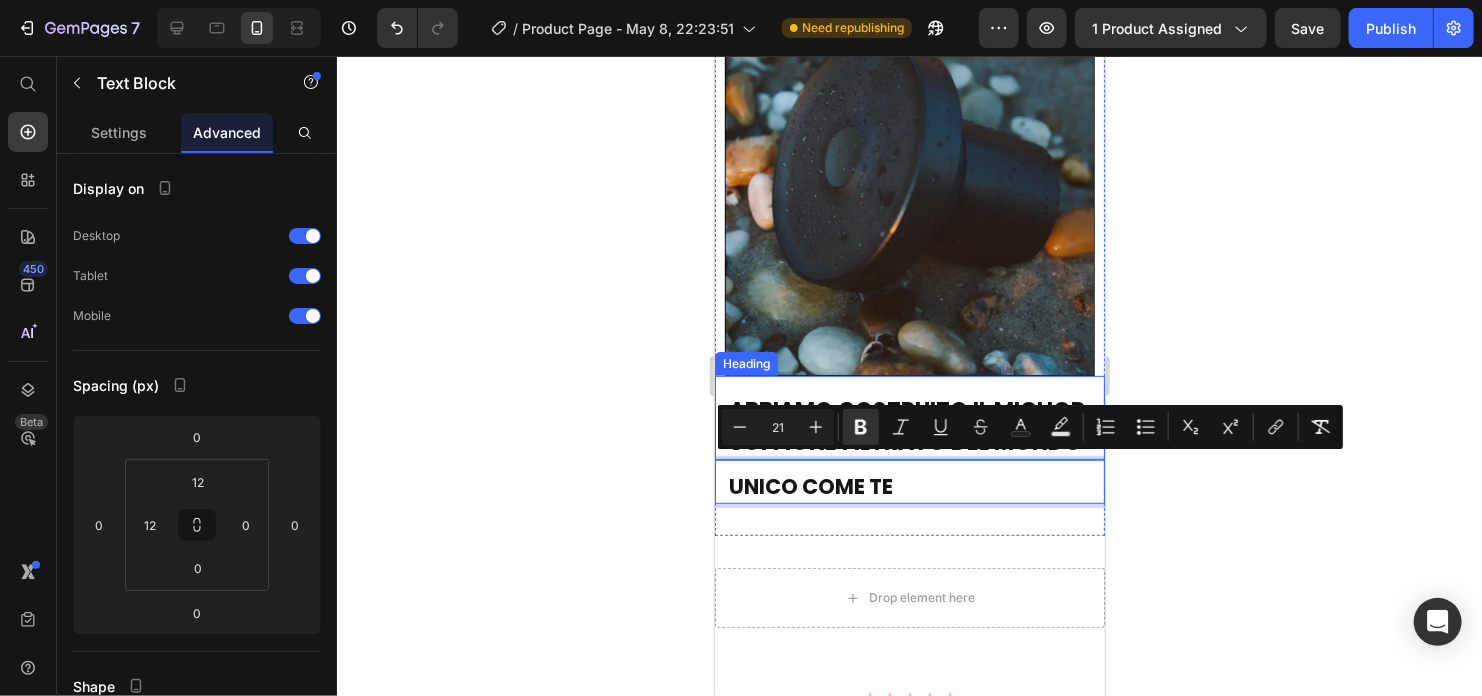 click 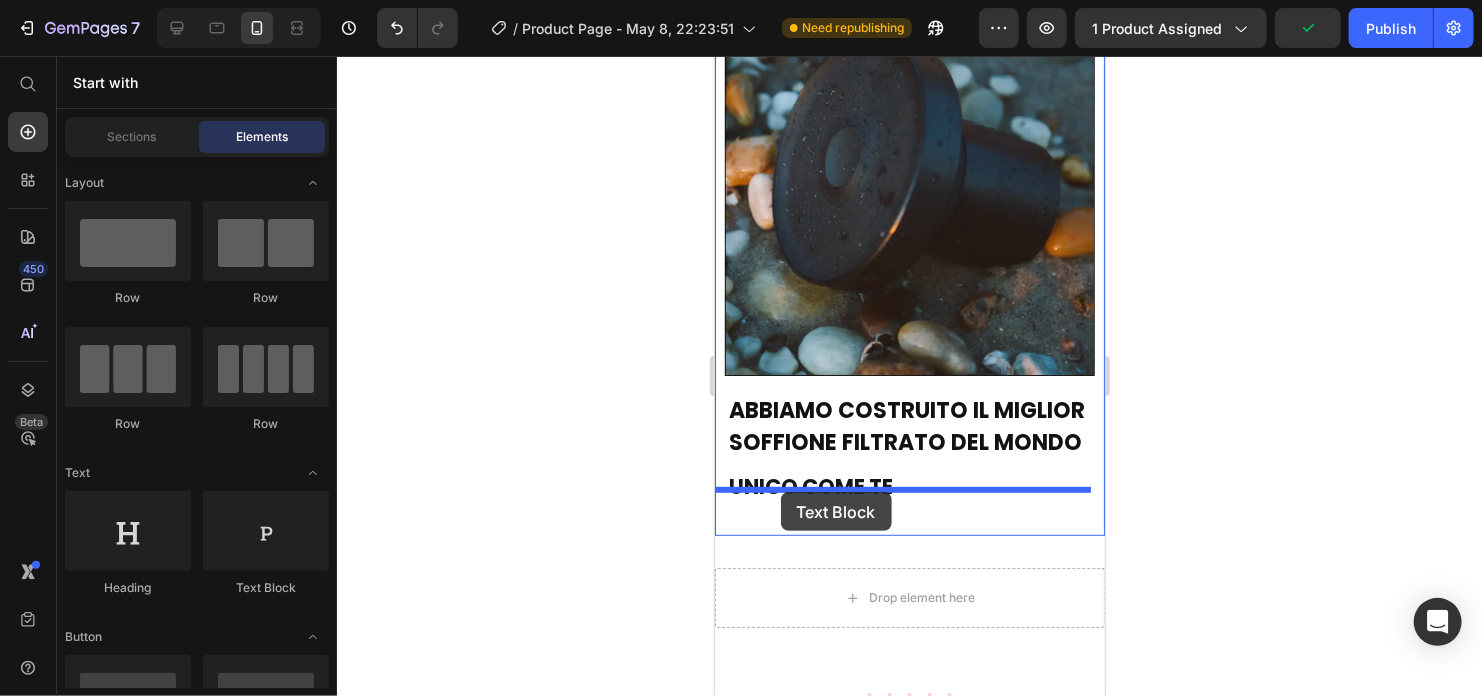 drag, startPoint x: 965, startPoint y: 580, endPoint x: 780, endPoint y: 491, distance: 205.2949 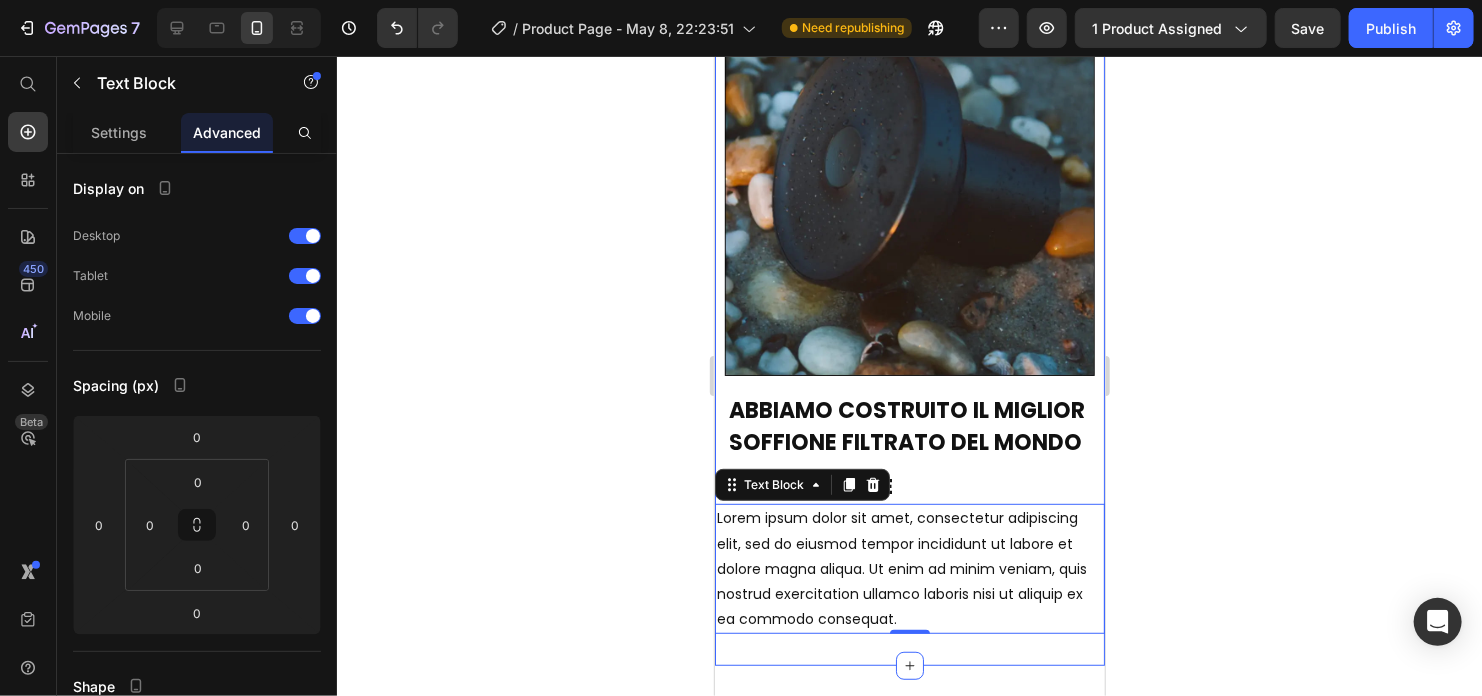 click on "Lorem ipsum dolor sit amet, consectetur adipiscing elit, sed do eiusmod tempor incididunt ut labore et dolore magna aliqua. Ut enim ad minim veniam, quis nostrud exercitation ullamco laboris nisi ut aliquip ex ea commodo consequat." at bounding box center [909, 568] 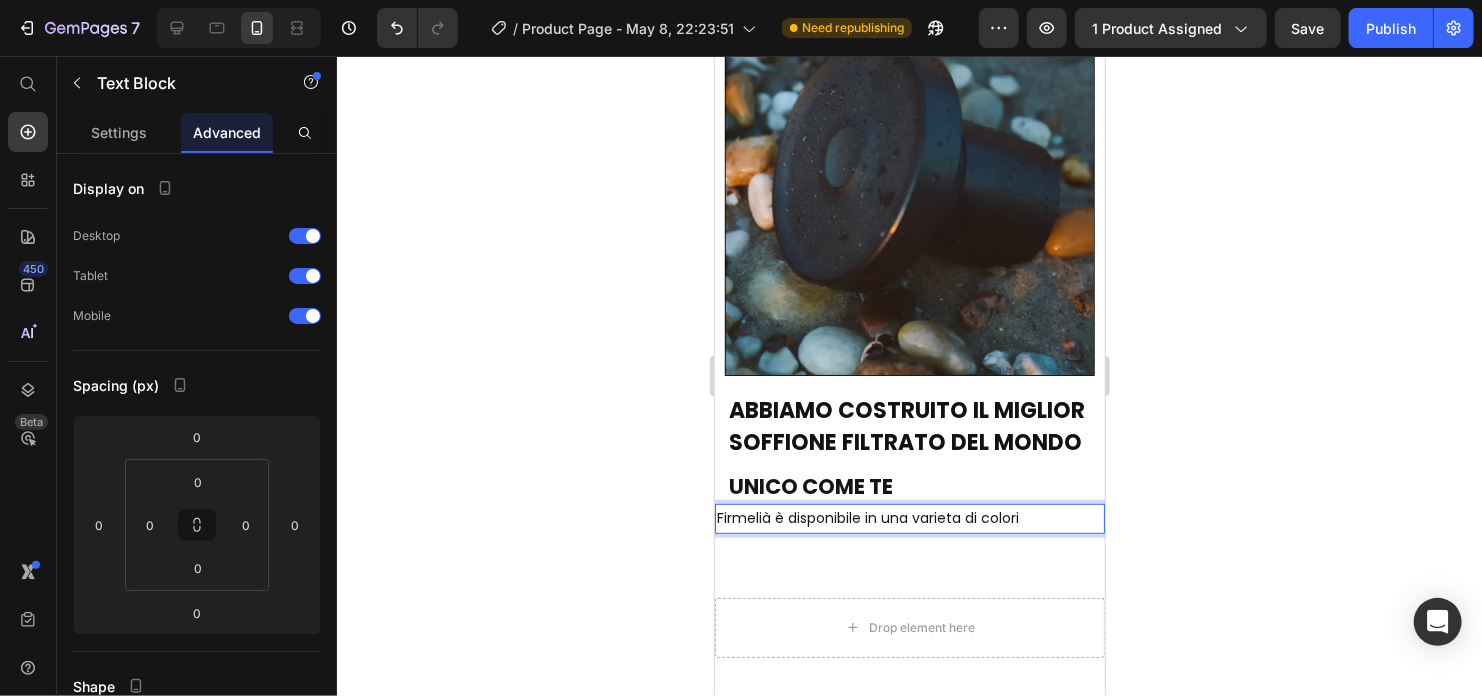 click on "Firmelià è disponibile in una varieta di colori" at bounding box center [909, 517] 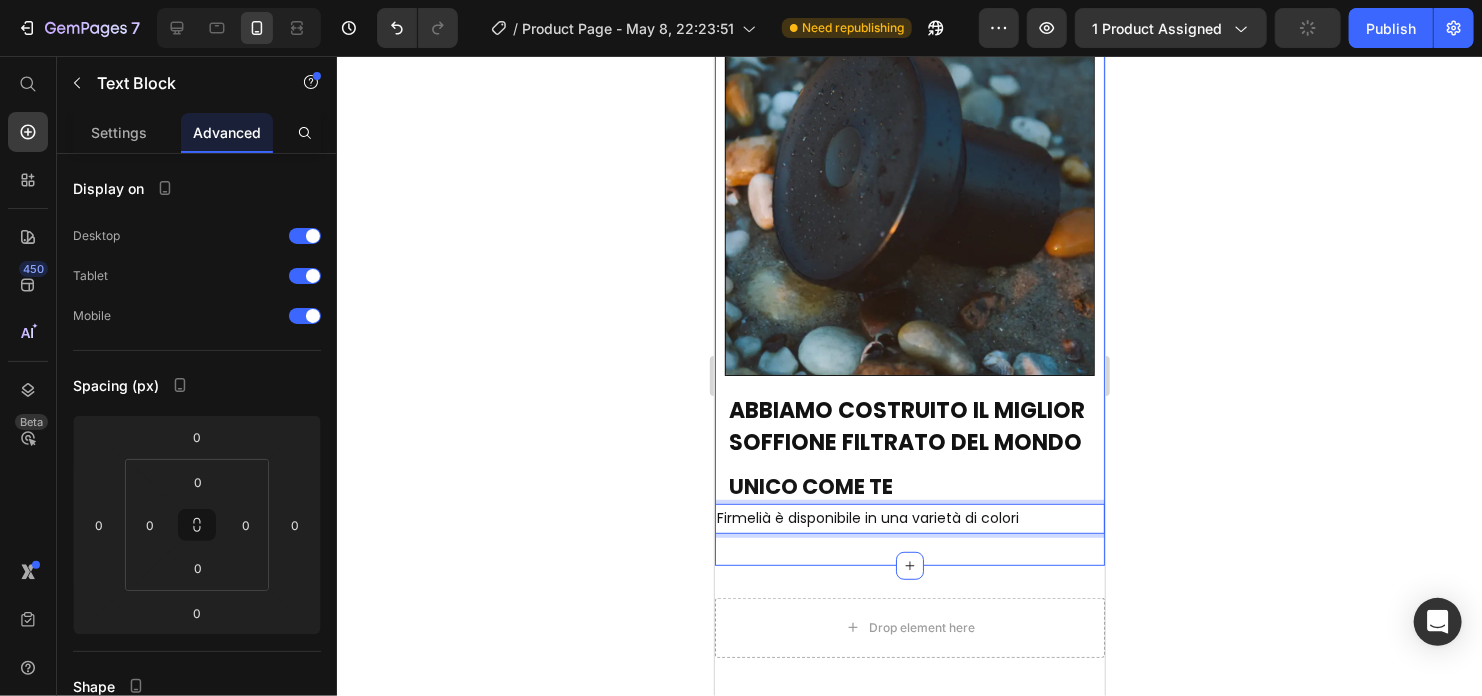 click on "Firmelià è disponibile in una varietà di colori" at bounding box center [909, 517] 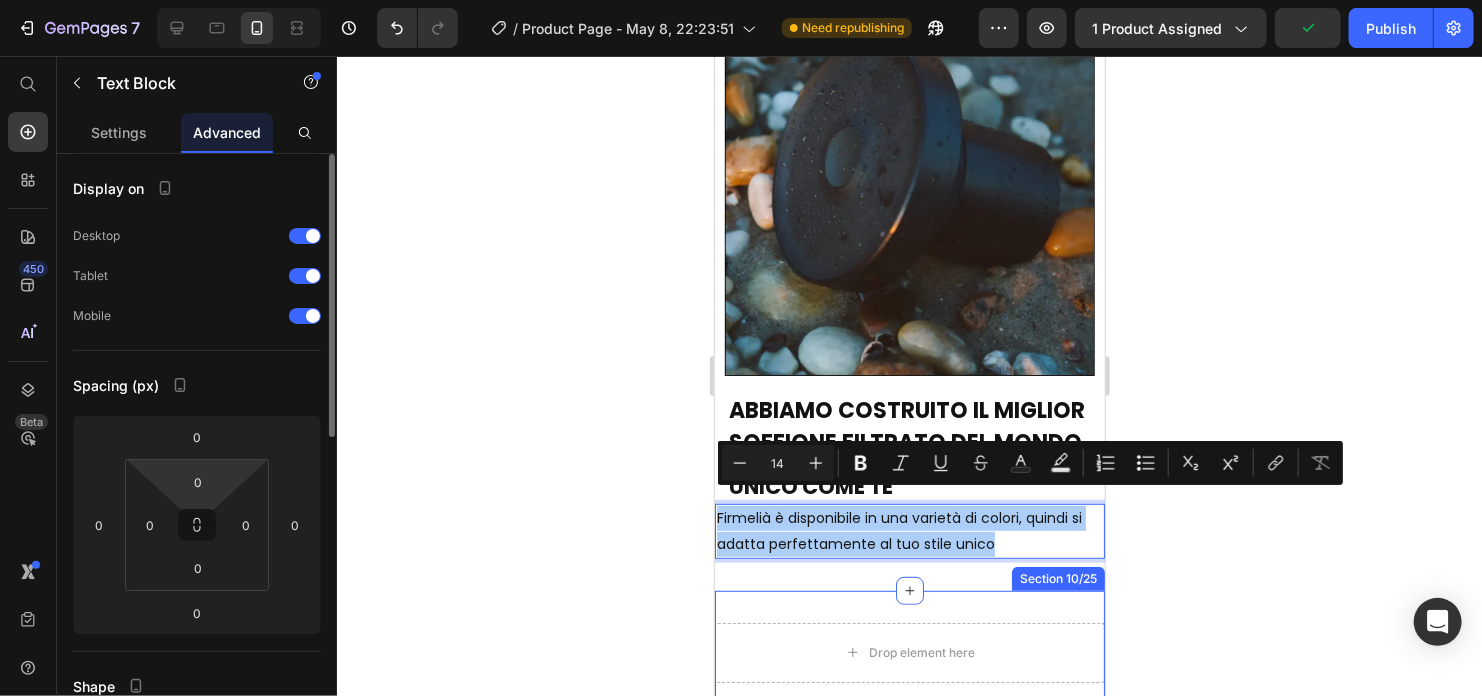 click on "0" at bounding box center [150, 525] 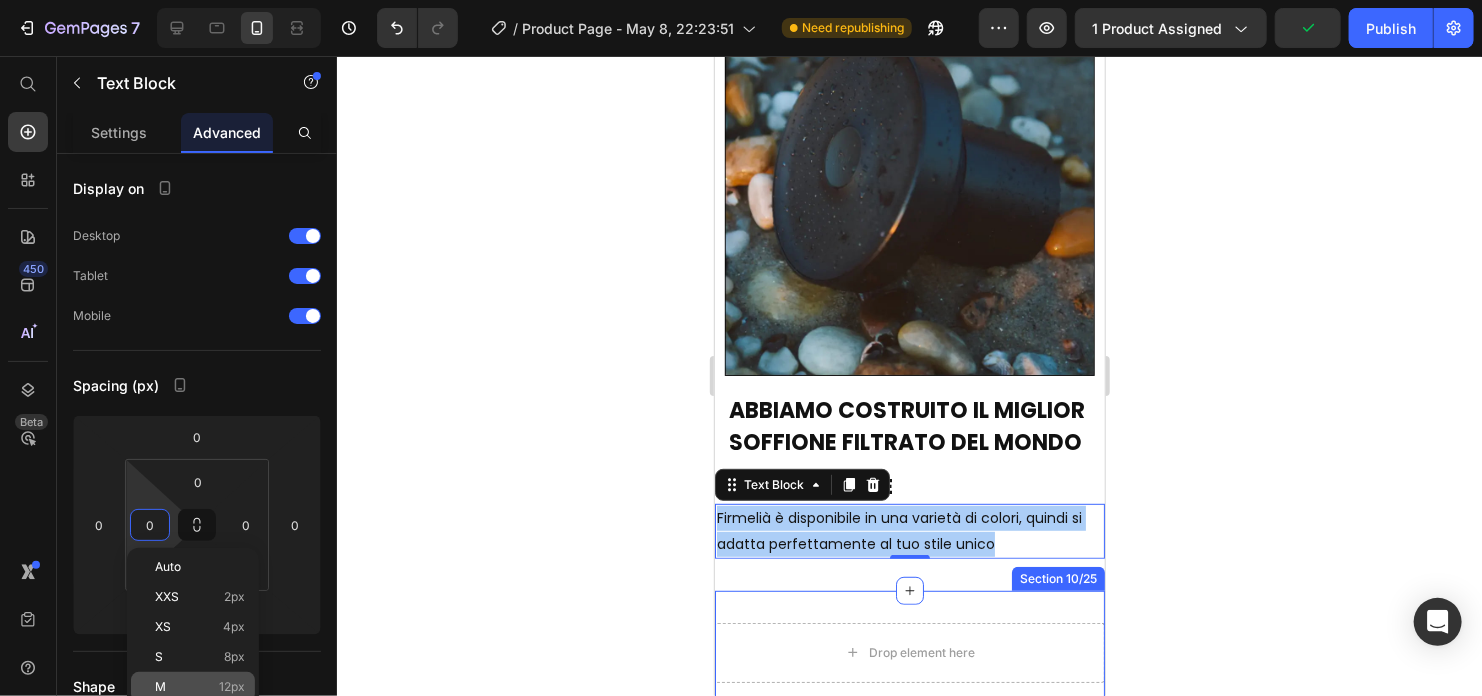click on "12px" at bounding box center (232, 687) 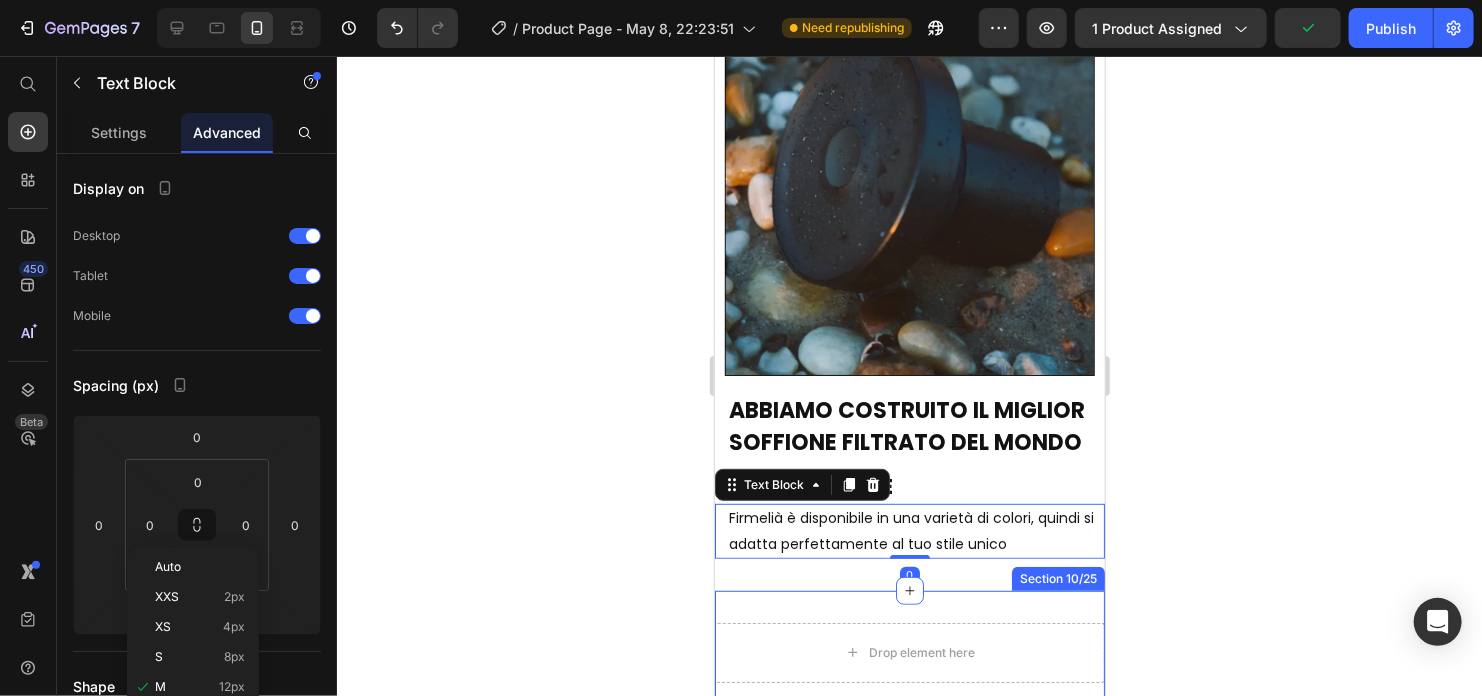 type on "12" 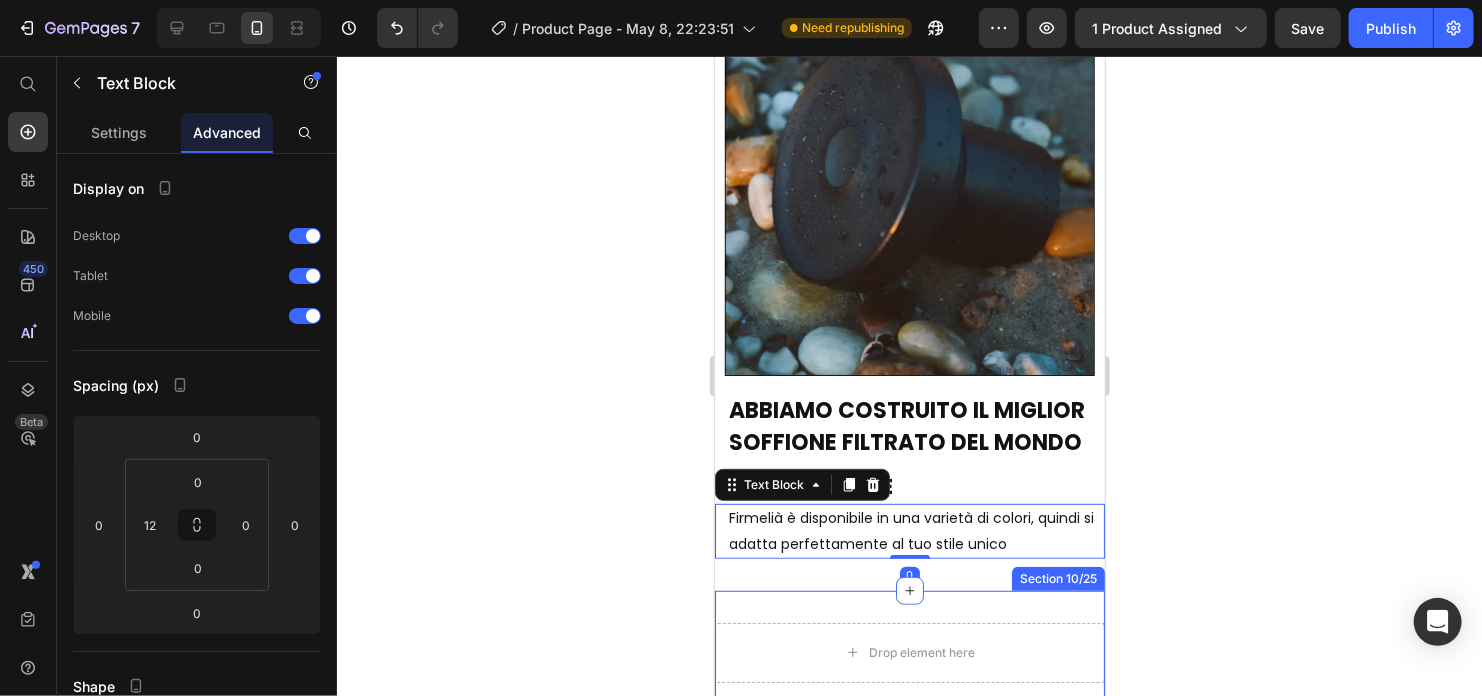 click 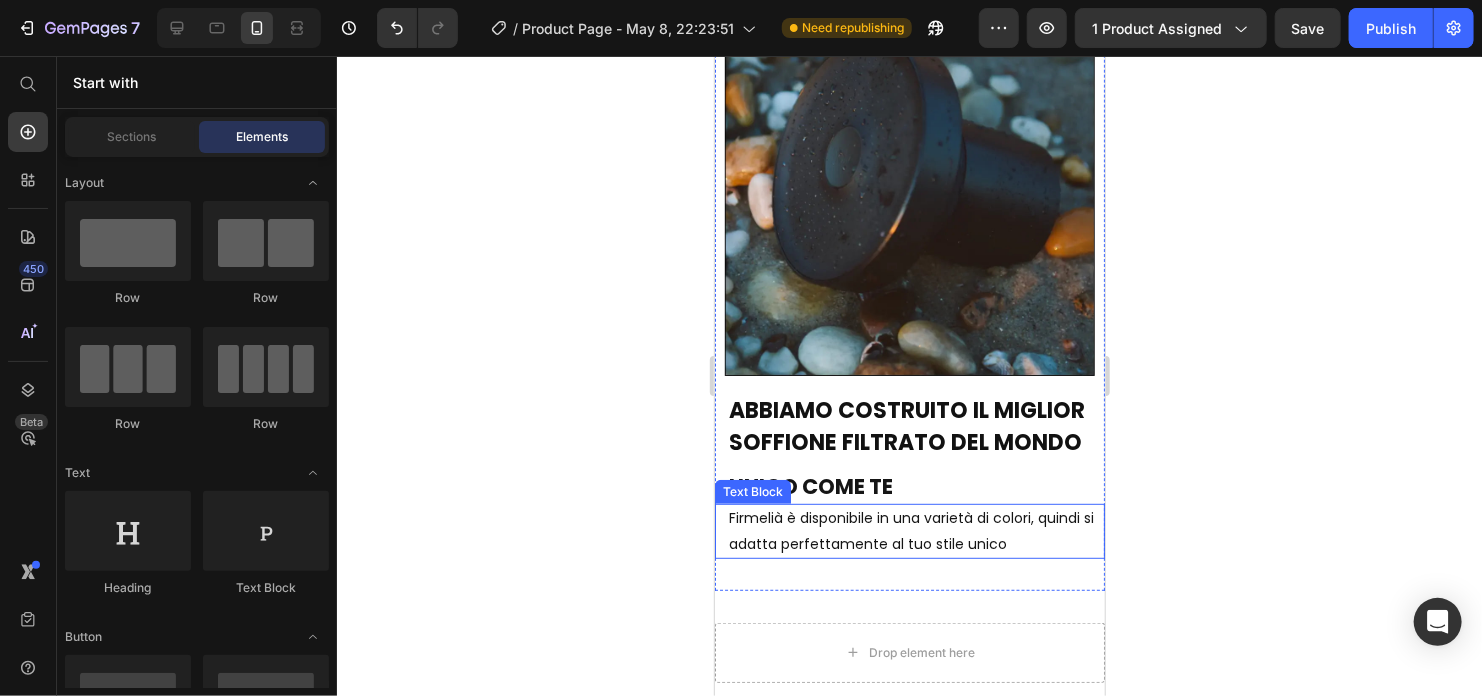 click on "Firmelià è disponibile in una varietà di colori, quindi si adatta perfettamente al tuo stile unico" at bounding box center (915, 530) 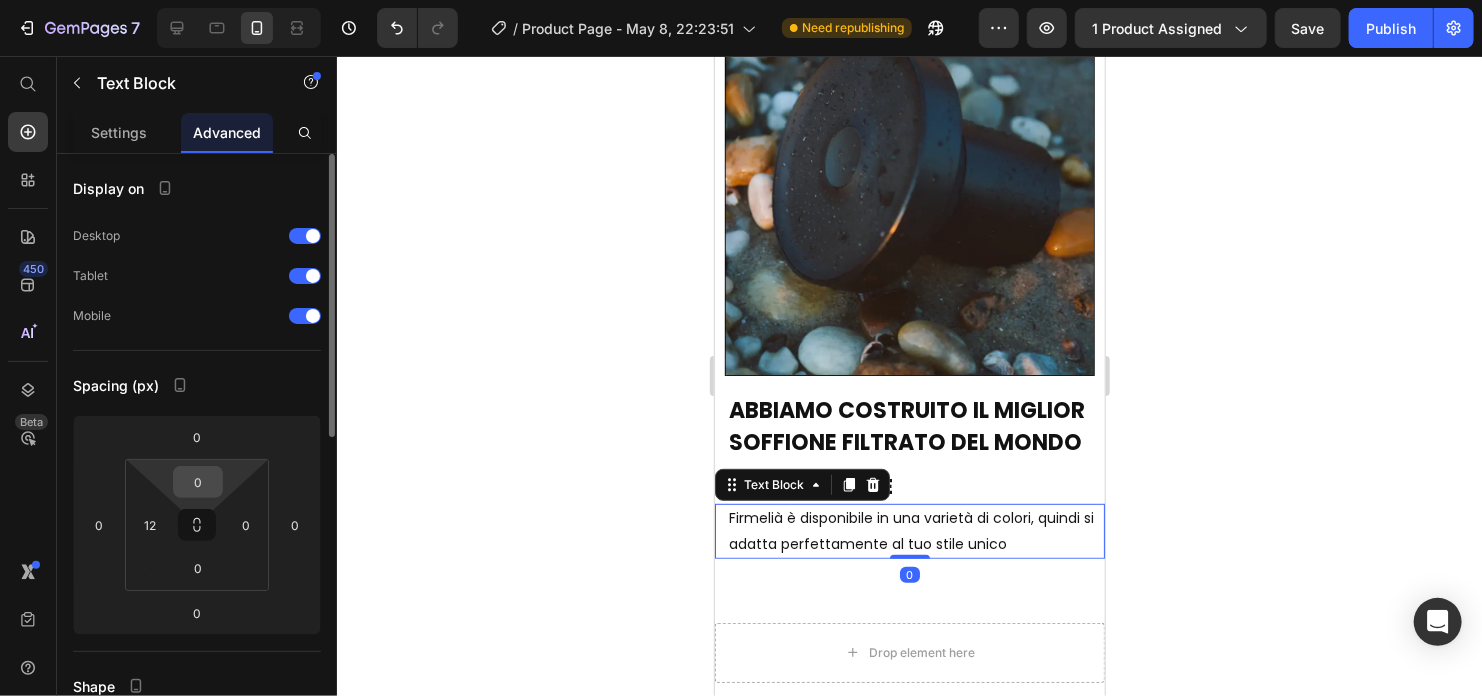 click on "0" at bounding box center (198, 482) 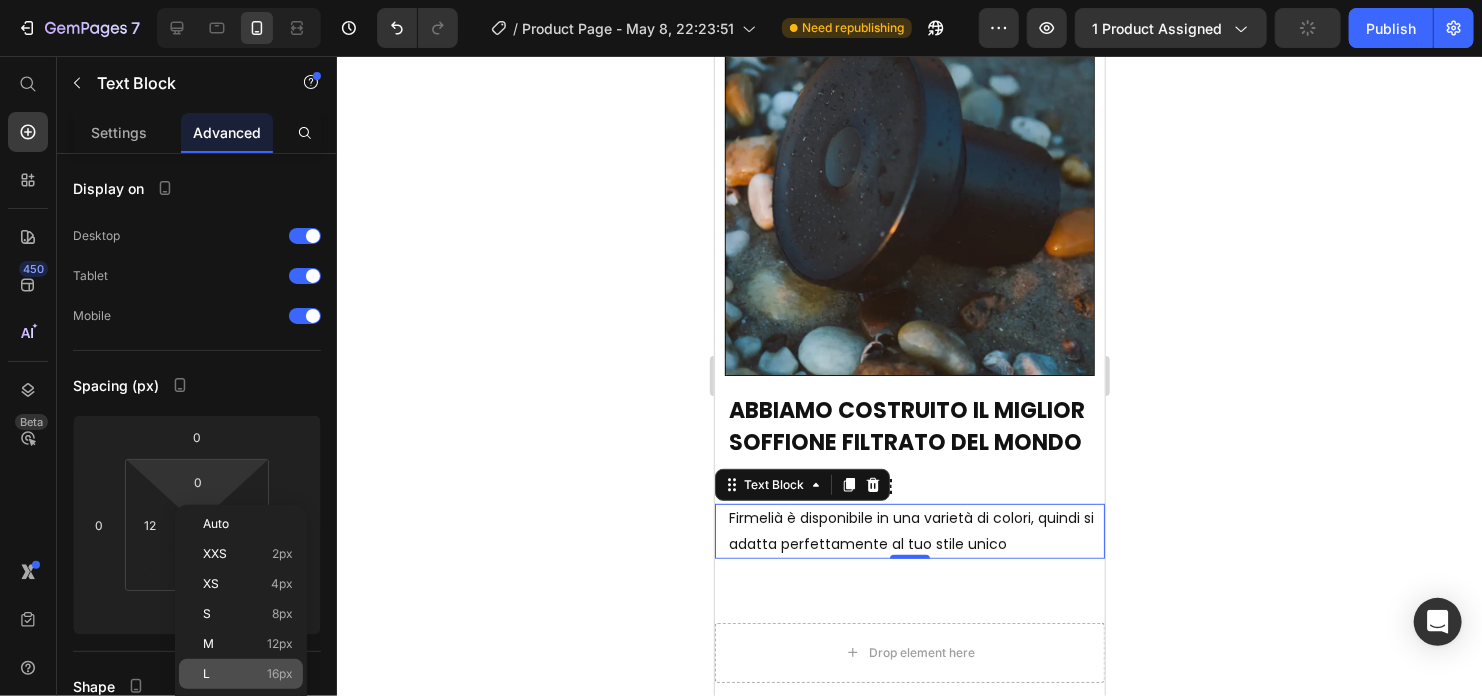 click on "M 12px" at bounding box center [248, 644] 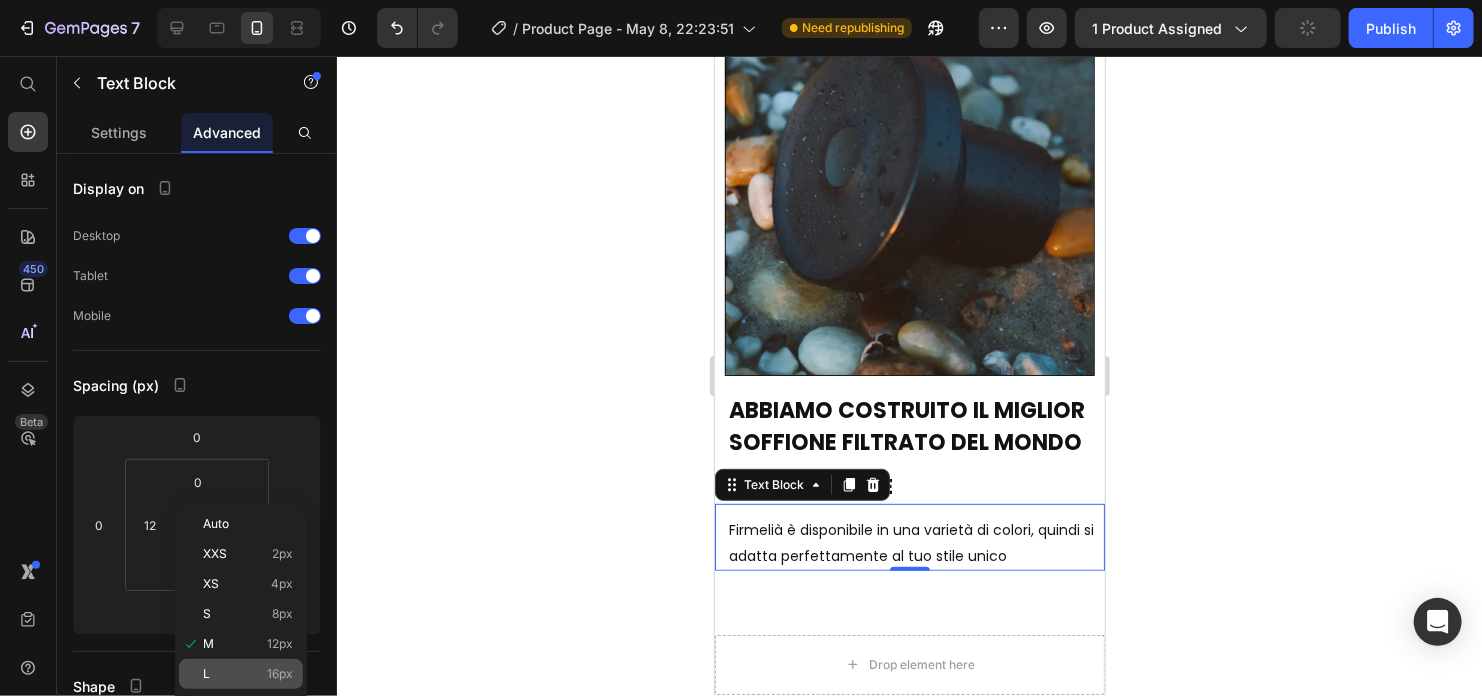 type on "12" 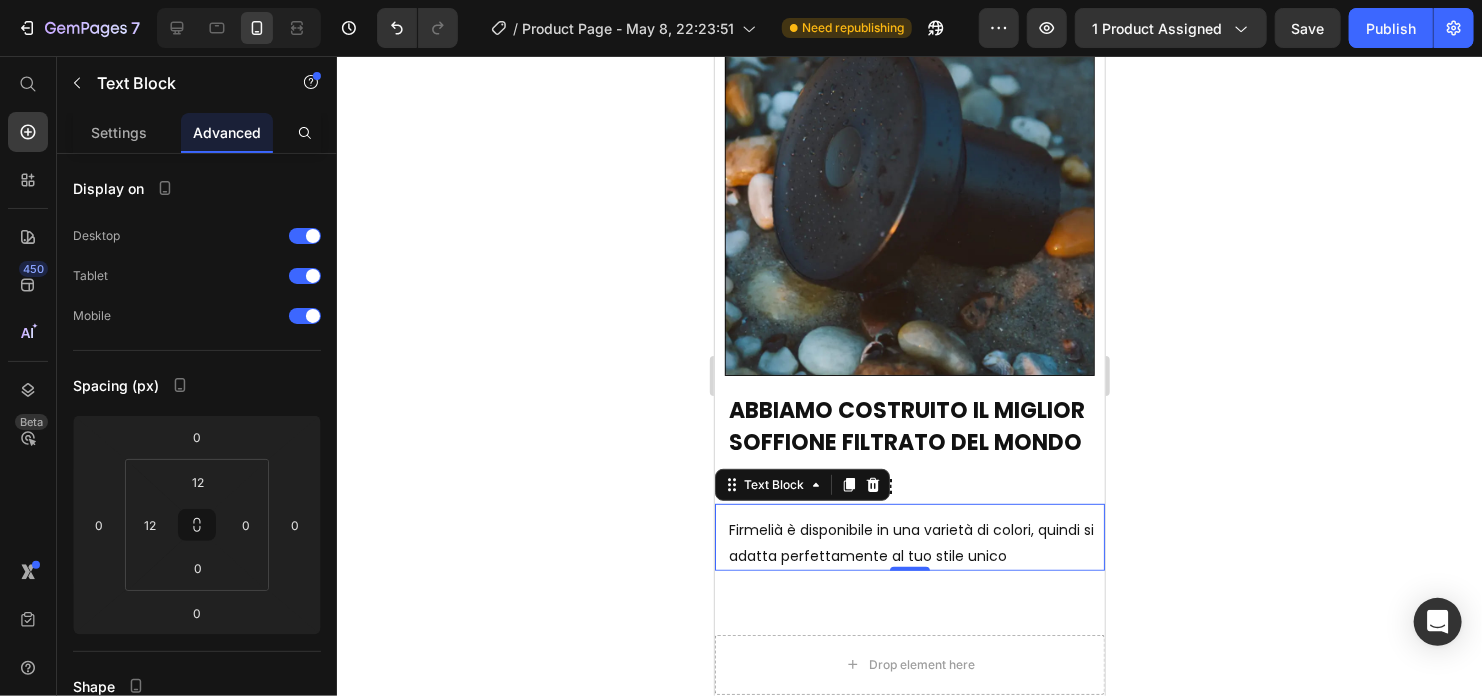 click 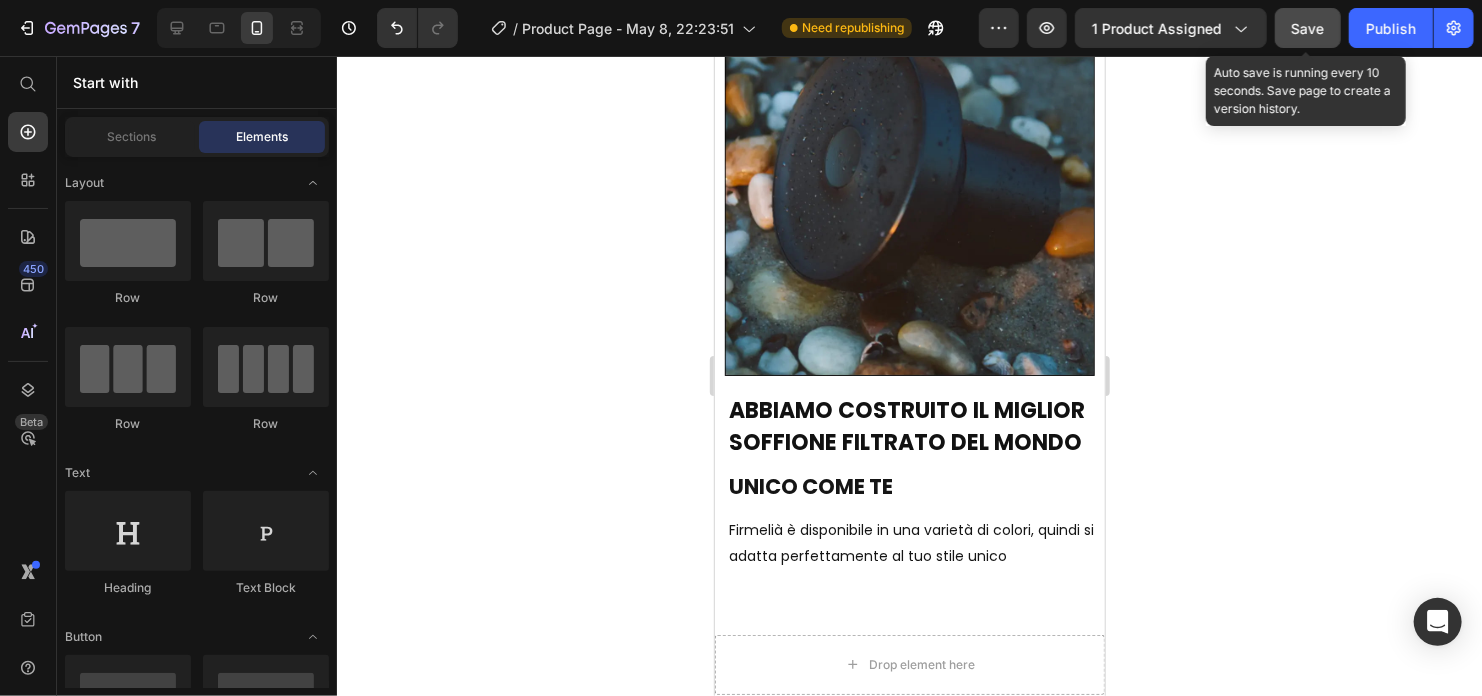 click on "Save" 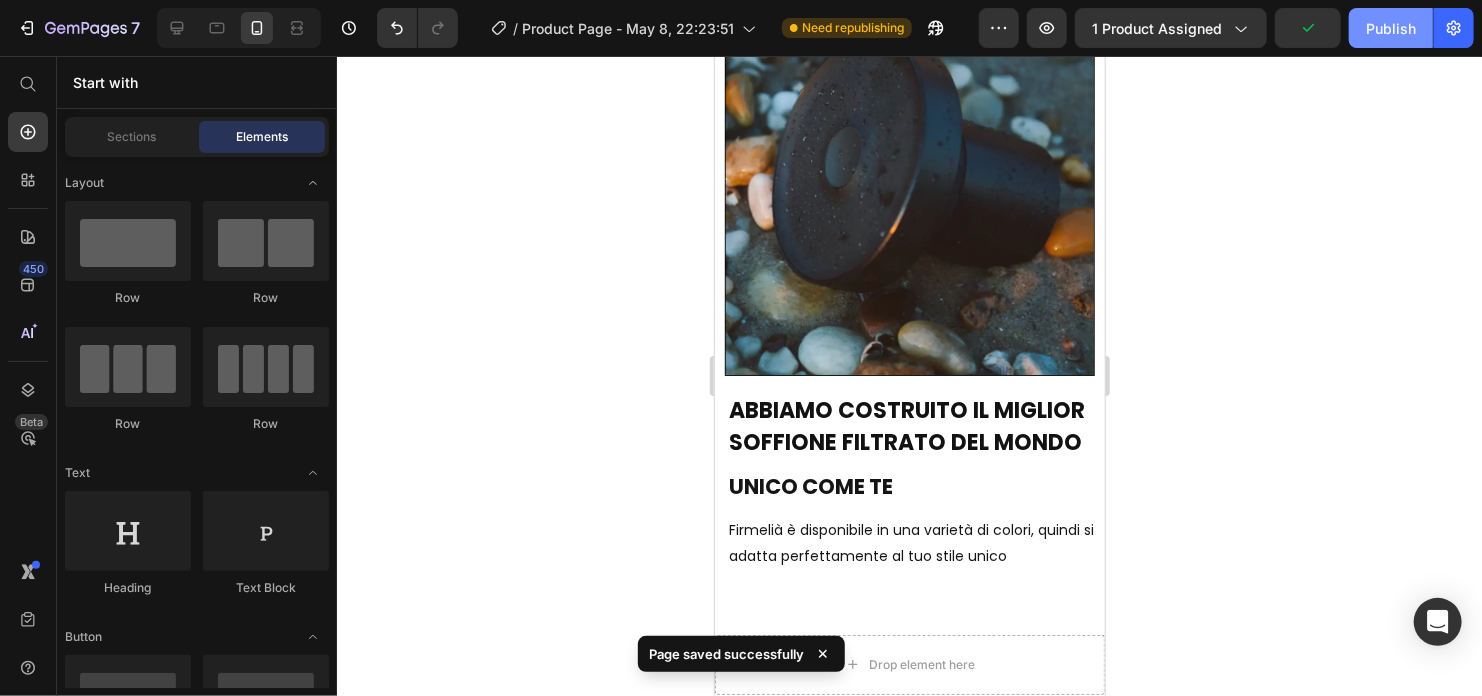 click on "Publish" at bounding box center [1391, 28] 